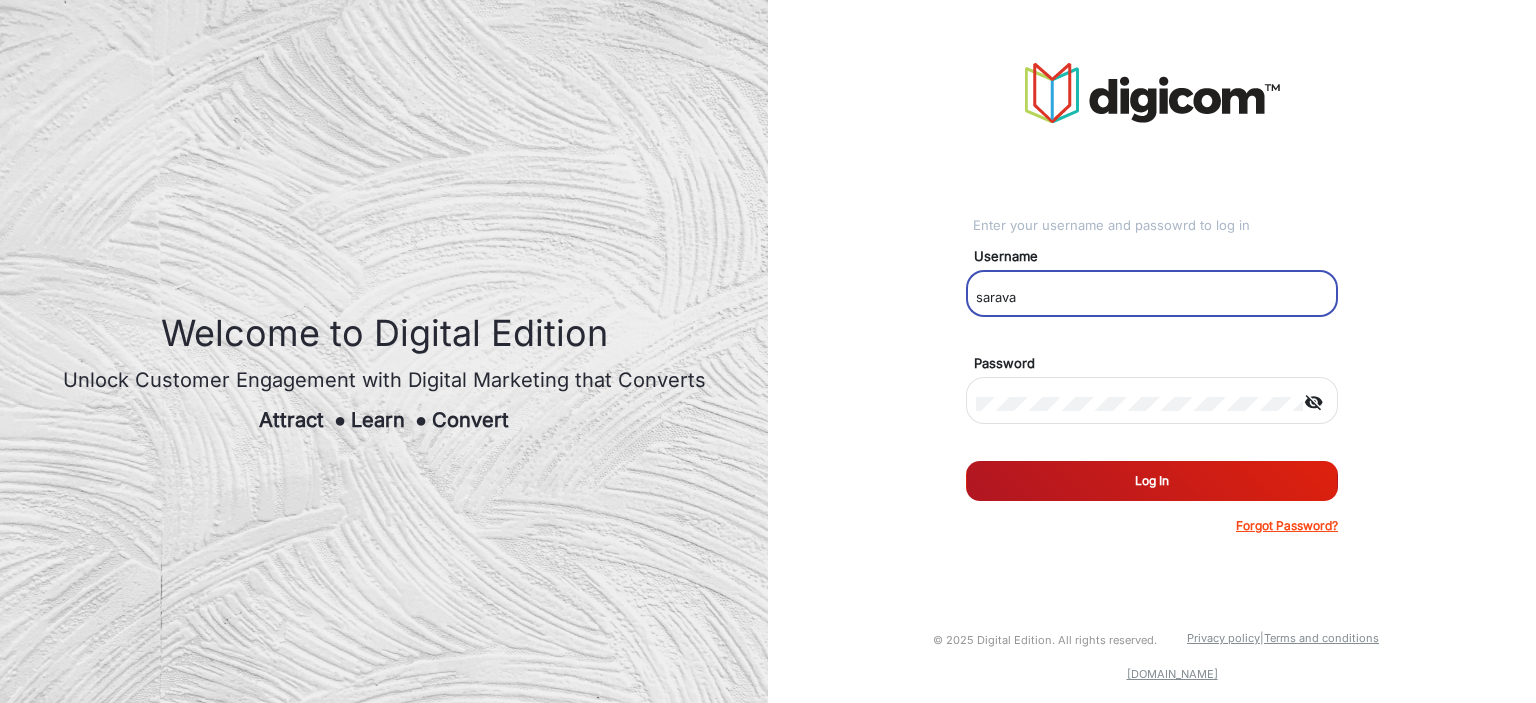 scroll, scrollTop: 0, scrollLeft: 0, axis: both 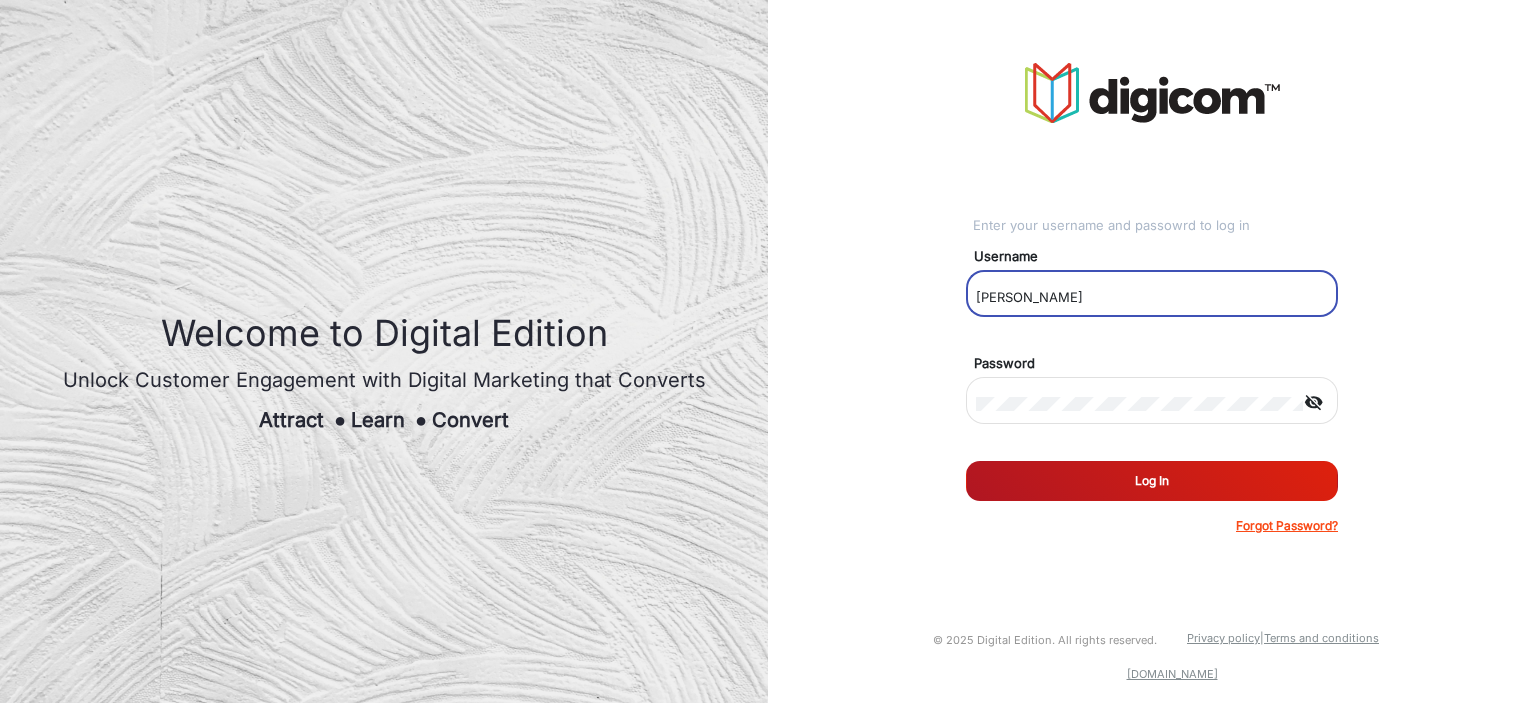 type on "[PERSON_NAME]" 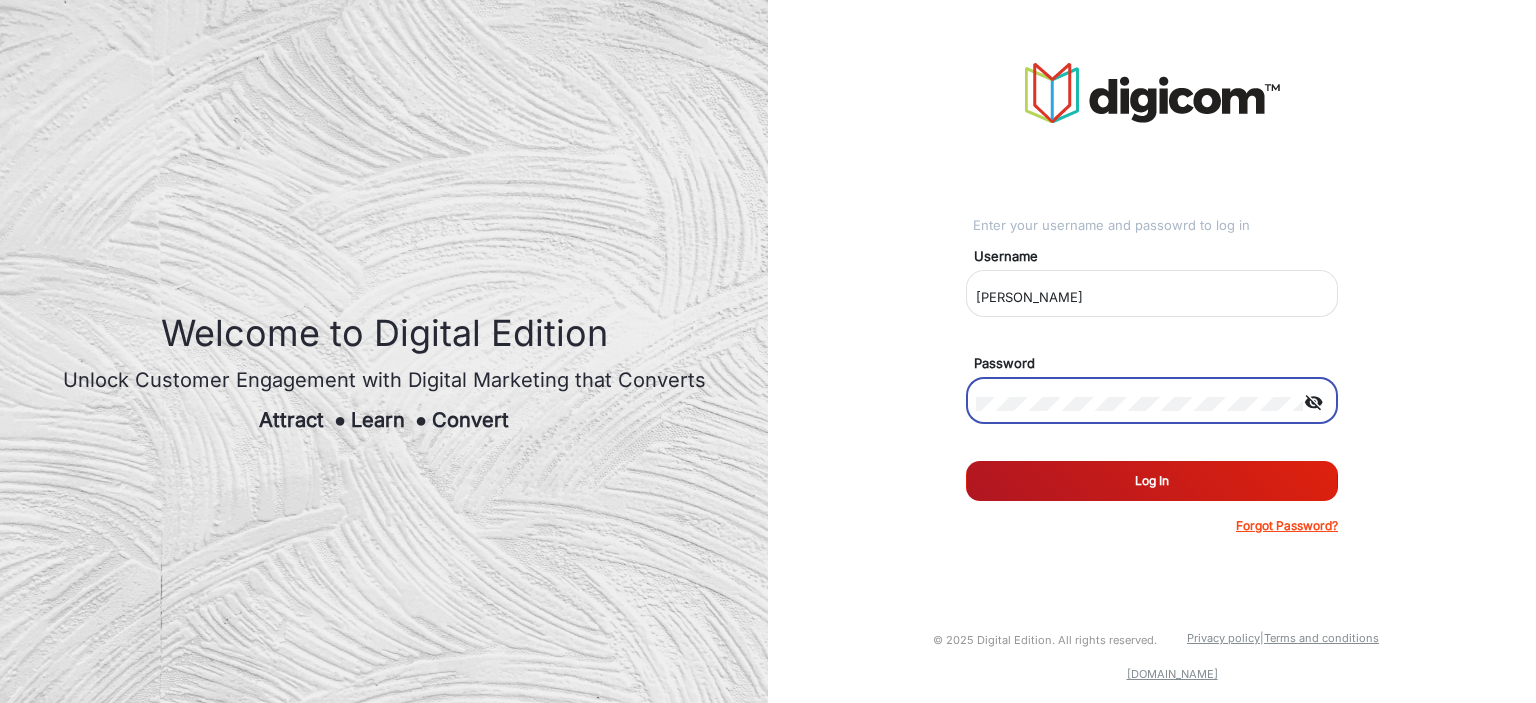 click on "Log In" 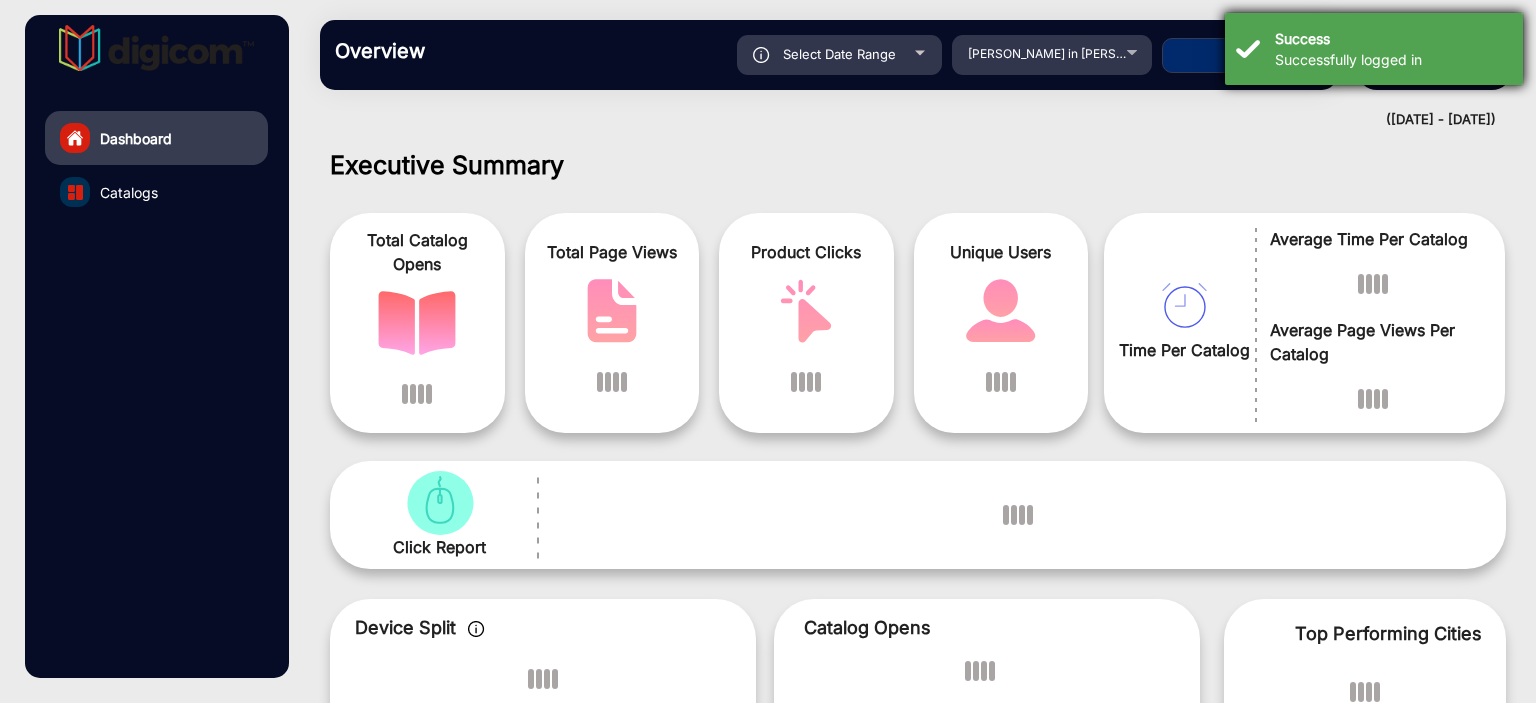 scroll, scrollTop: 15, scrollLeft: 0, axis: vertical 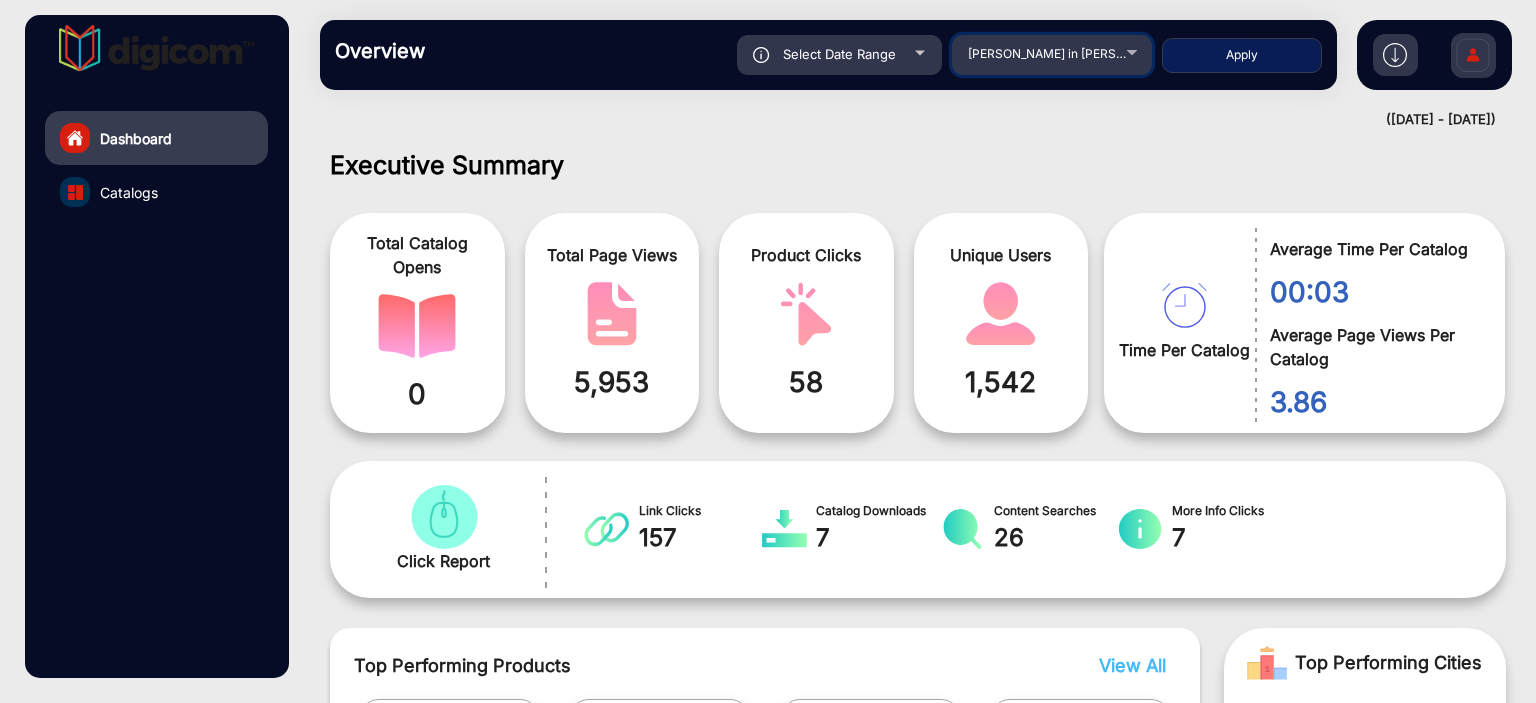 click on "[PERSON_NAME] in [PERSON_NAME]" at bounding box center [1052, 55] 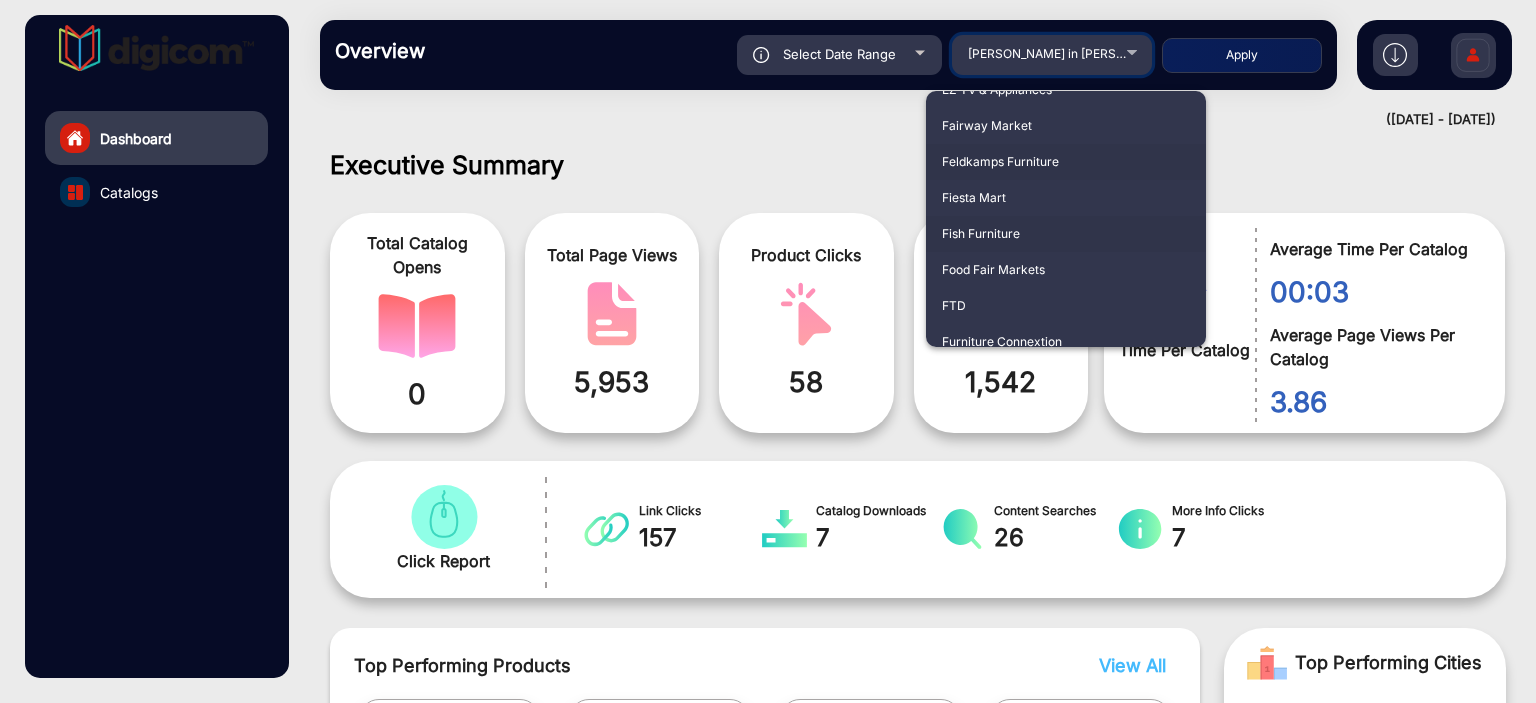scroll, scrollTop: 2104, scrollLeft: 0, axis: vertical 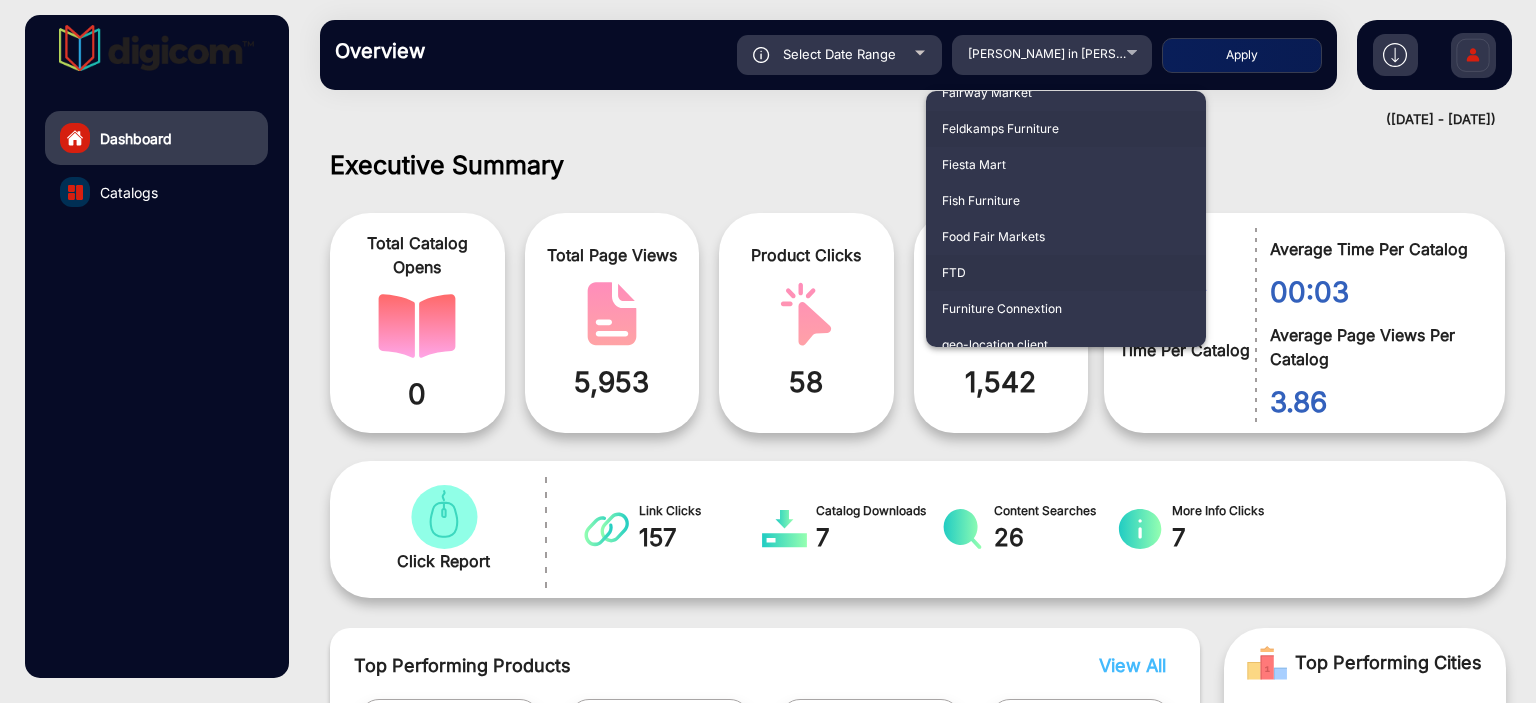 click on "FTD" at bounding box center [1066, 273] 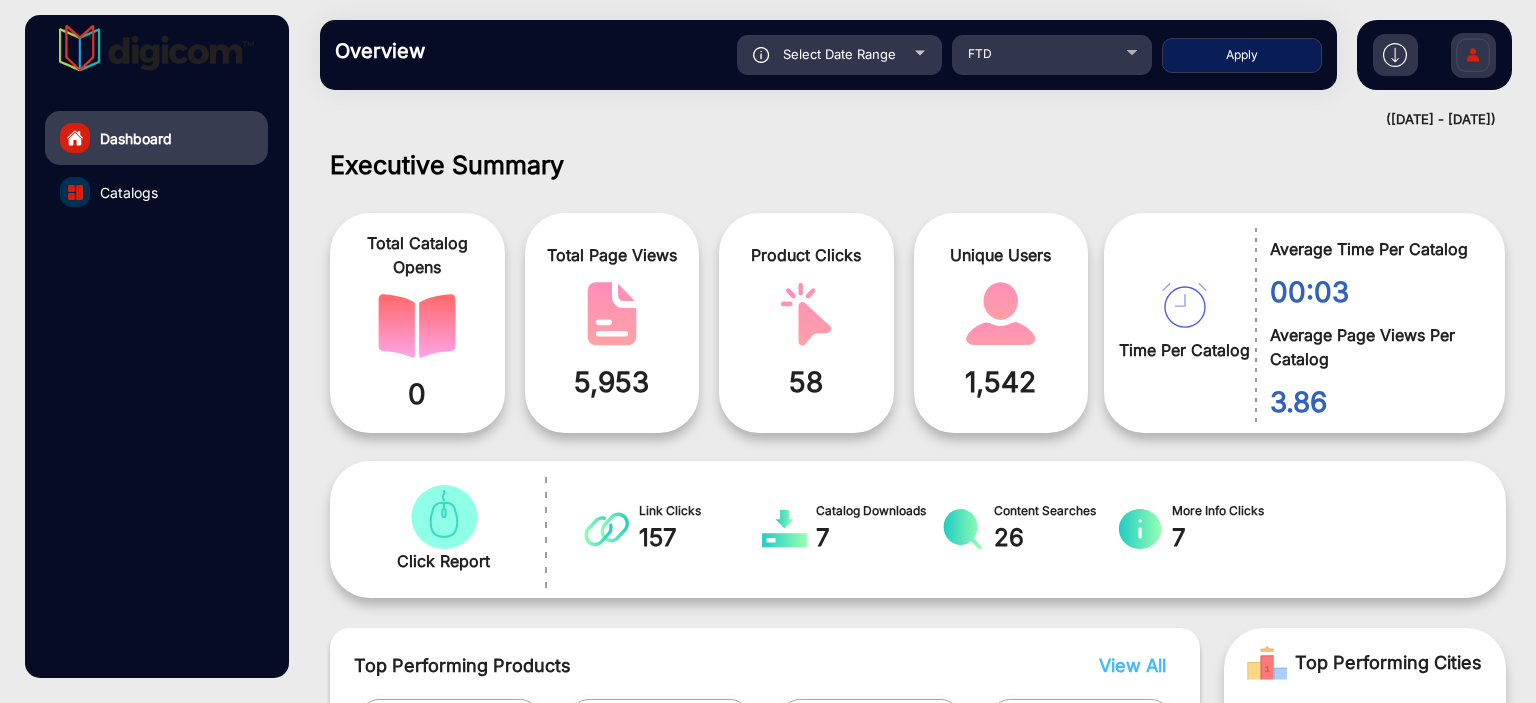 click on "Apply" 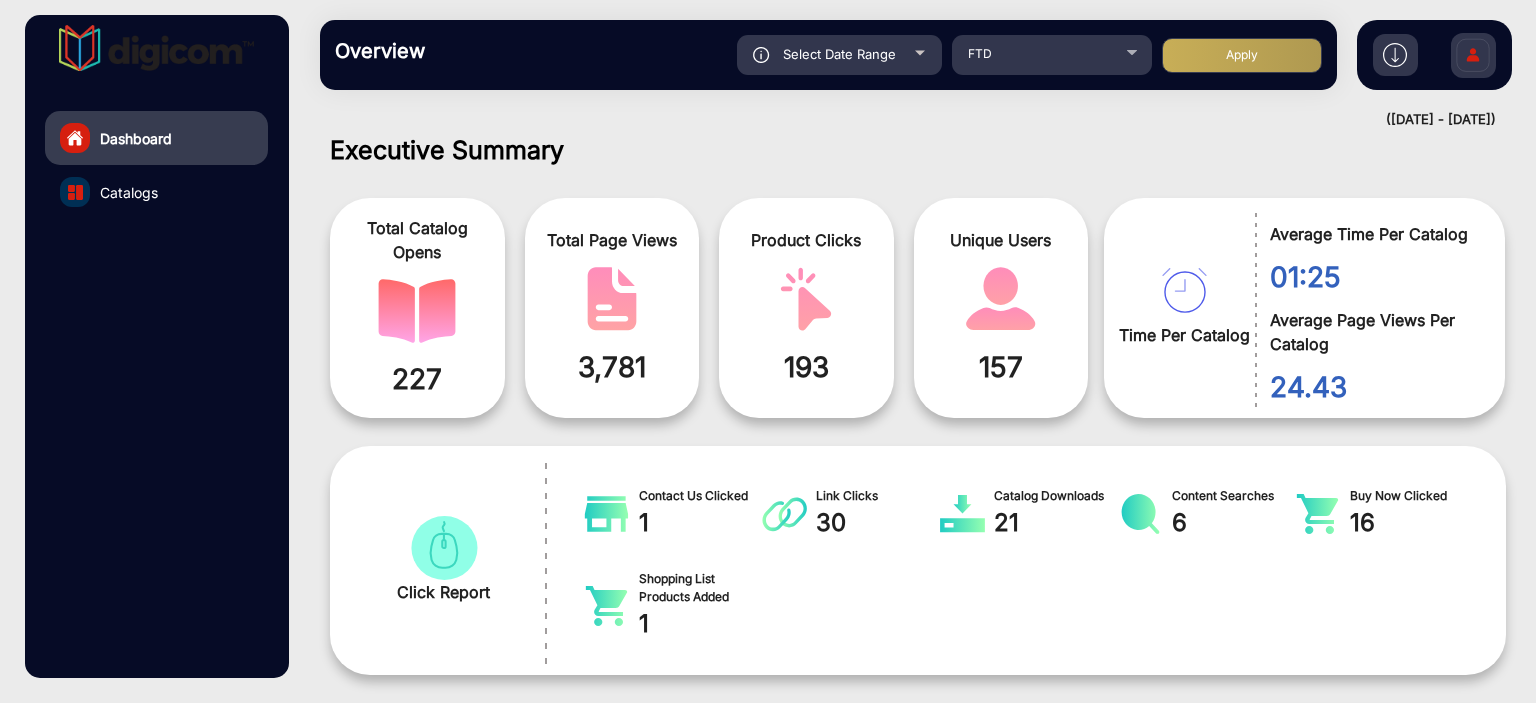 scroll, scrollTop: 999101, scrollLeft: 998828, axis: both 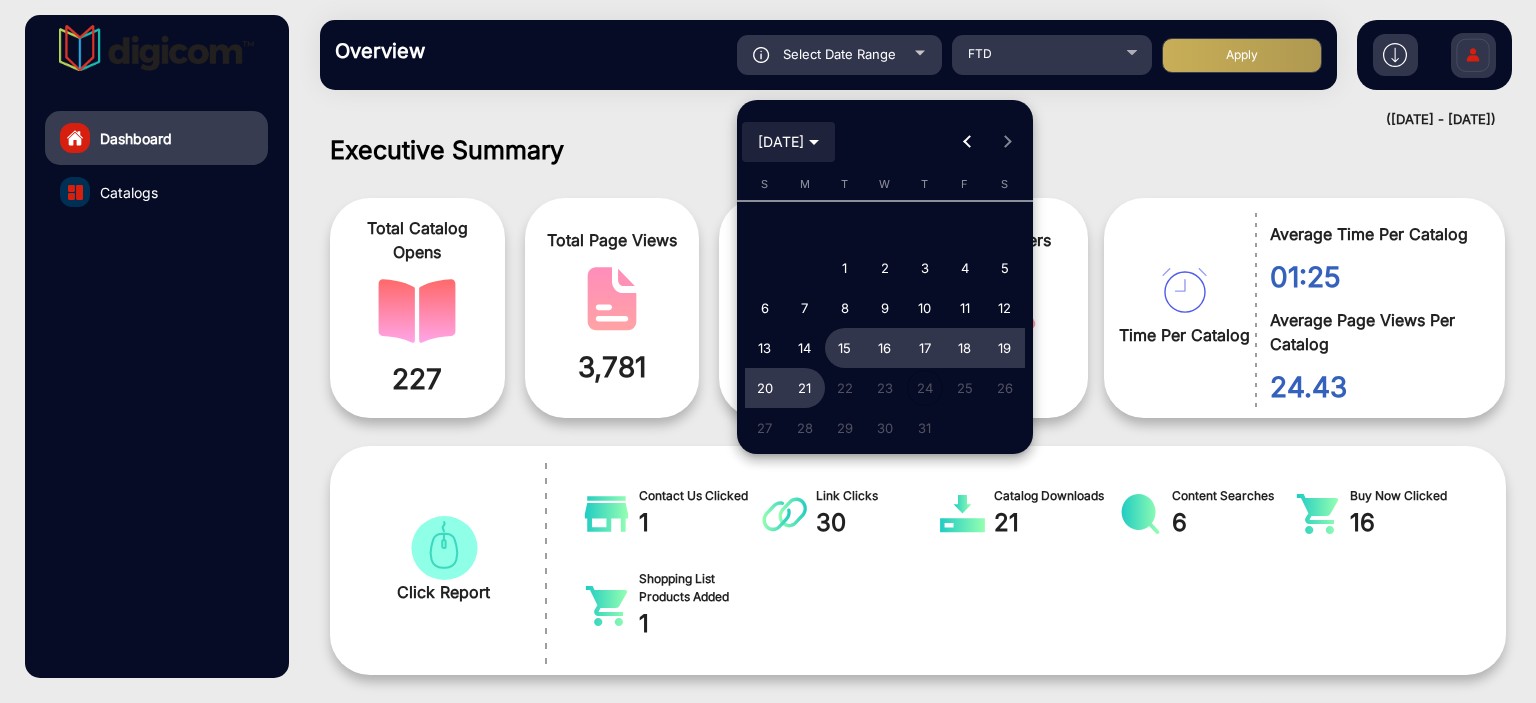 click on "[DATE]" at bounding box center (788, 141) 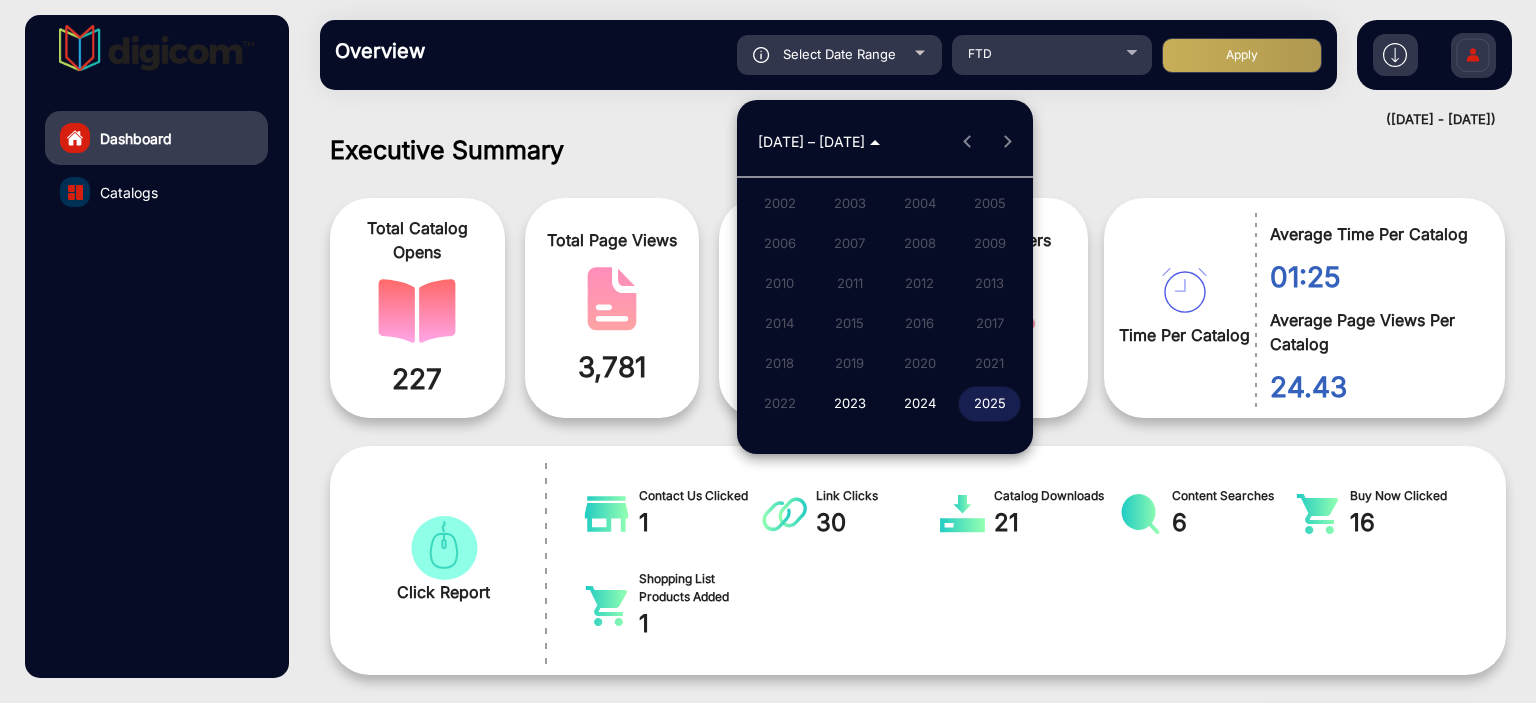 click on "2023" at bounding box center (849, 404) 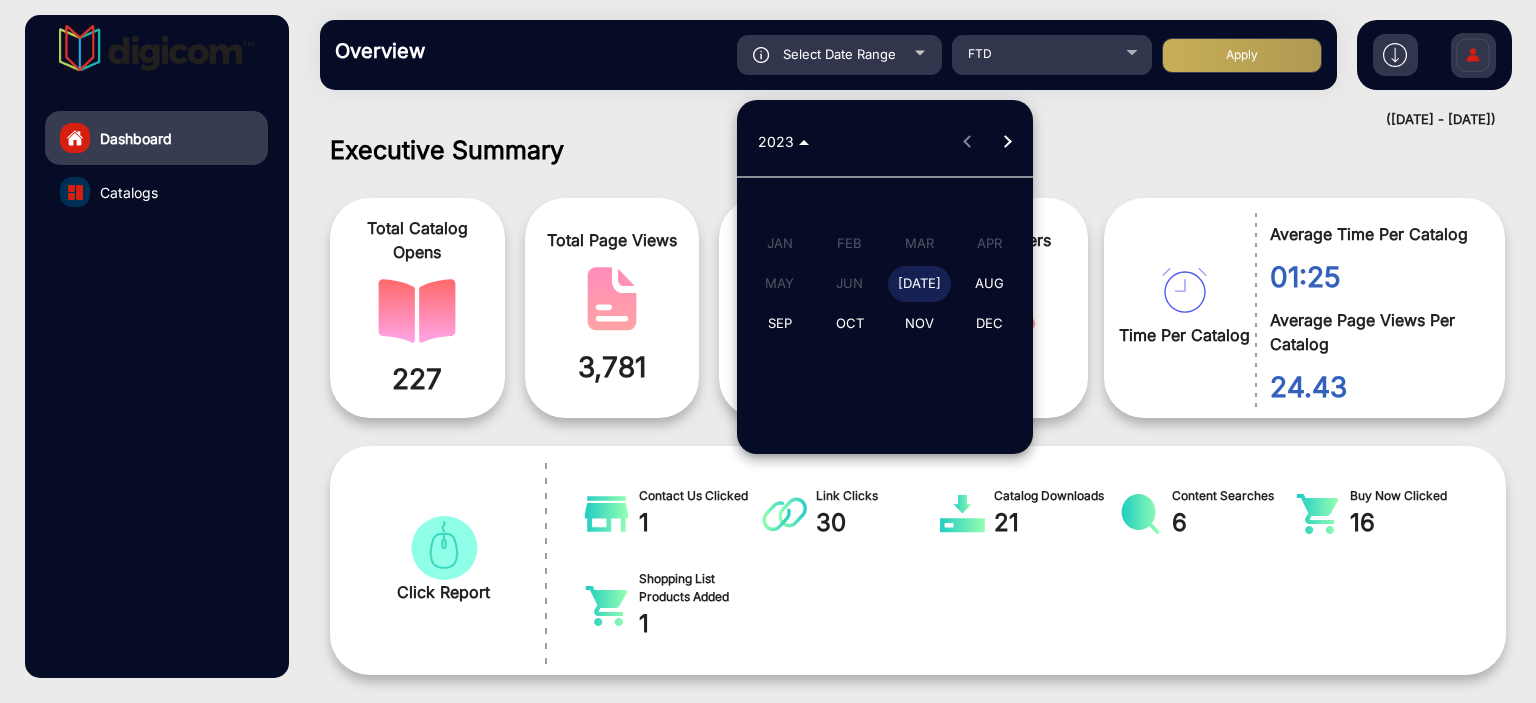 click on "[DATE]" at bounding box center (919, 284) 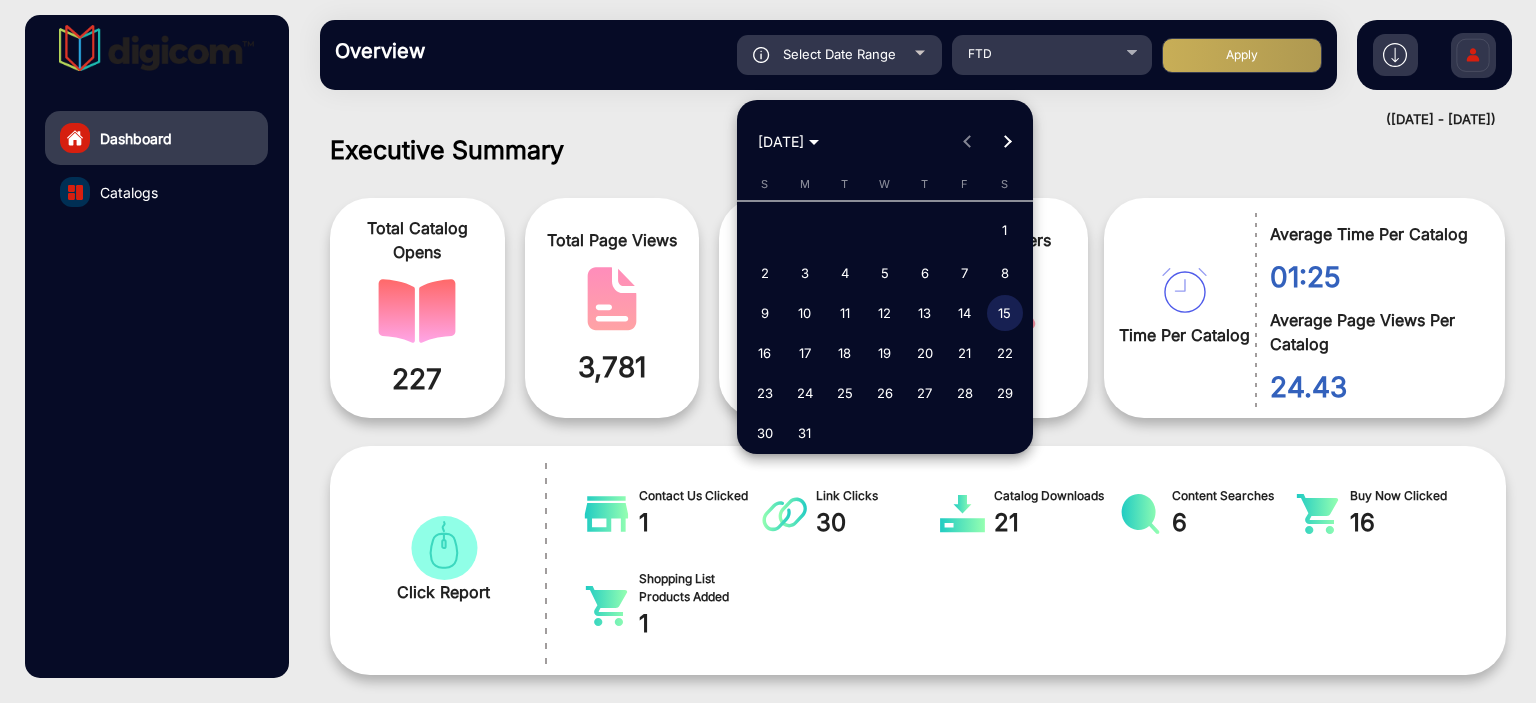 click on "6" at bounding box center (925, 273) 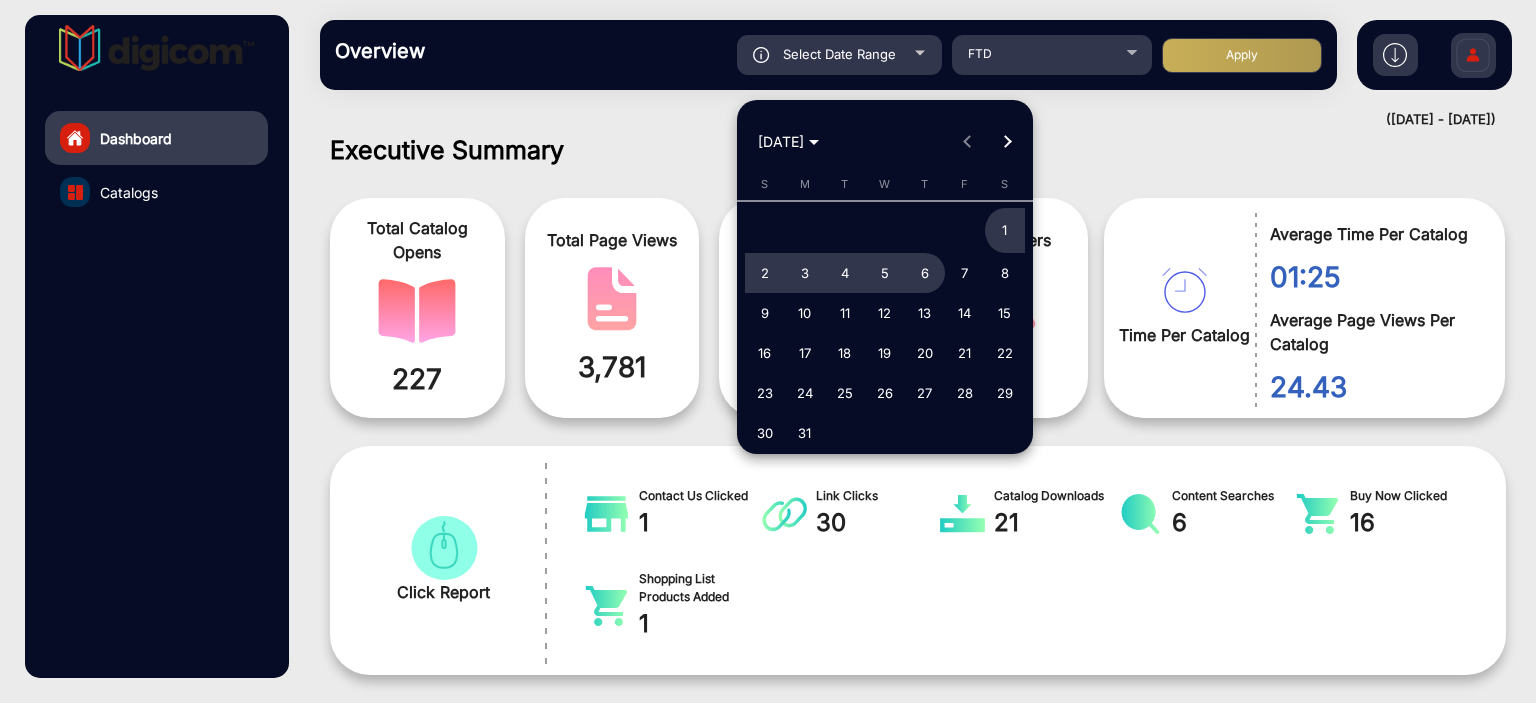 click at bounding box center [768, 351] 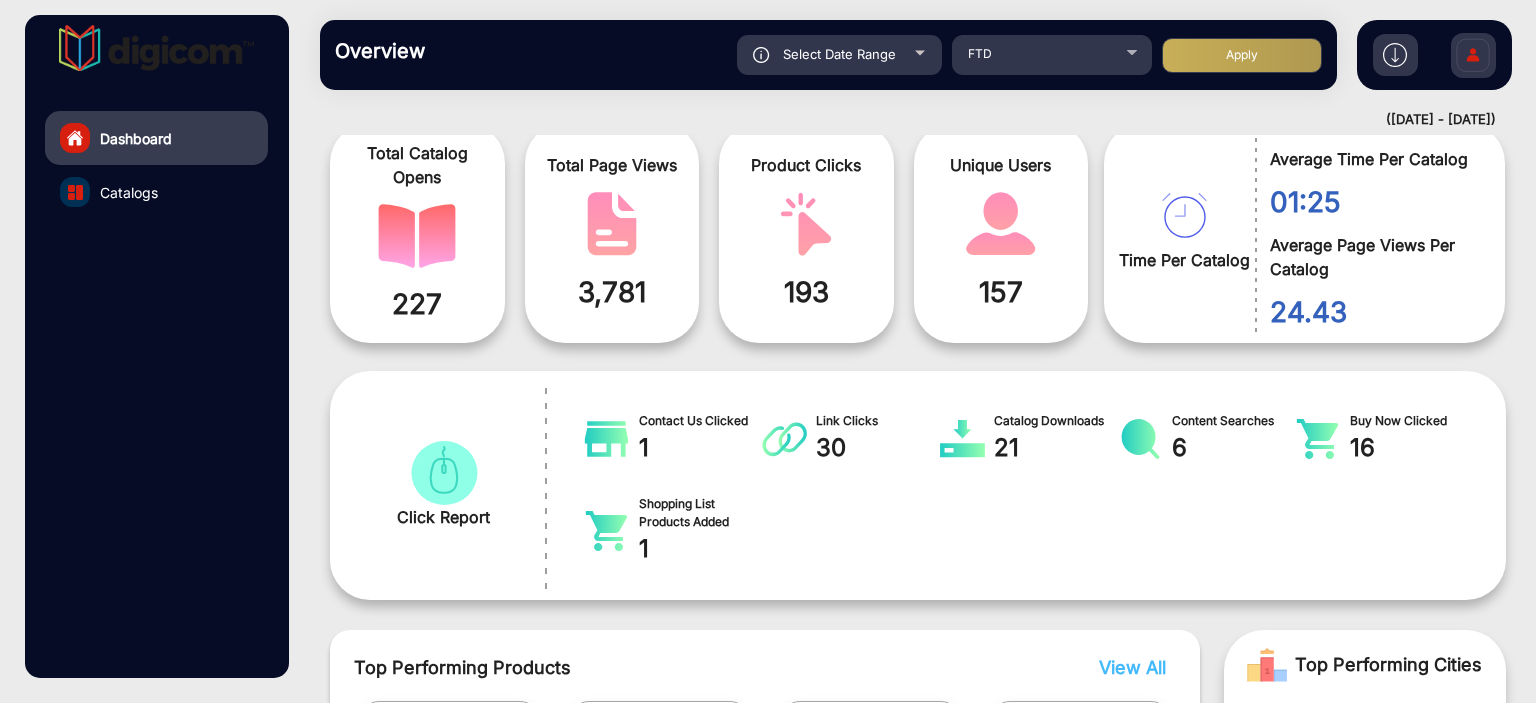 scroll, scrollTop: 215, scrollLeft: 0, axis: vertical 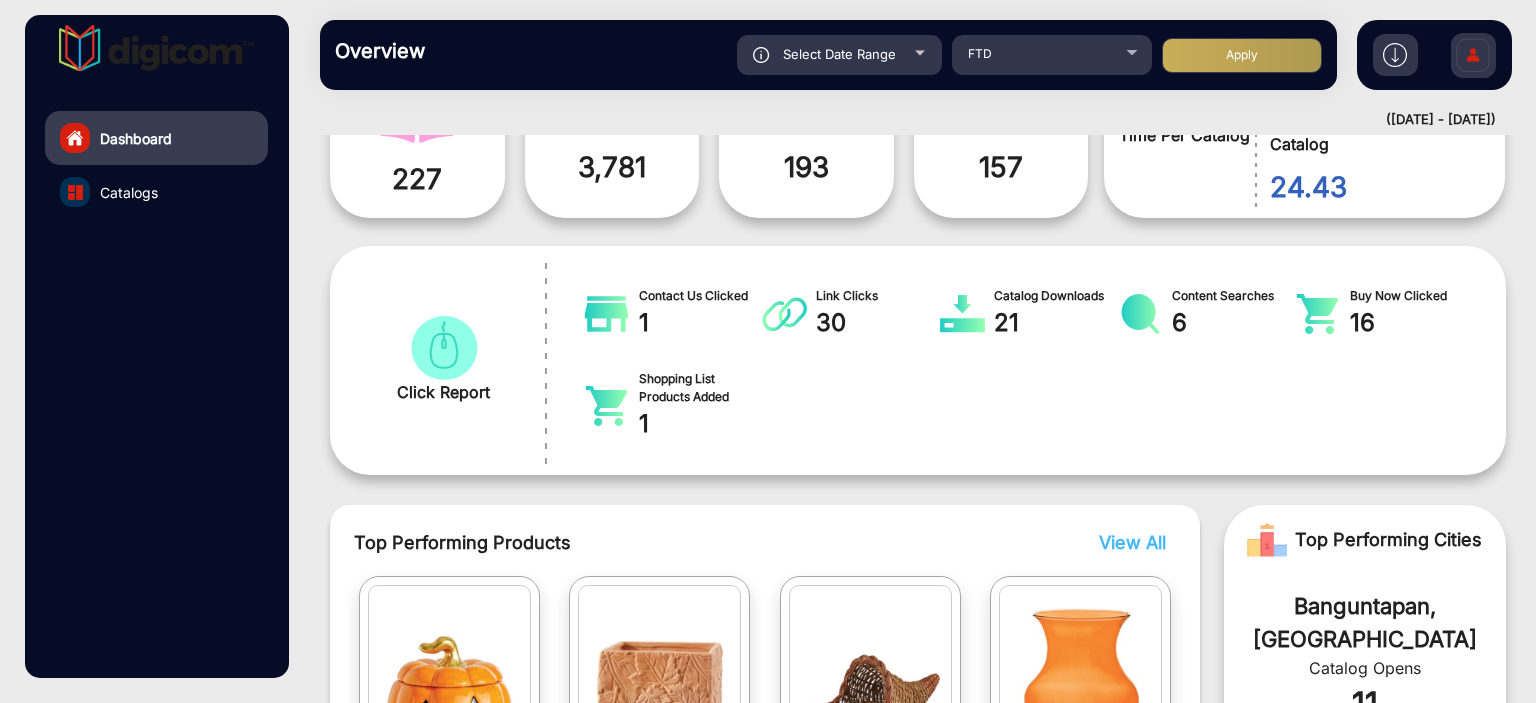 click on "Select Date Range" 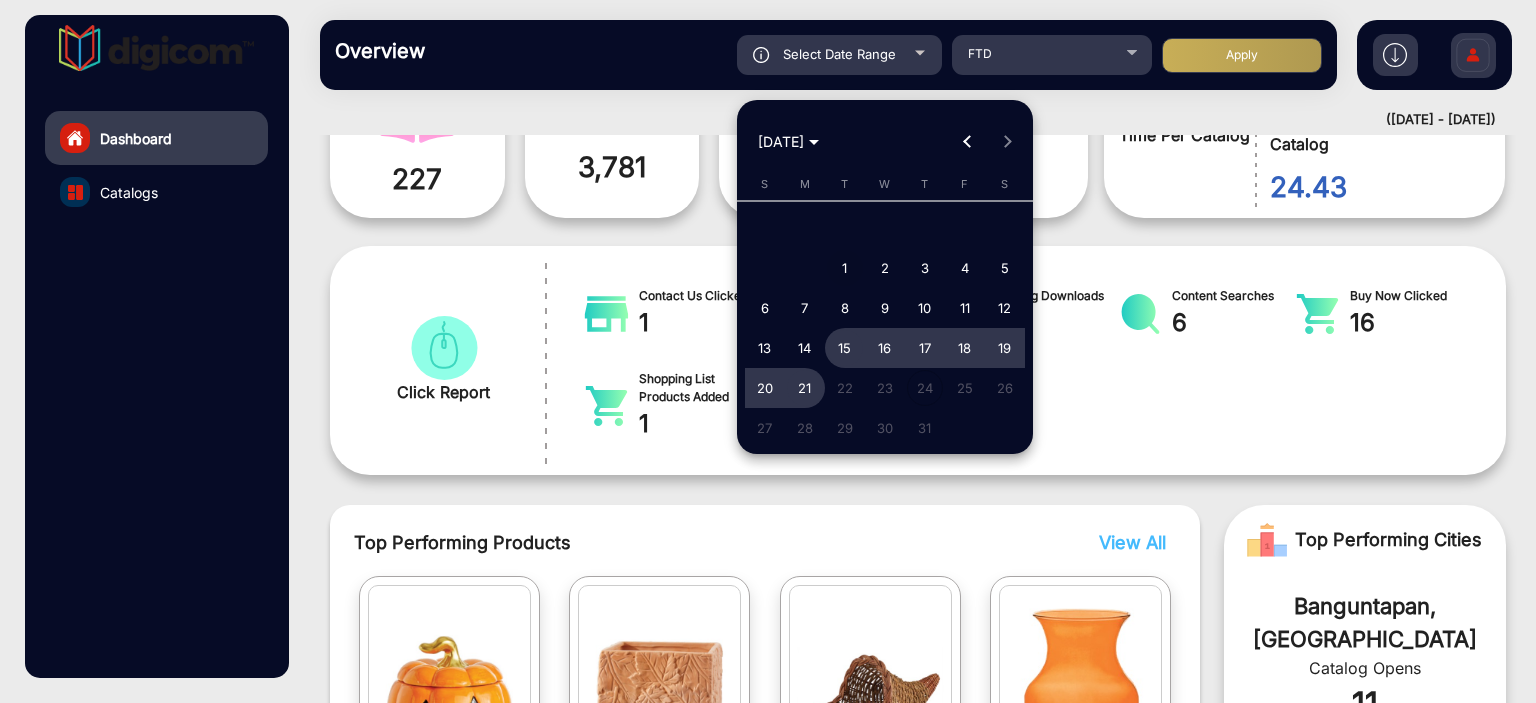 click on "1" at bounding box center (845, 268) 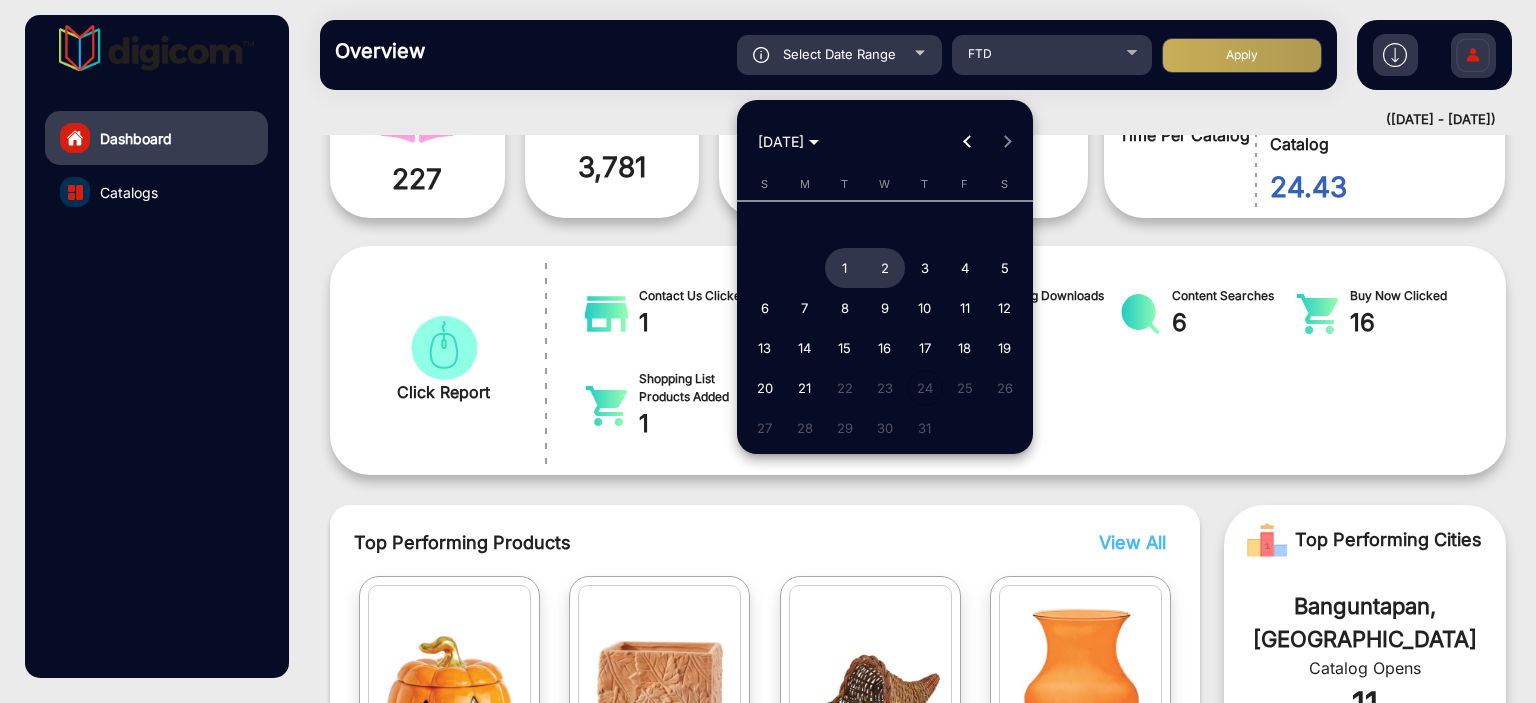 click on "[DATE]" at bounding box center [788, 141] 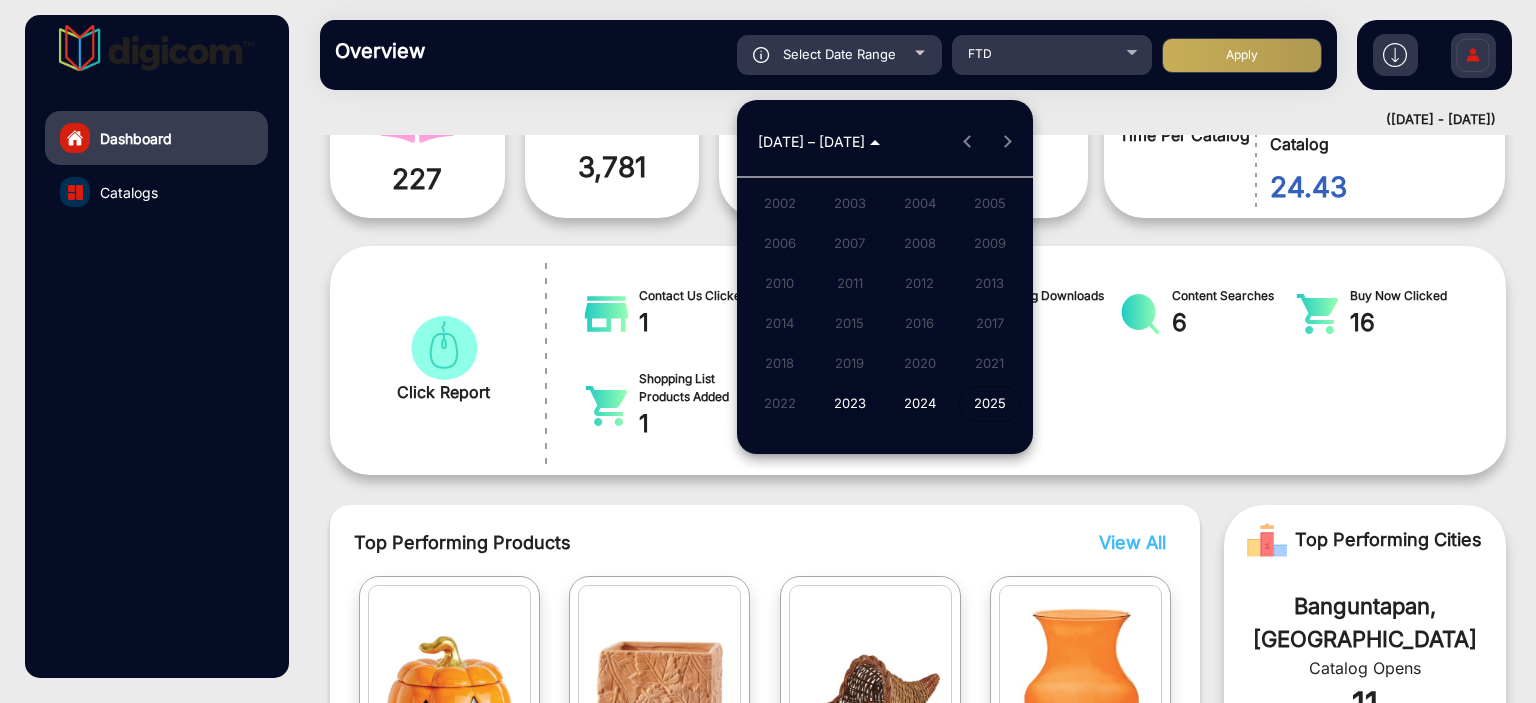 click on "2023" at bounding box center (849, 404) 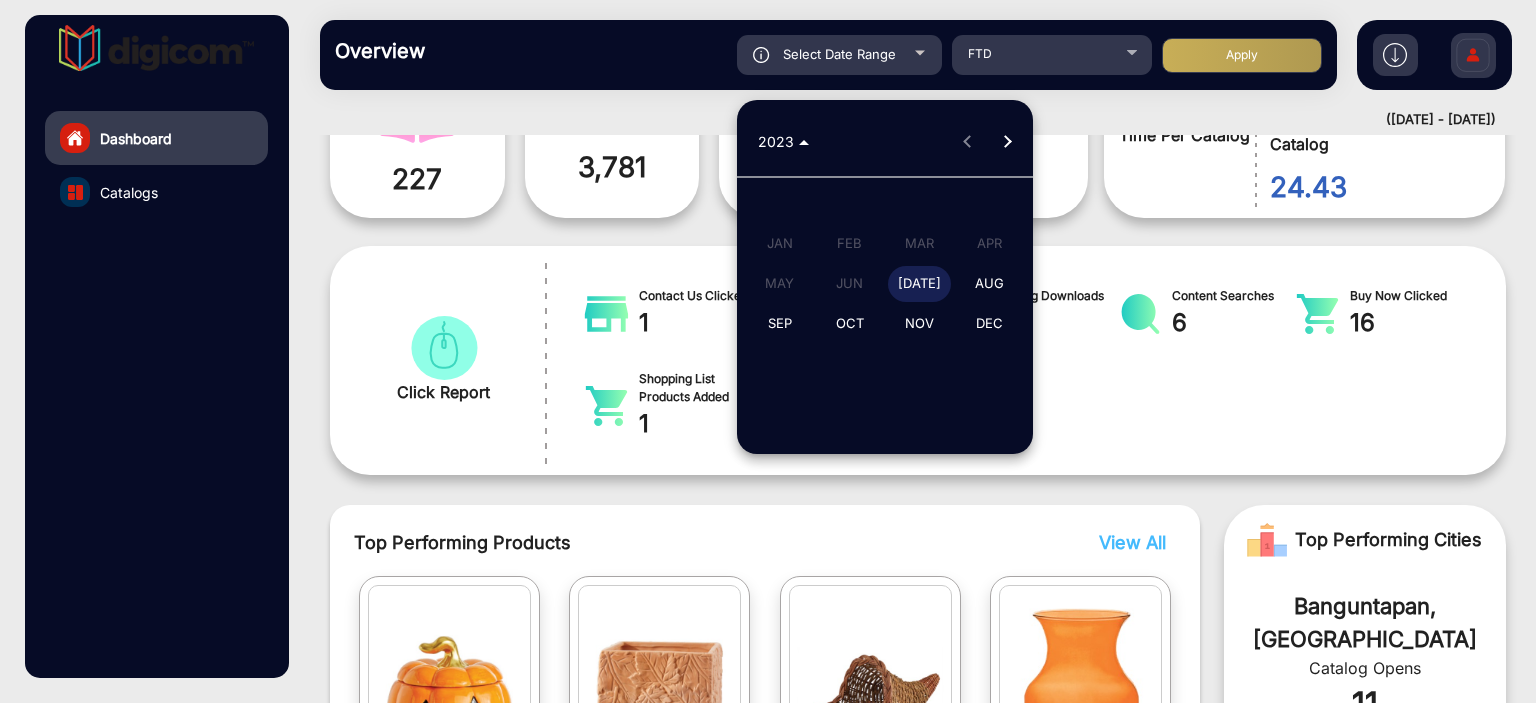 click on "[DATE]" at bounding box center (919, 284) 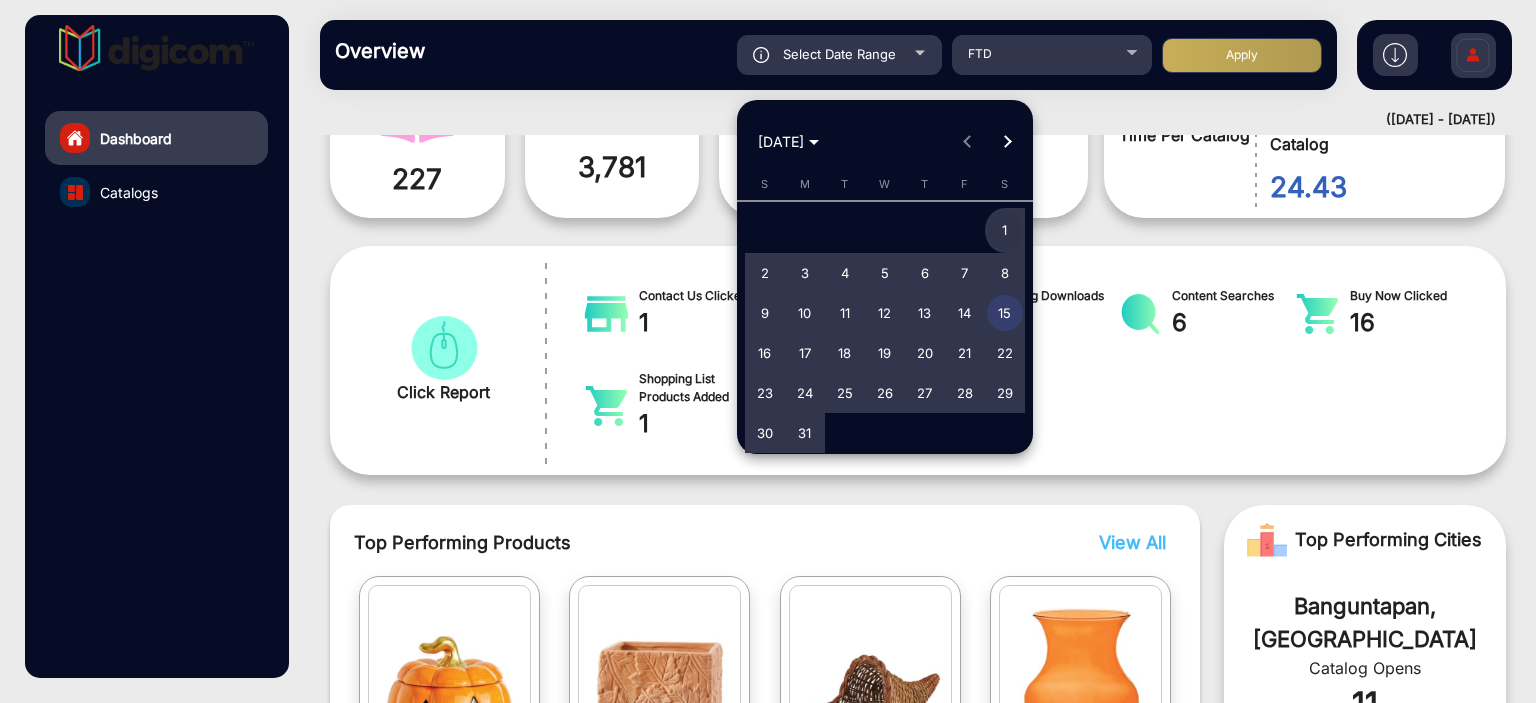 click on "1" at bounding box center [1005, 231] 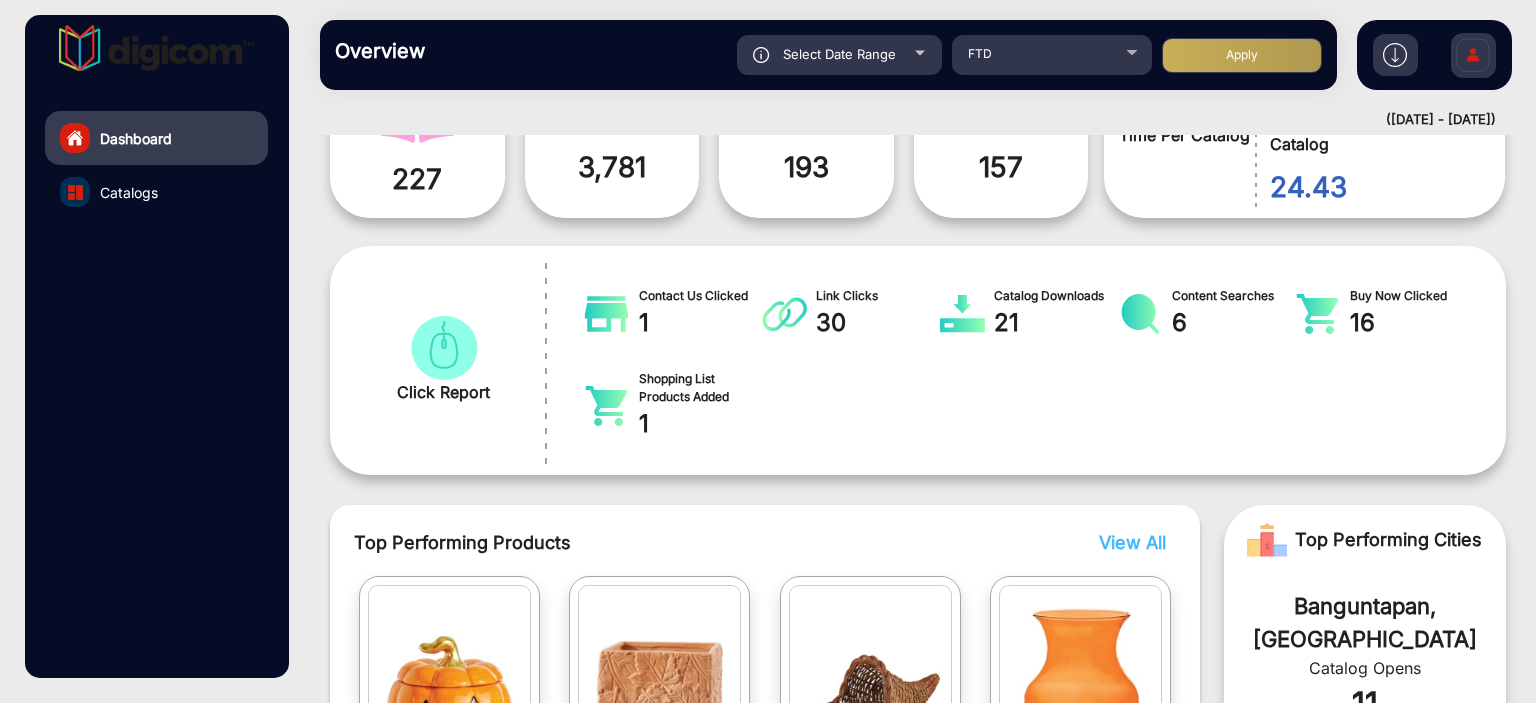 type on "[DATE] - [DATE]" 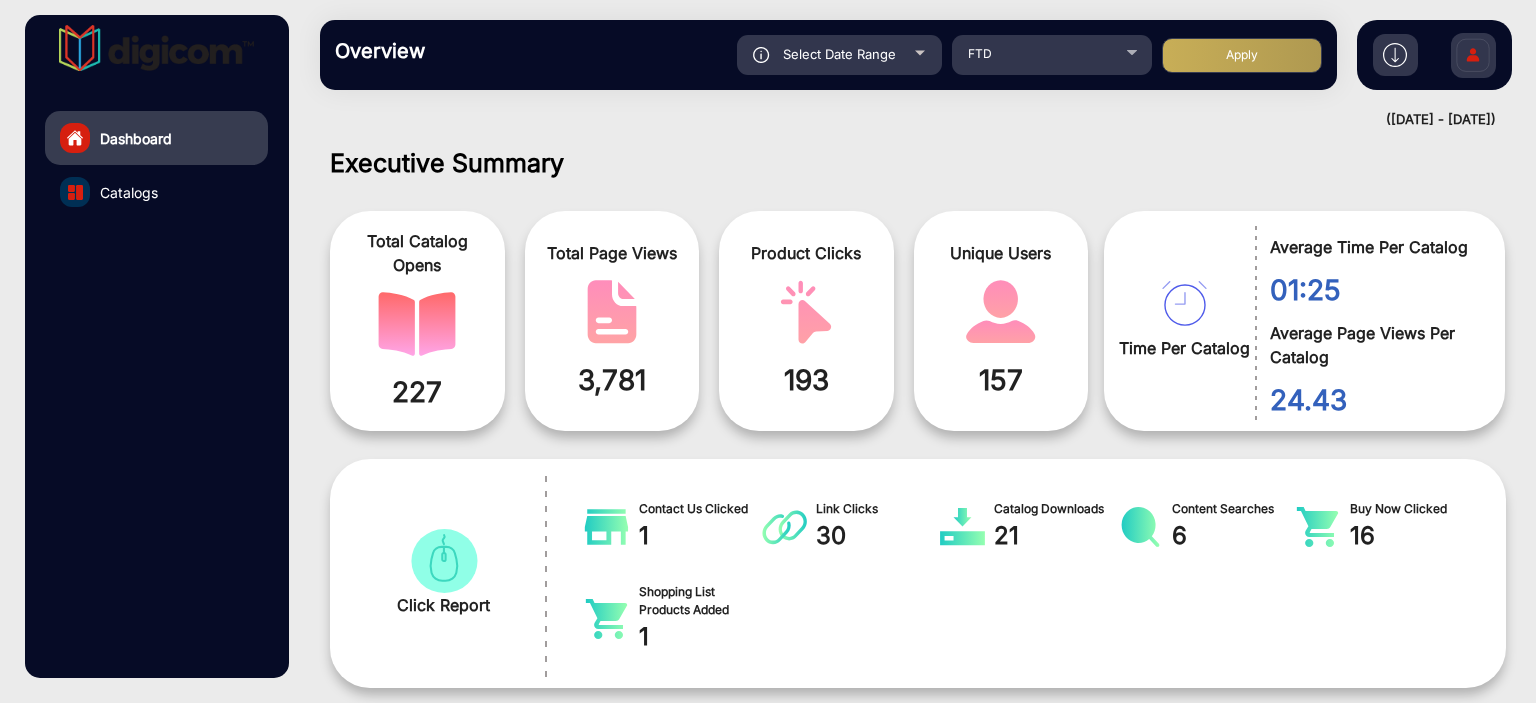 scroll, scrollTop: 0, scrollLeft: 0, axis: both 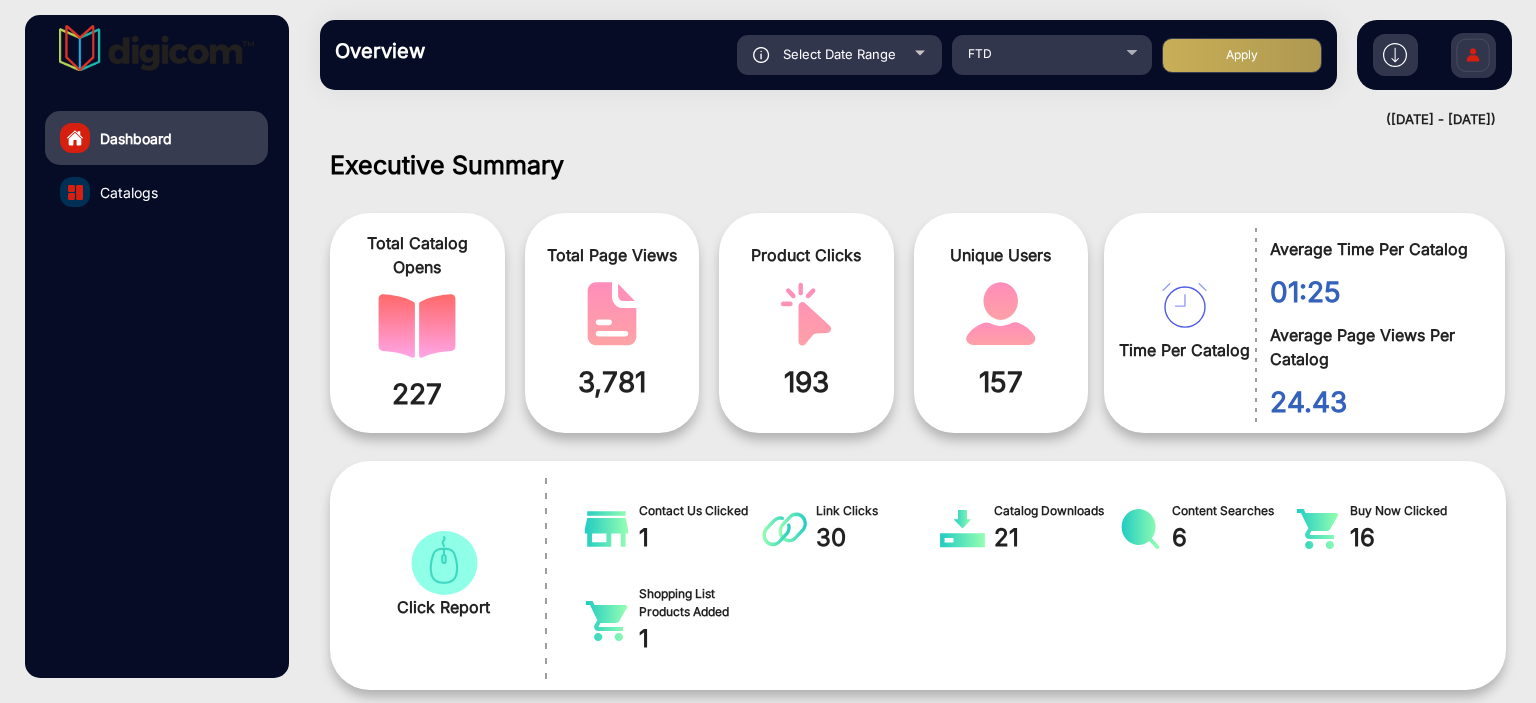 click on "Select Date Range" 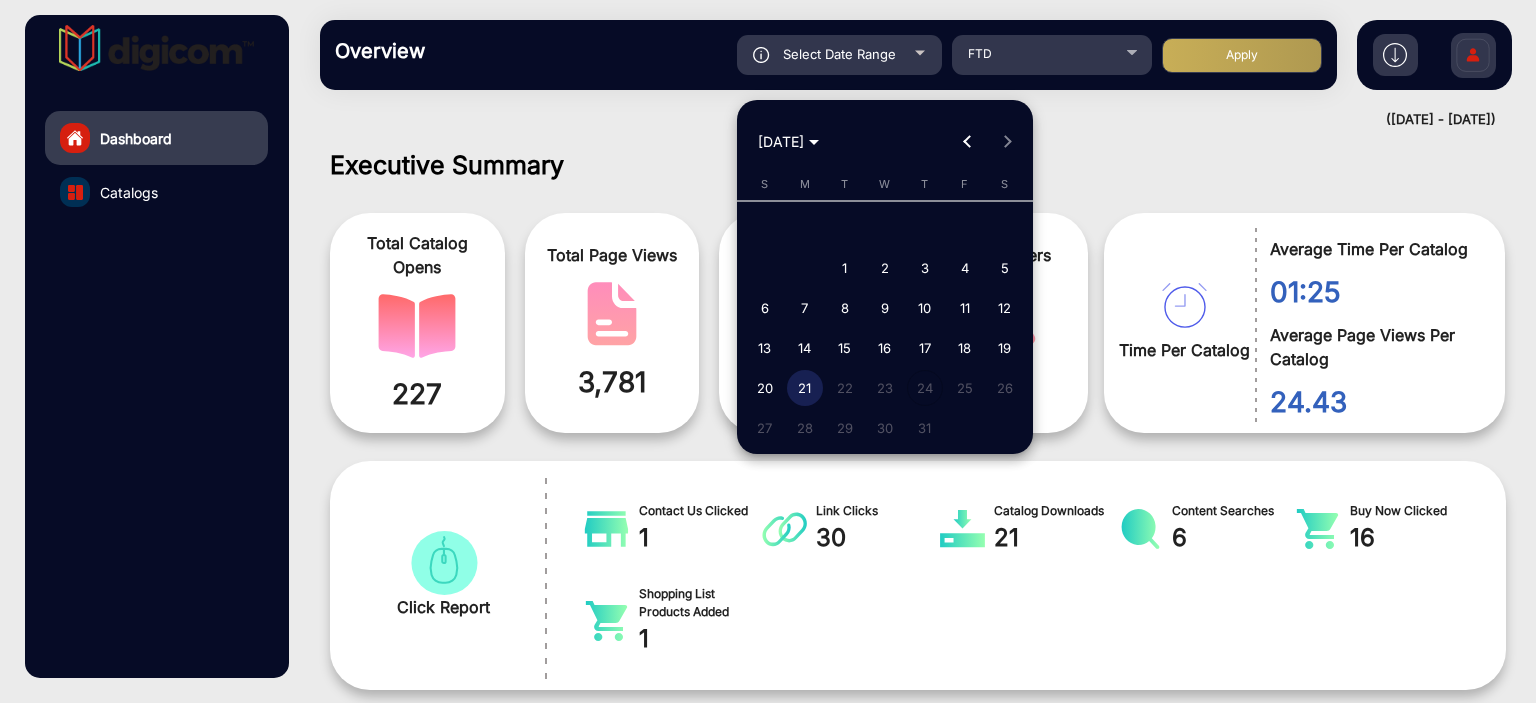 click on "[DATE]" at bounding box center [788, 142] 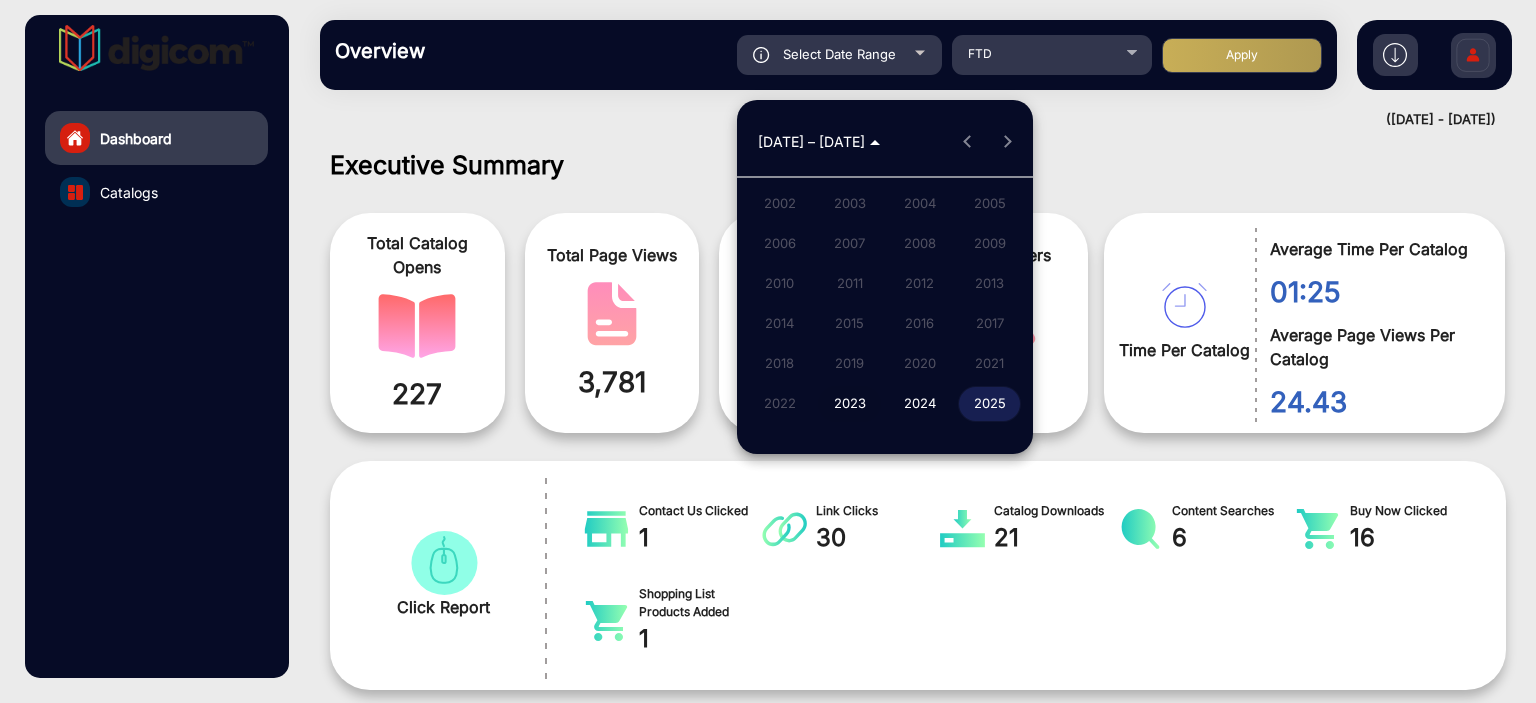 click on "2023" at bounding box center [849, 404] 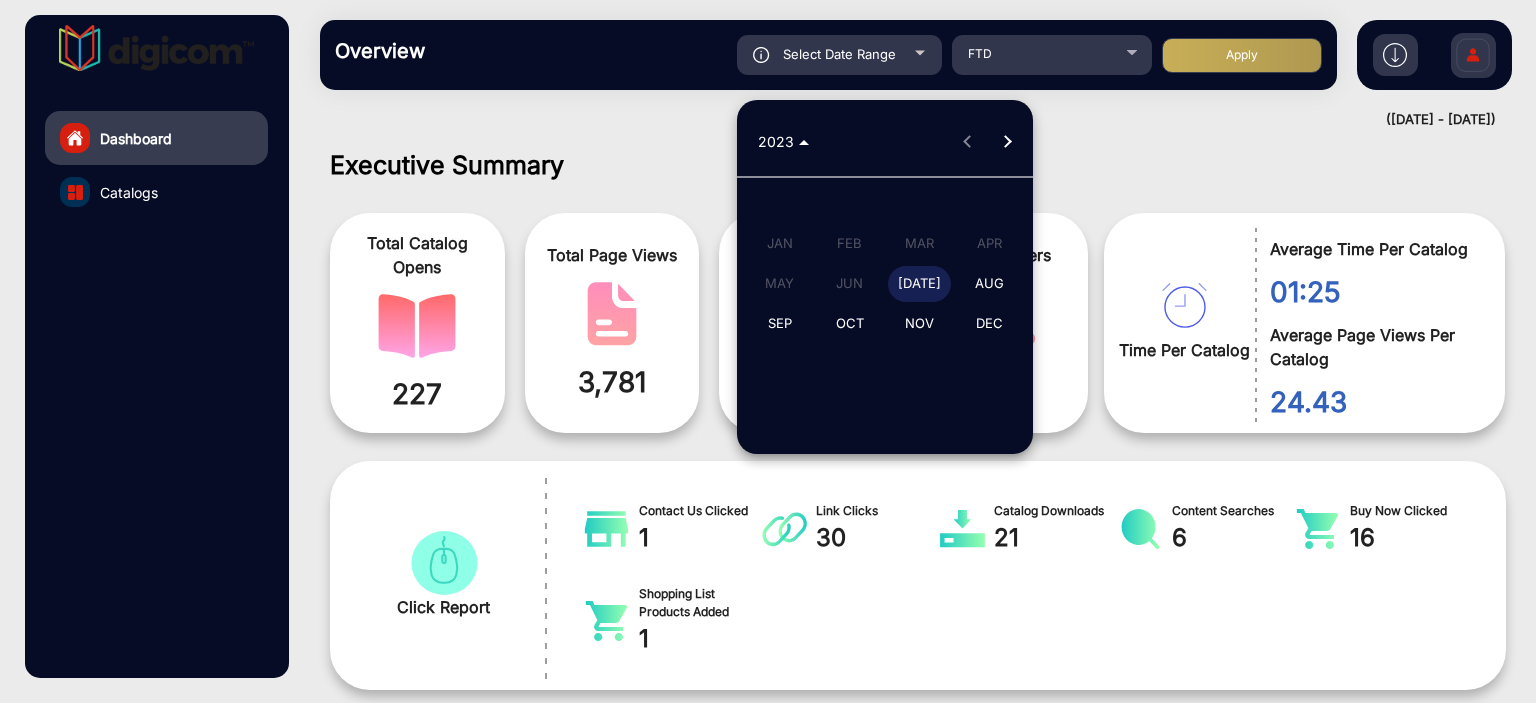 click on "[DATE]" at bounding box center [919, 284] 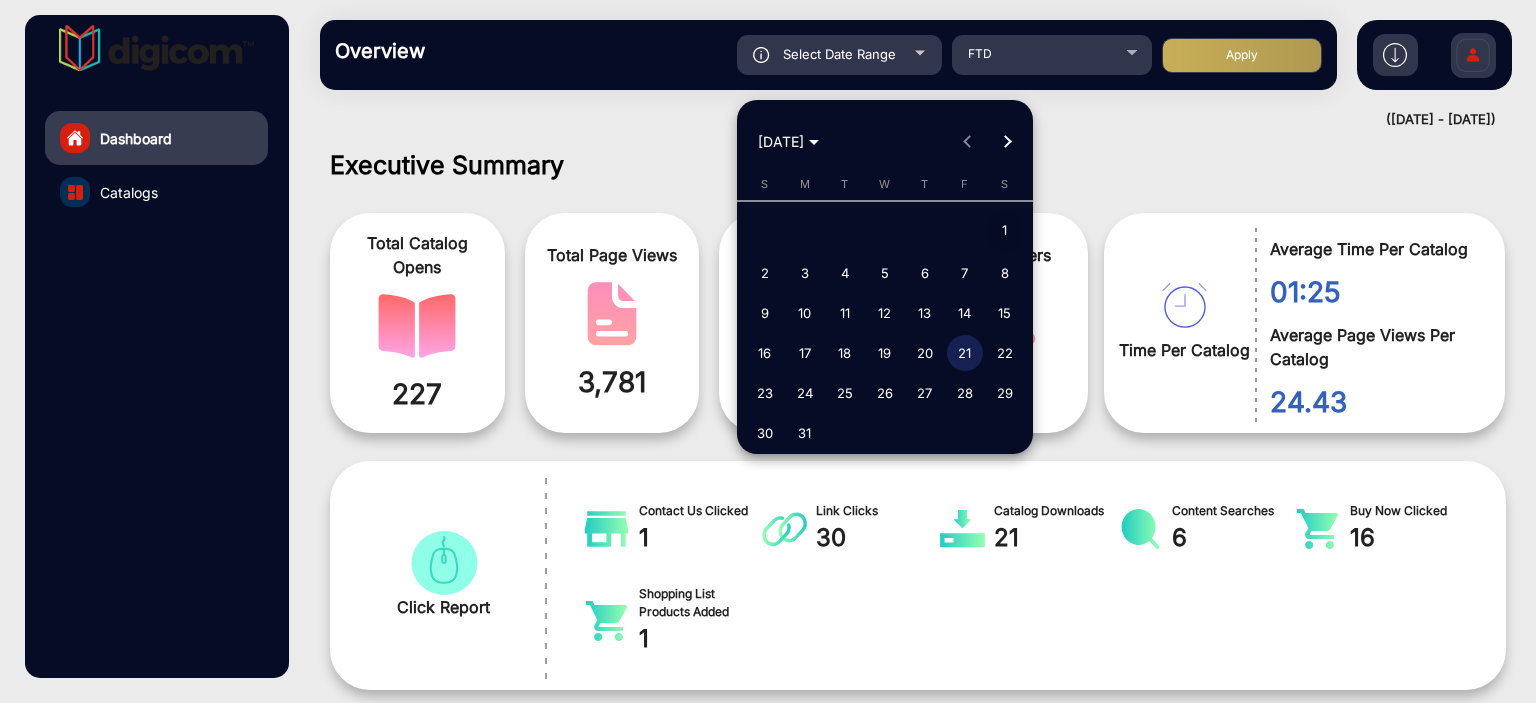 click on "1" at bounding box center [1005, 231] 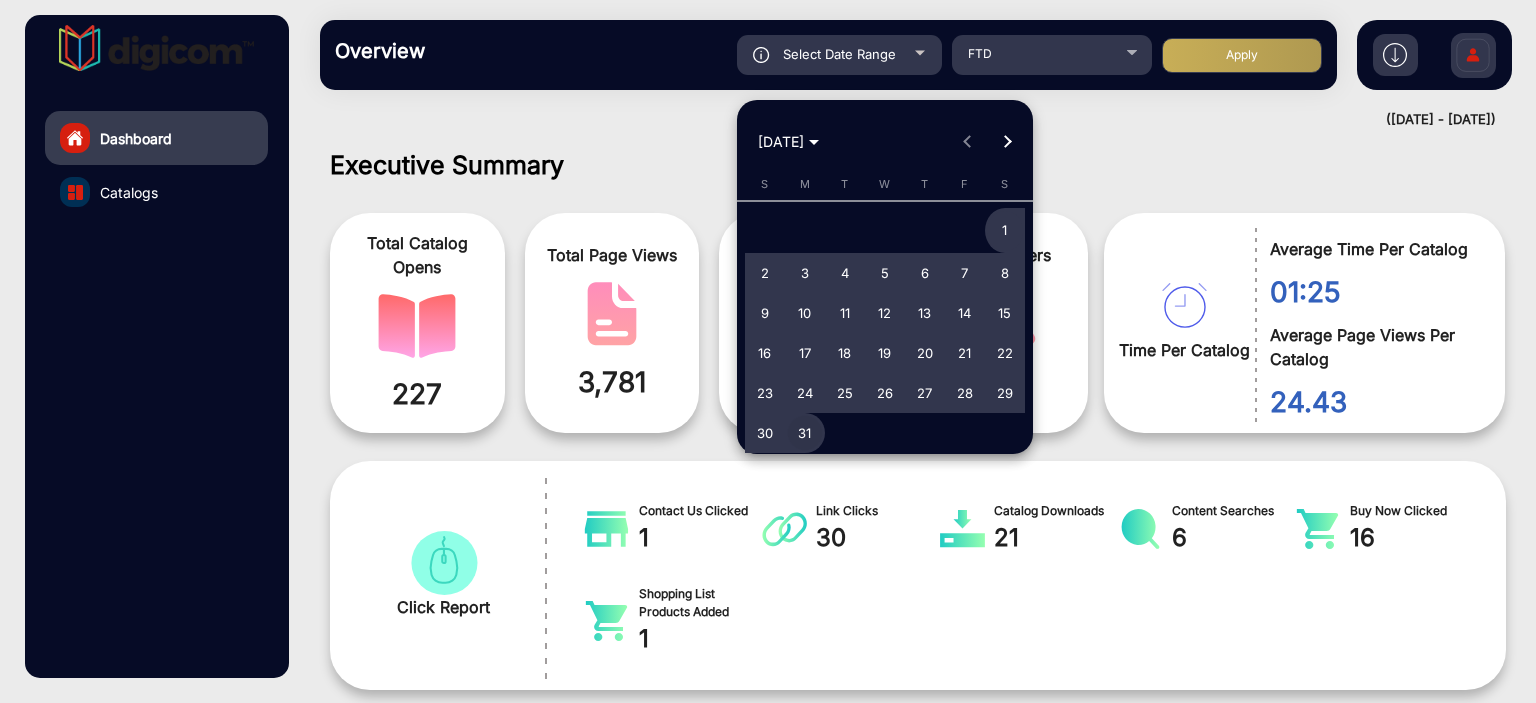 click on "31" at bounding box center (805, 433) 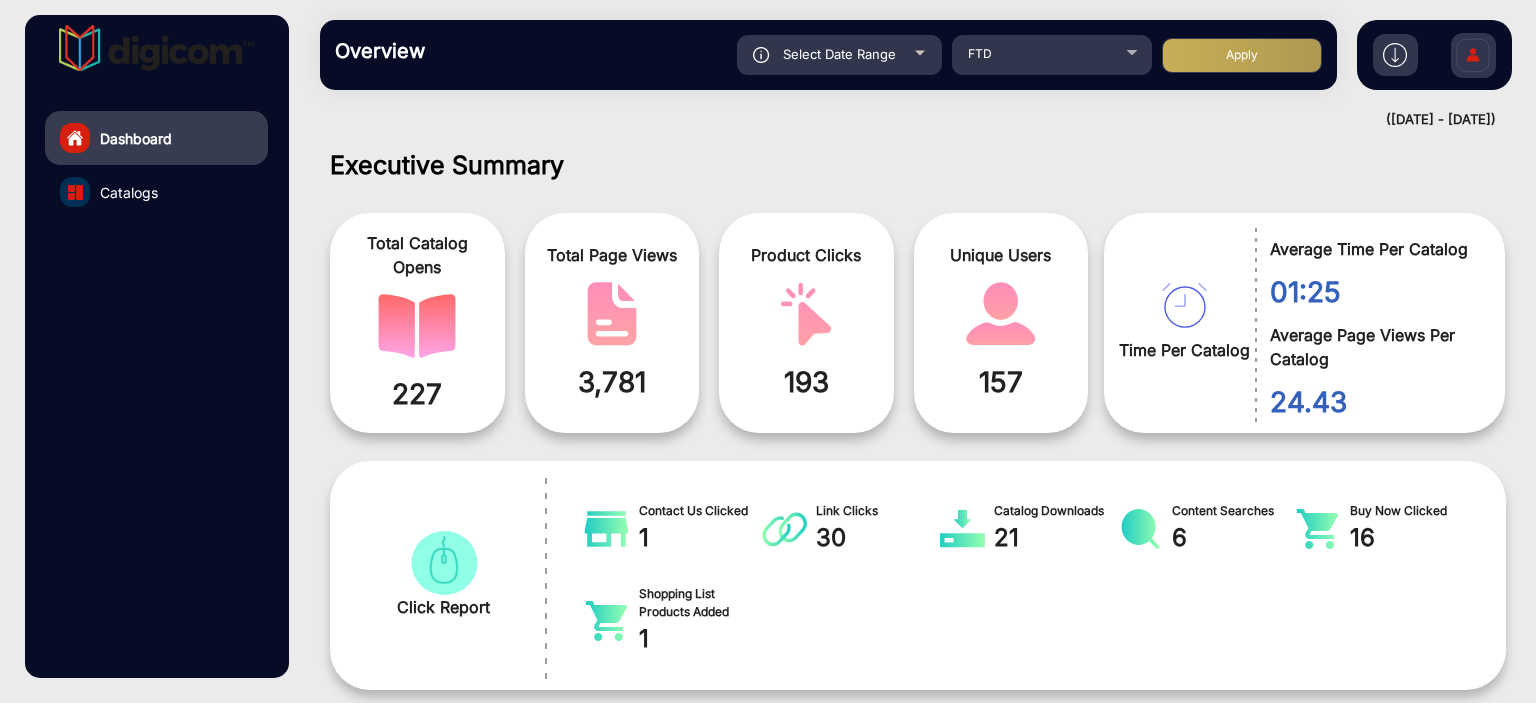 click on "Apply" 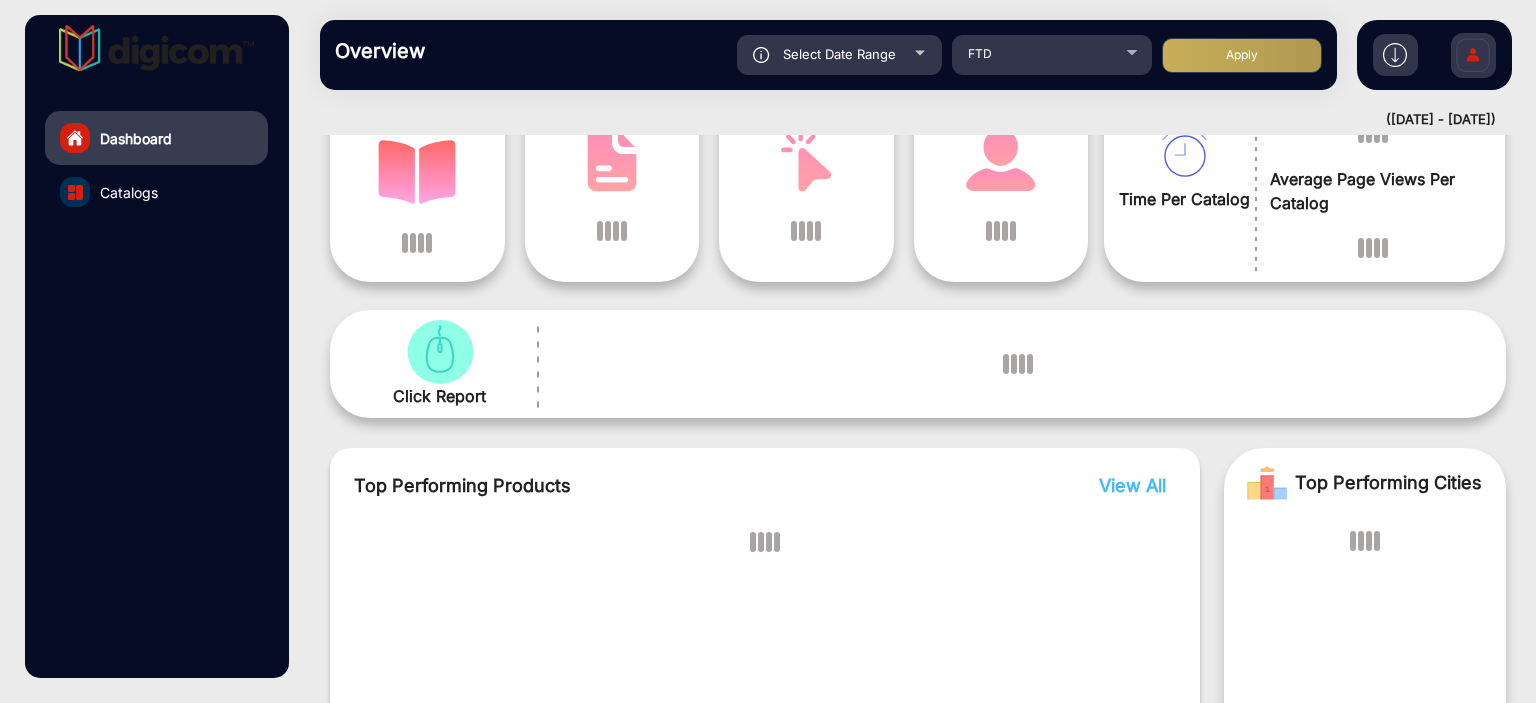 scroll, scrollTop: 315, scrollLeft: 0, axis: vertical 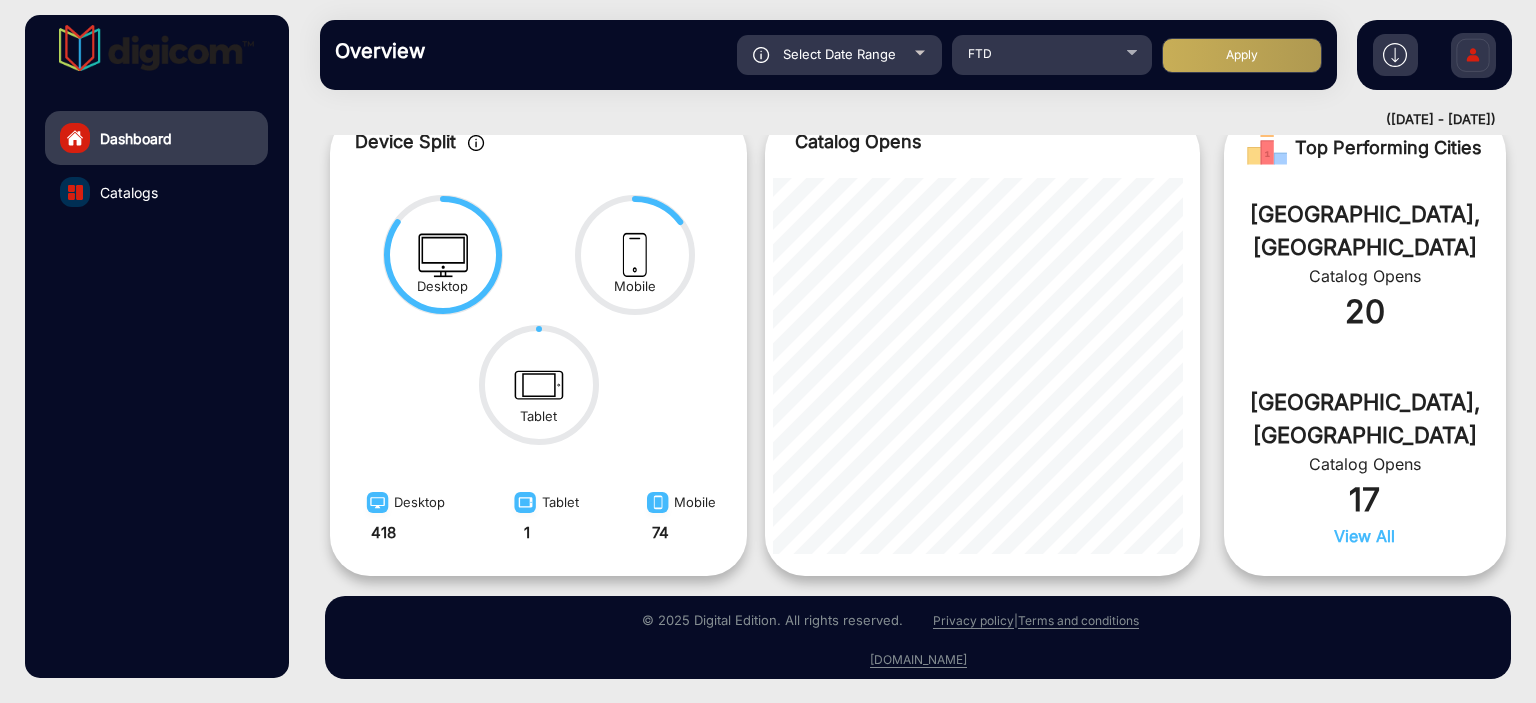 click on "Select Date Range" 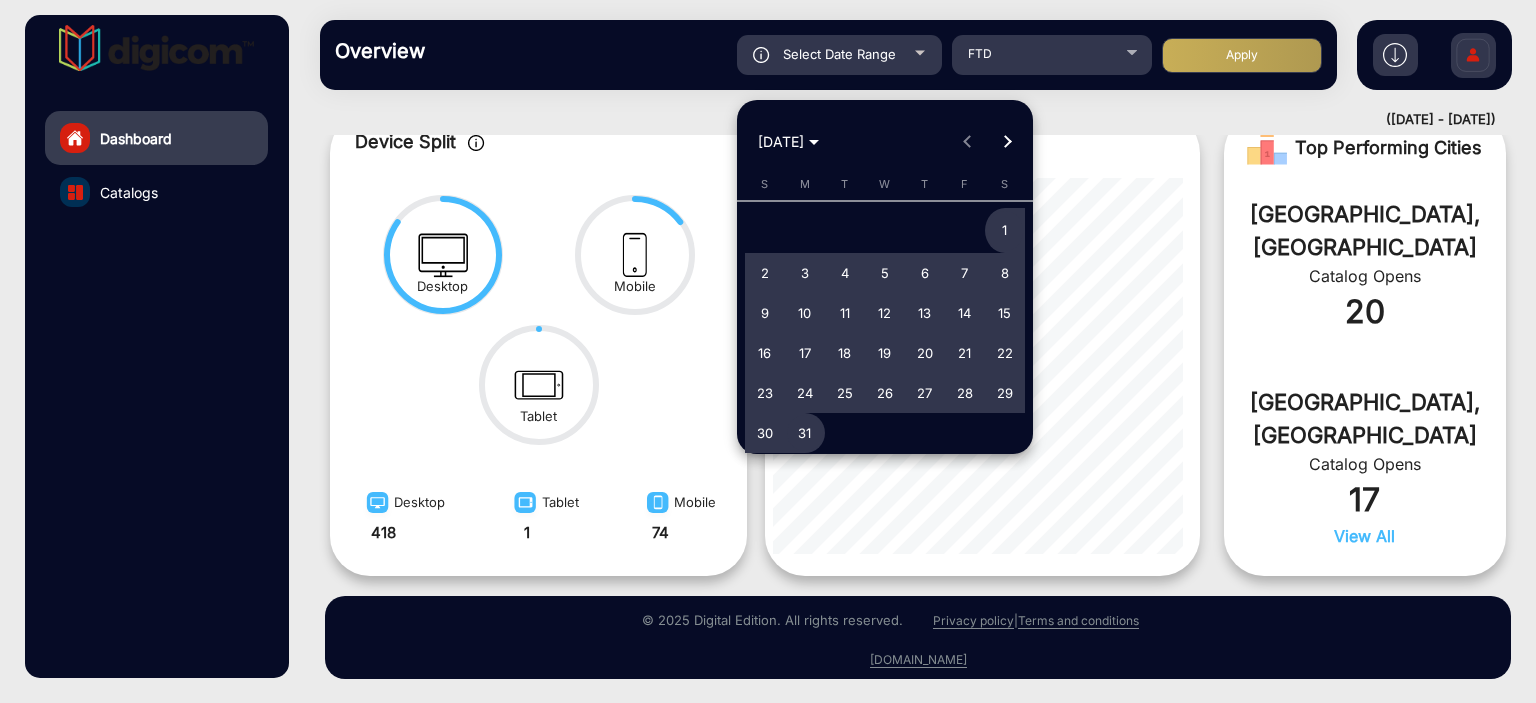 click on "[DATE]" at bounding box center [788, 142] 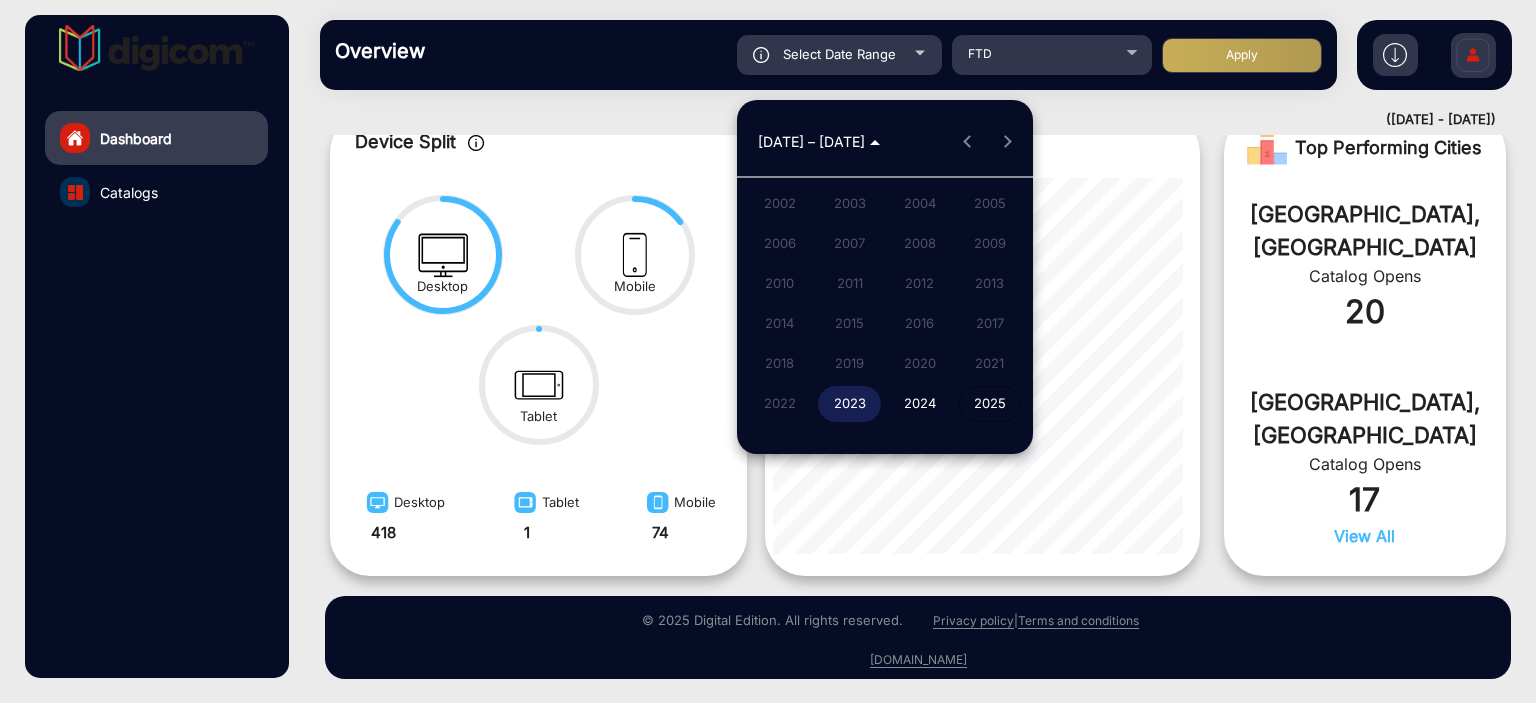 click on "2023" at bounding box center (849, 404) 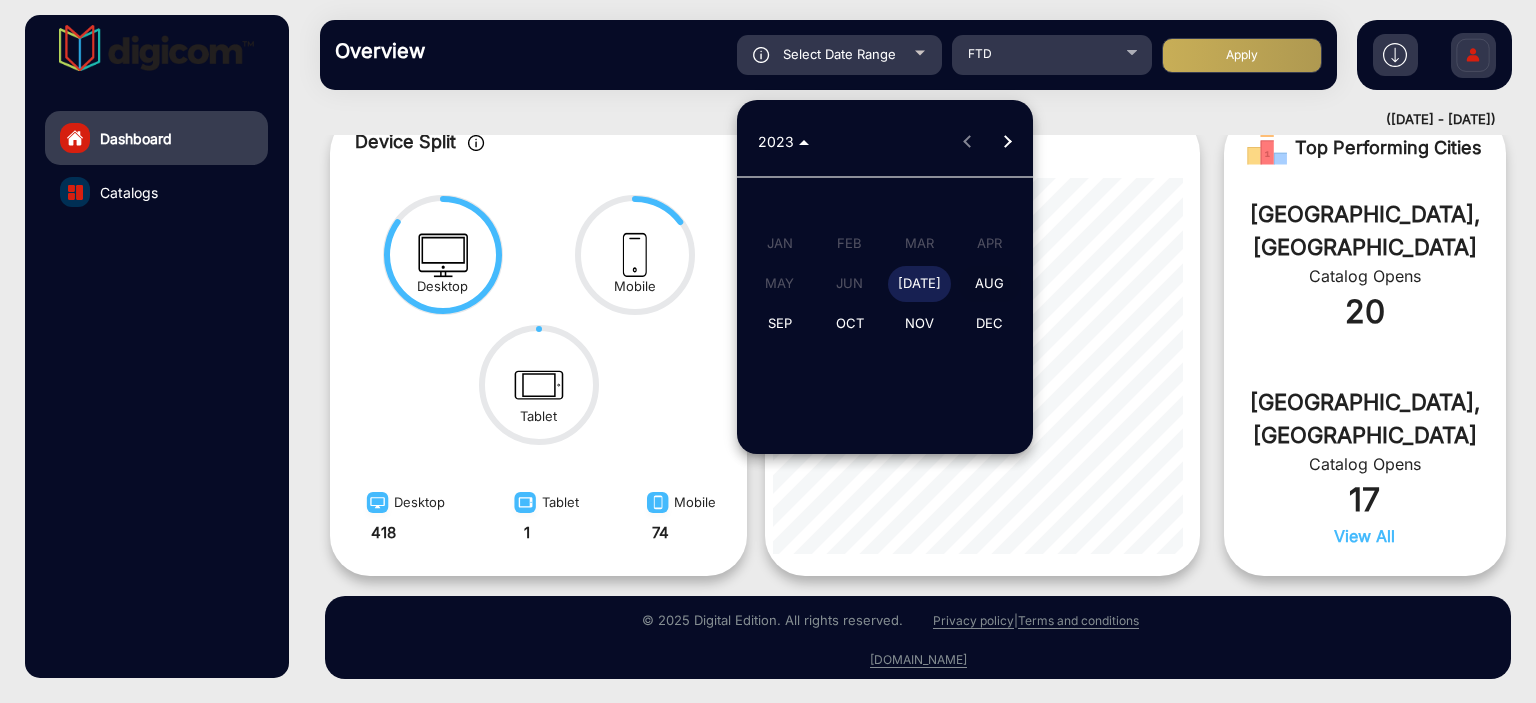 click on "AUG" at bounding box center (989, 284) 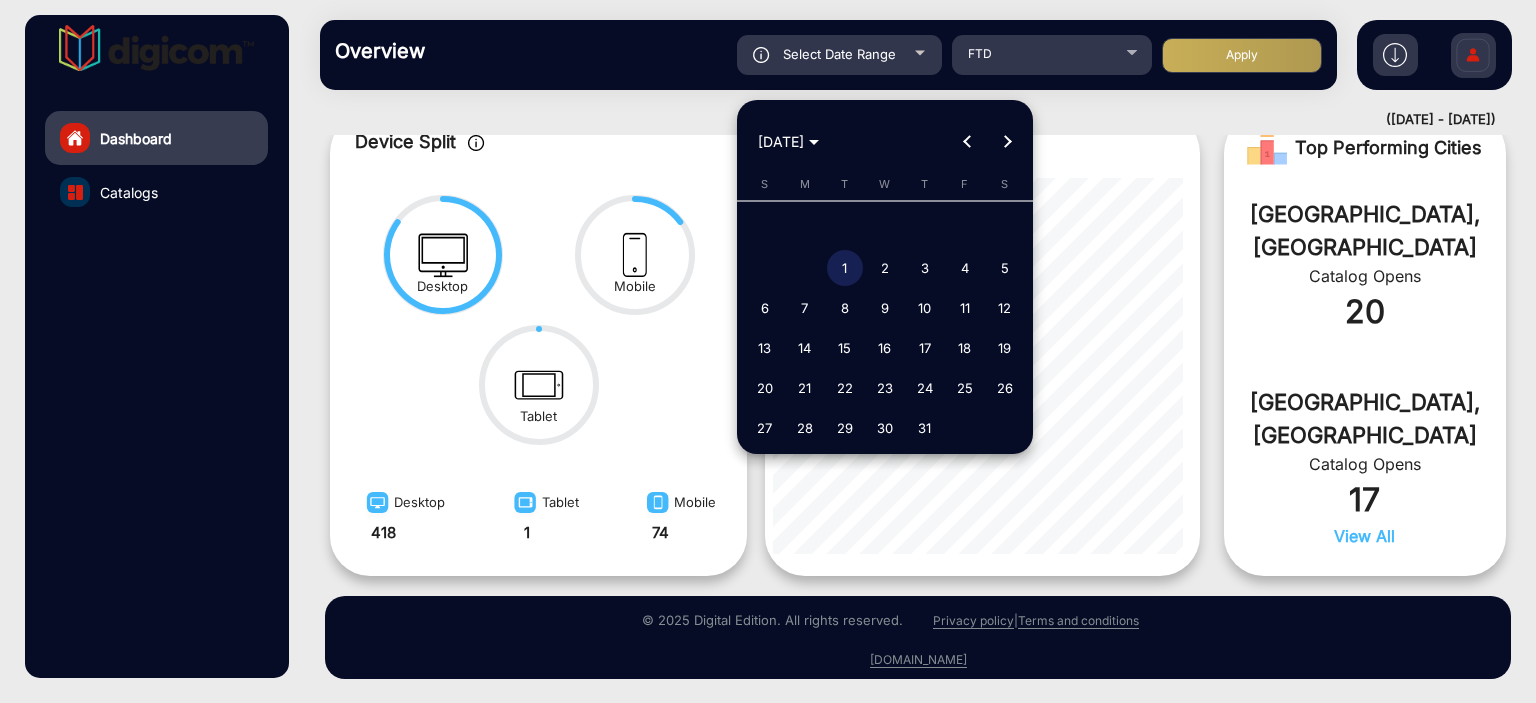 click on "1" at bounding box center (845, 268) 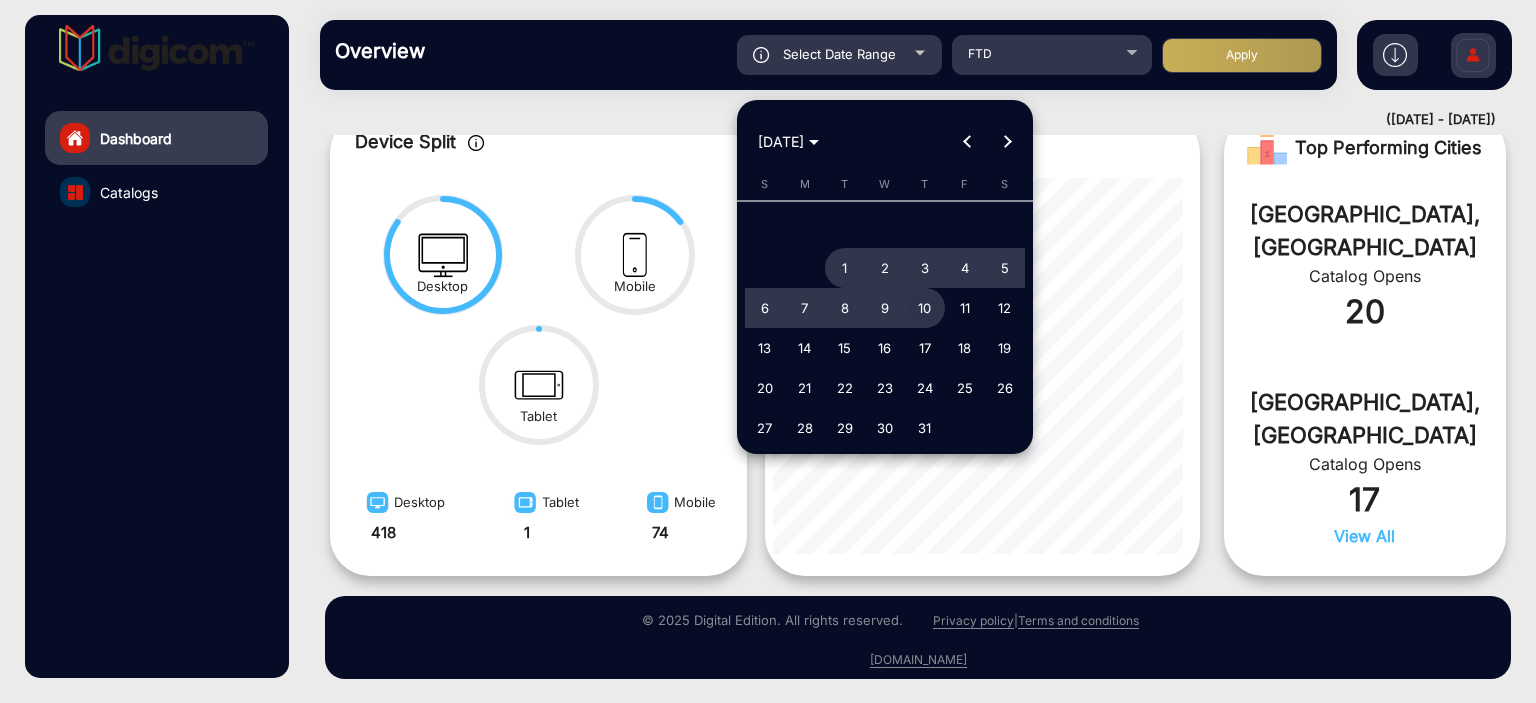 click on "10" at bounding box center [925, 308] 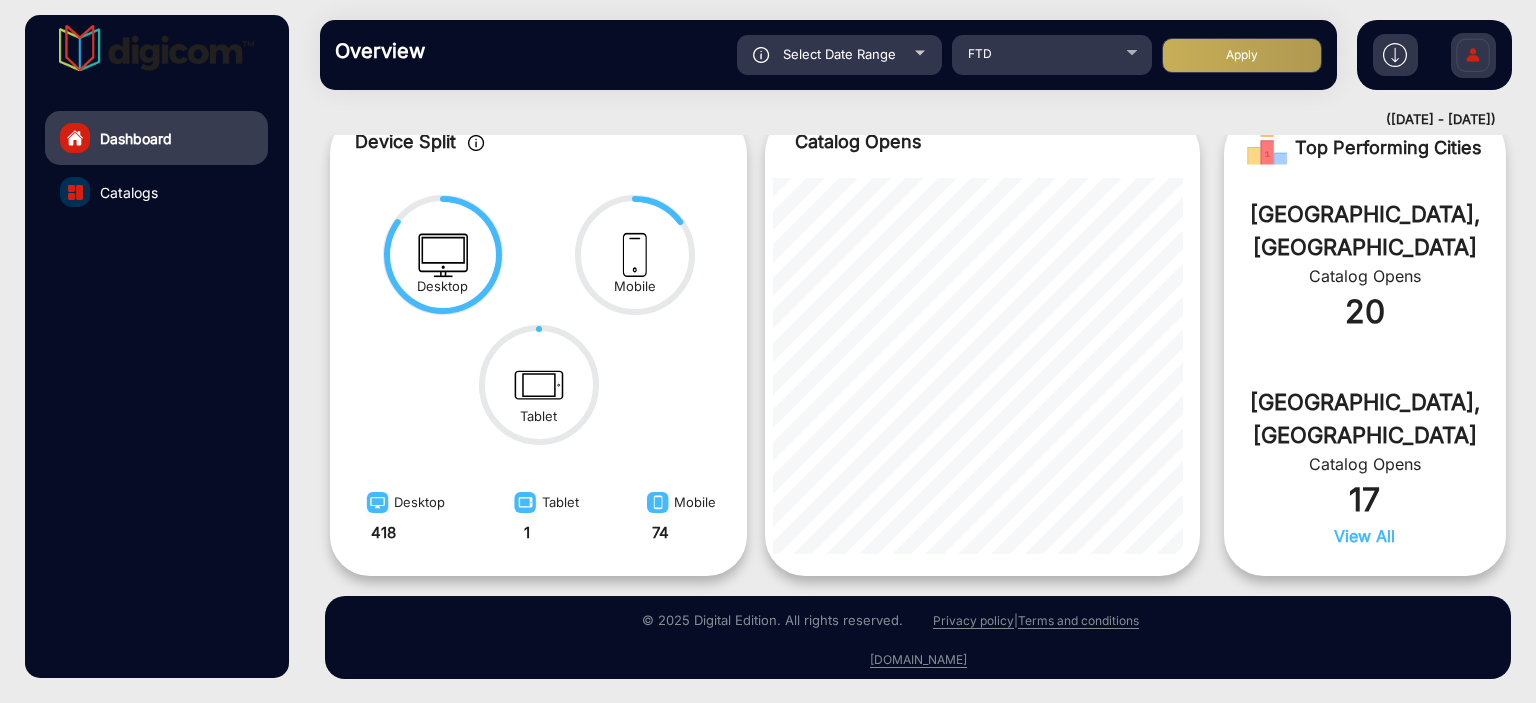 click on "Apply" 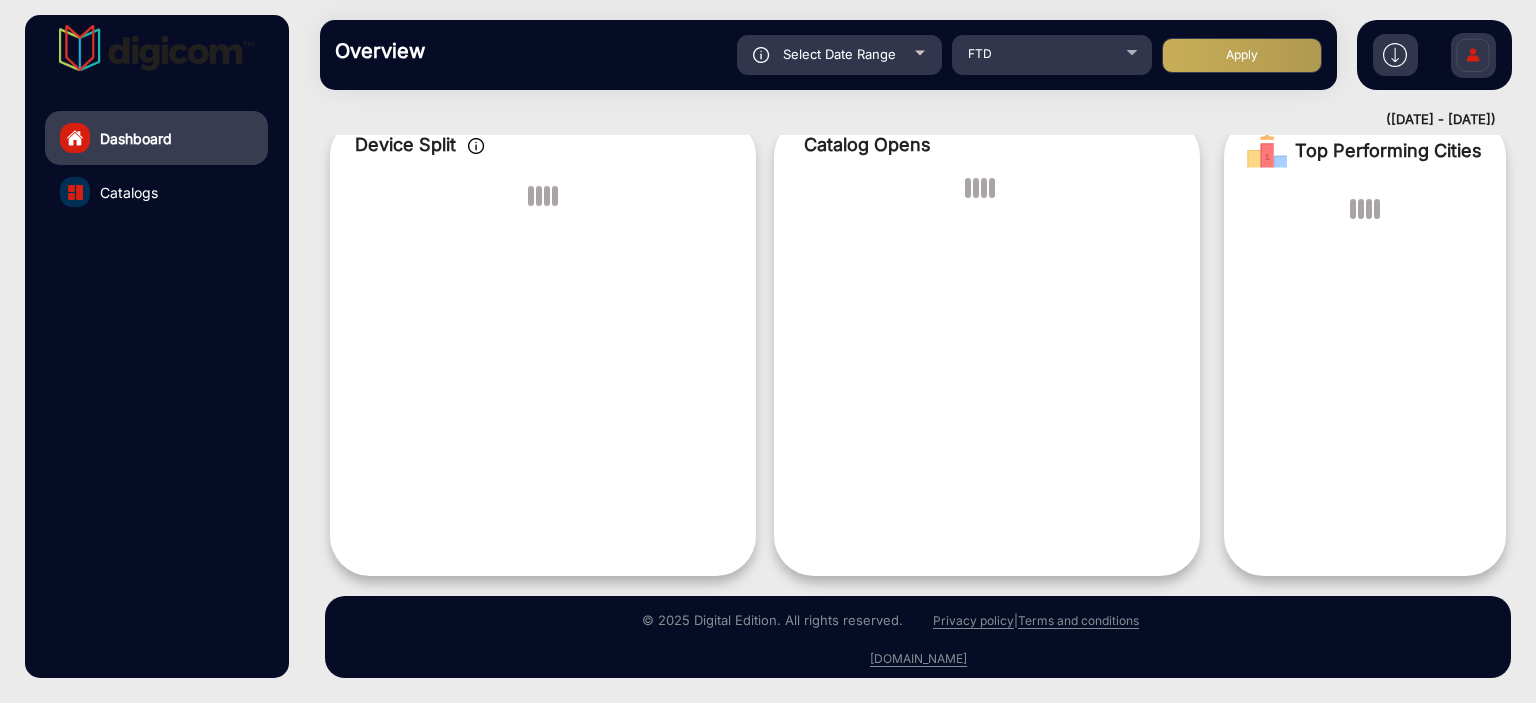 scroll, scrollTop: 15, scrollLeft: 0, axis: vertical 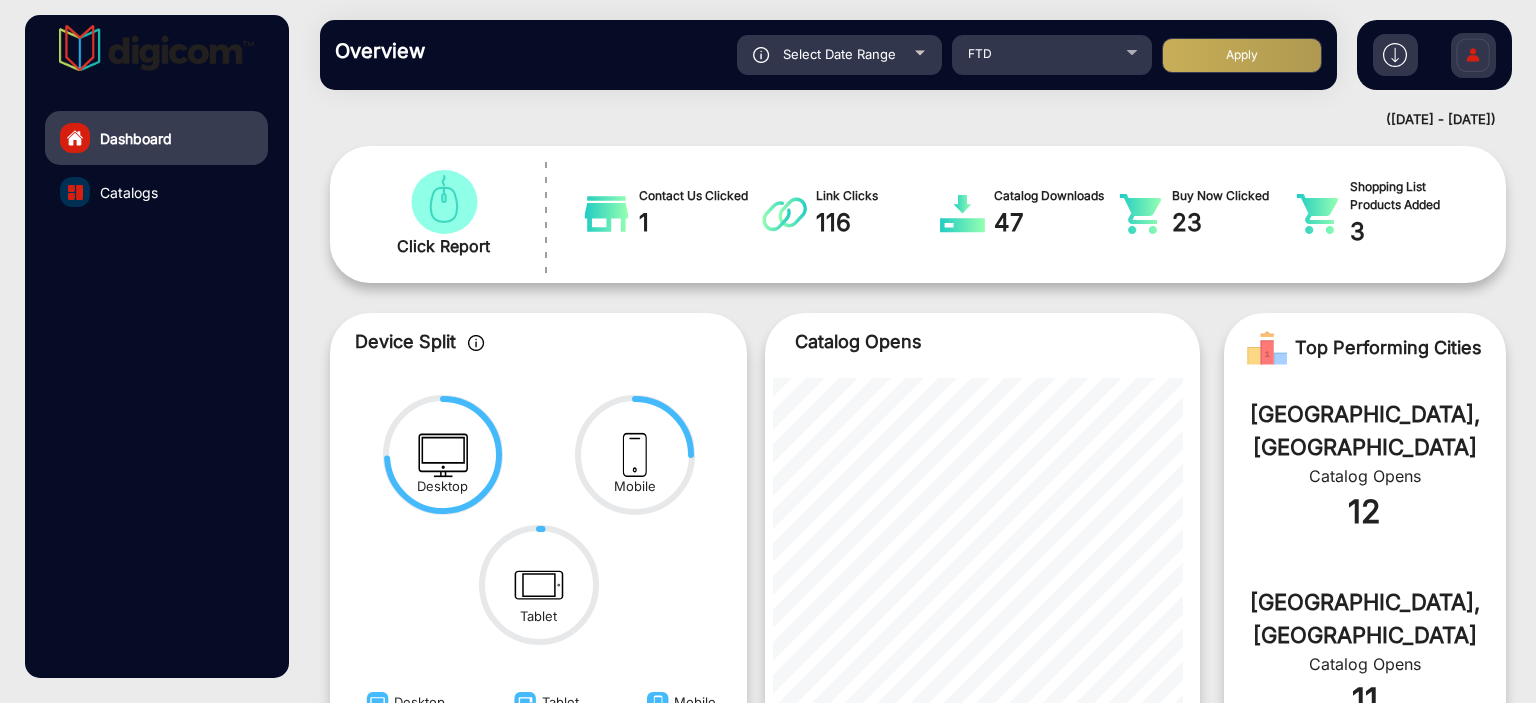 click on "Select Date Range" 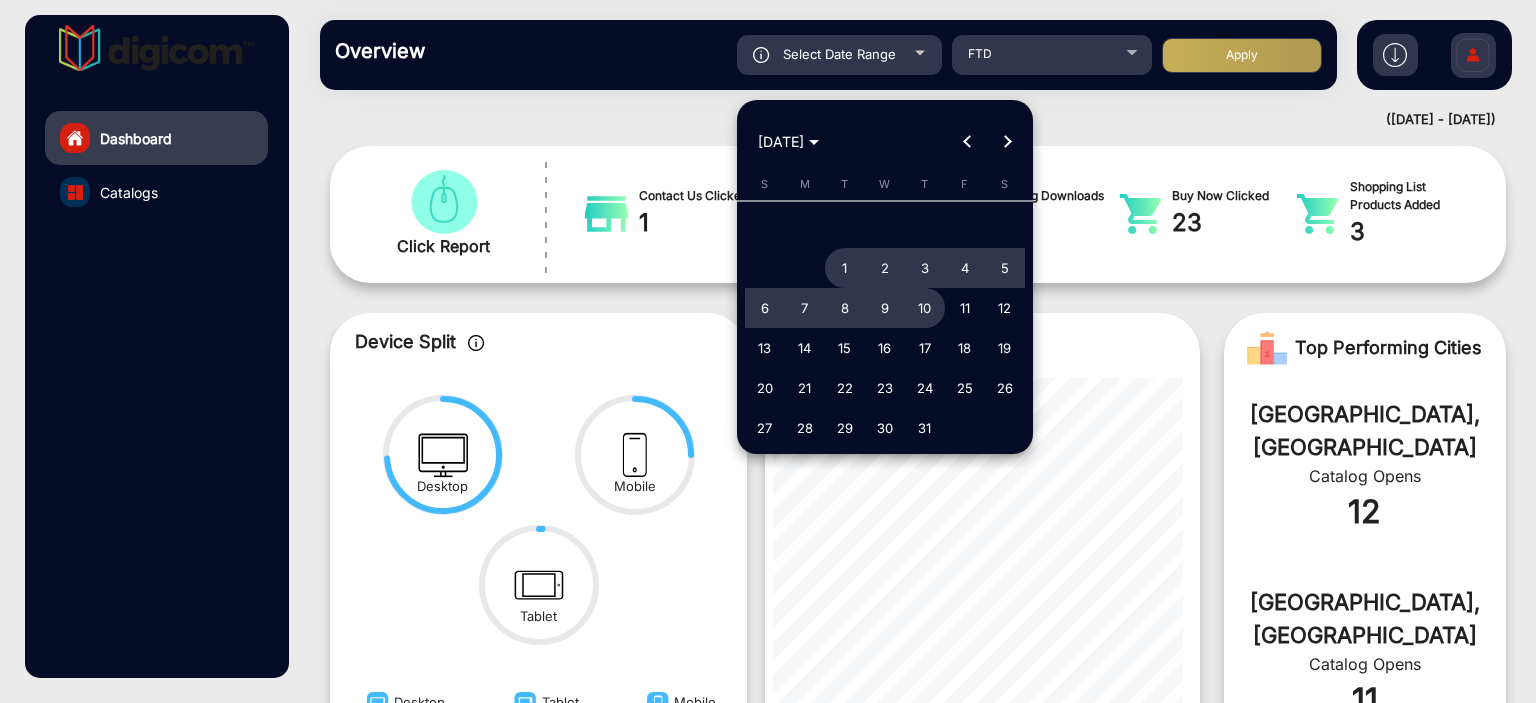 click on "11" at bounding box center [965, 308] 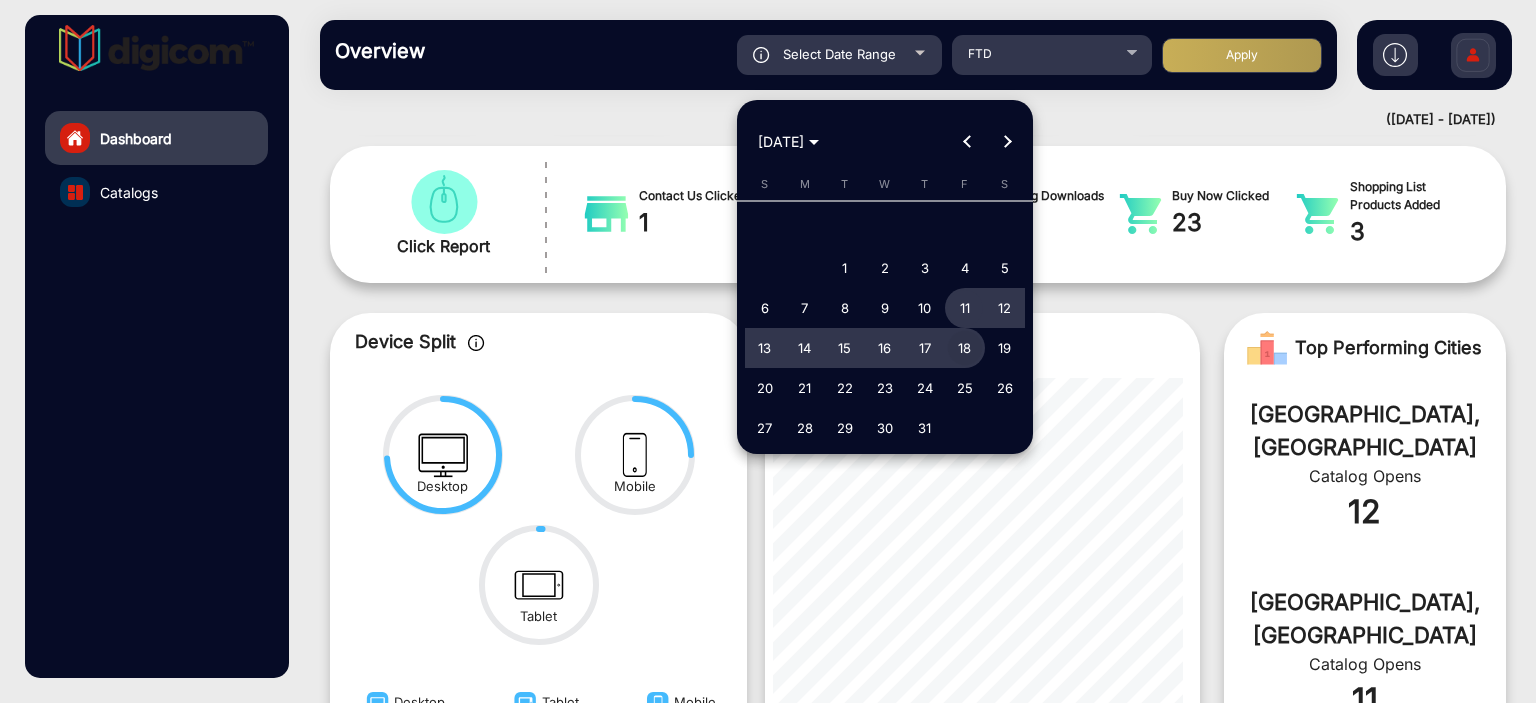 click on "18" at bounding box center (965, 348) 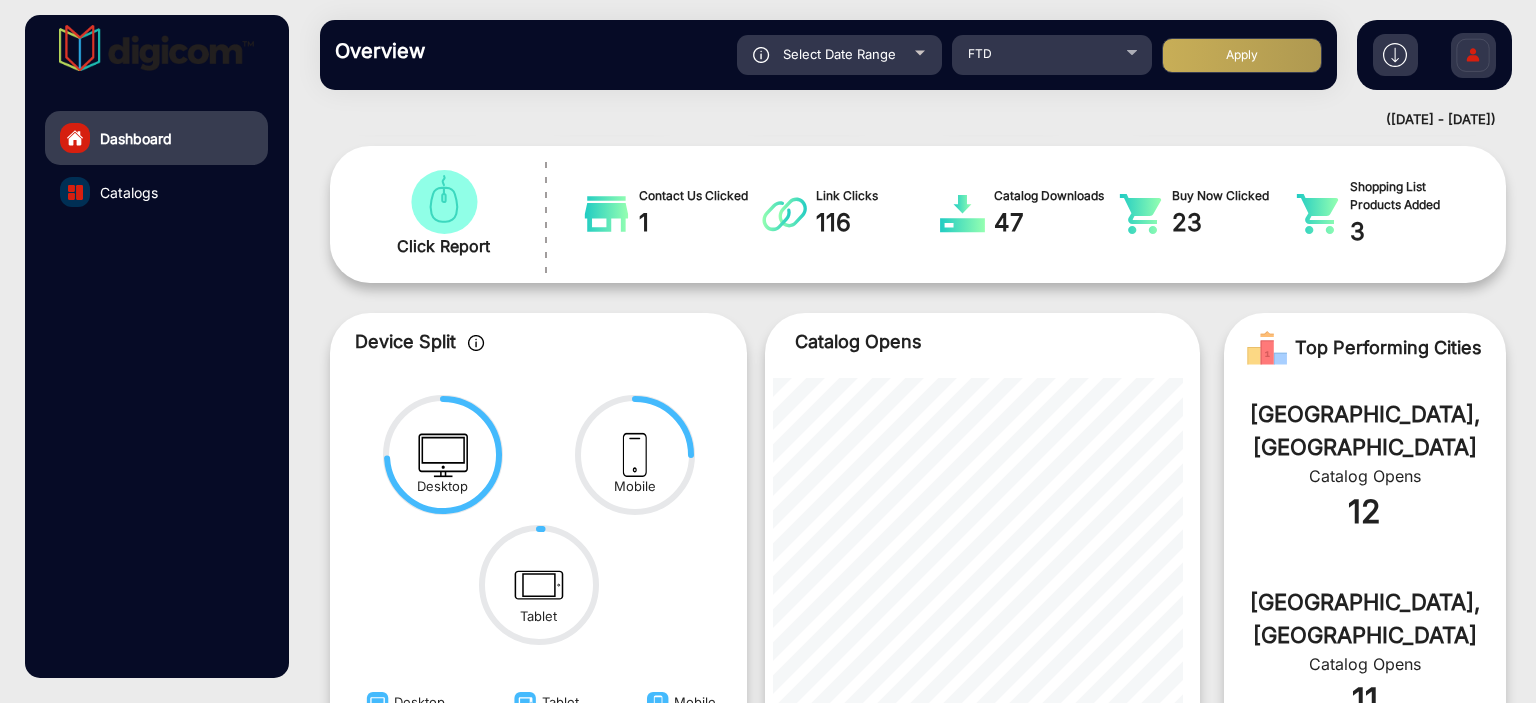 click on "Apply" 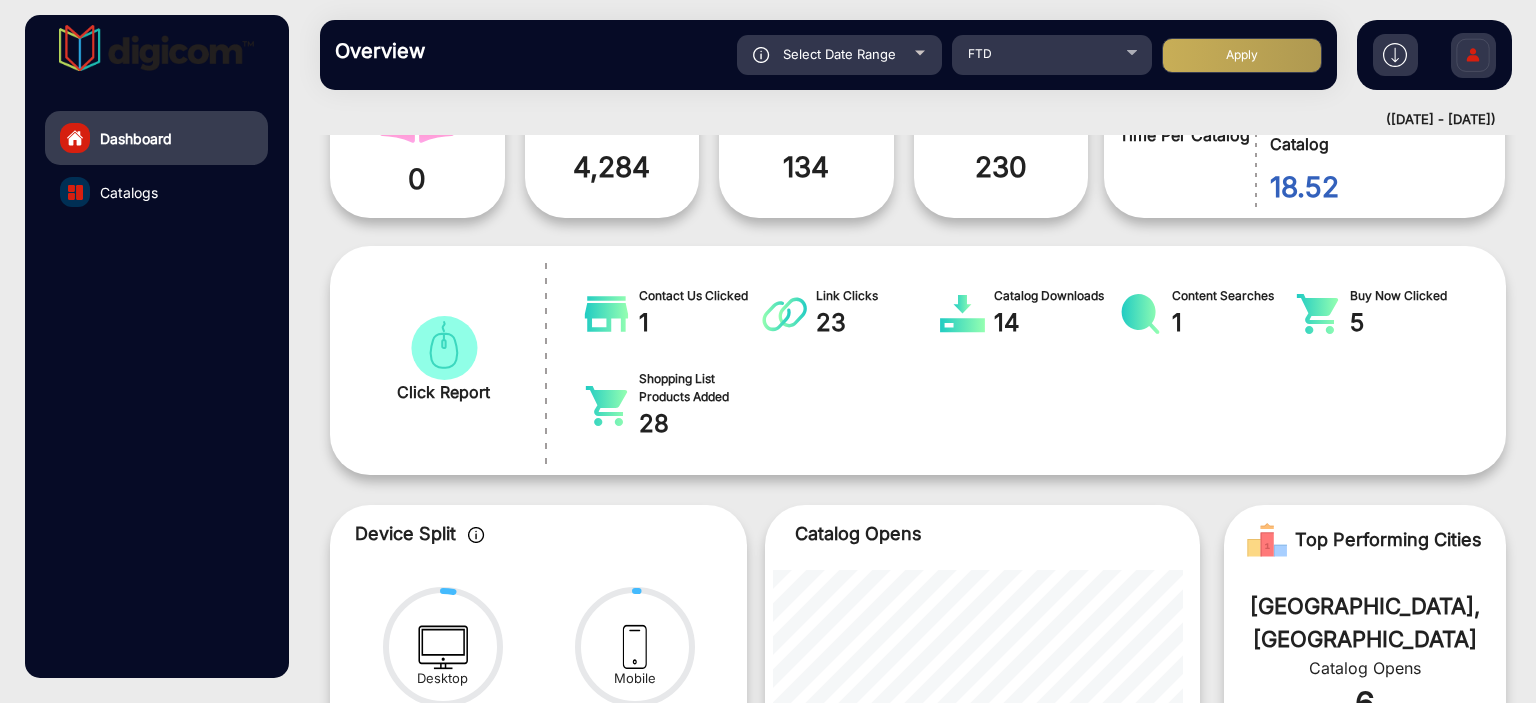 scroll, scrollTop: 217, scrollLeft: 0, axis: vertical 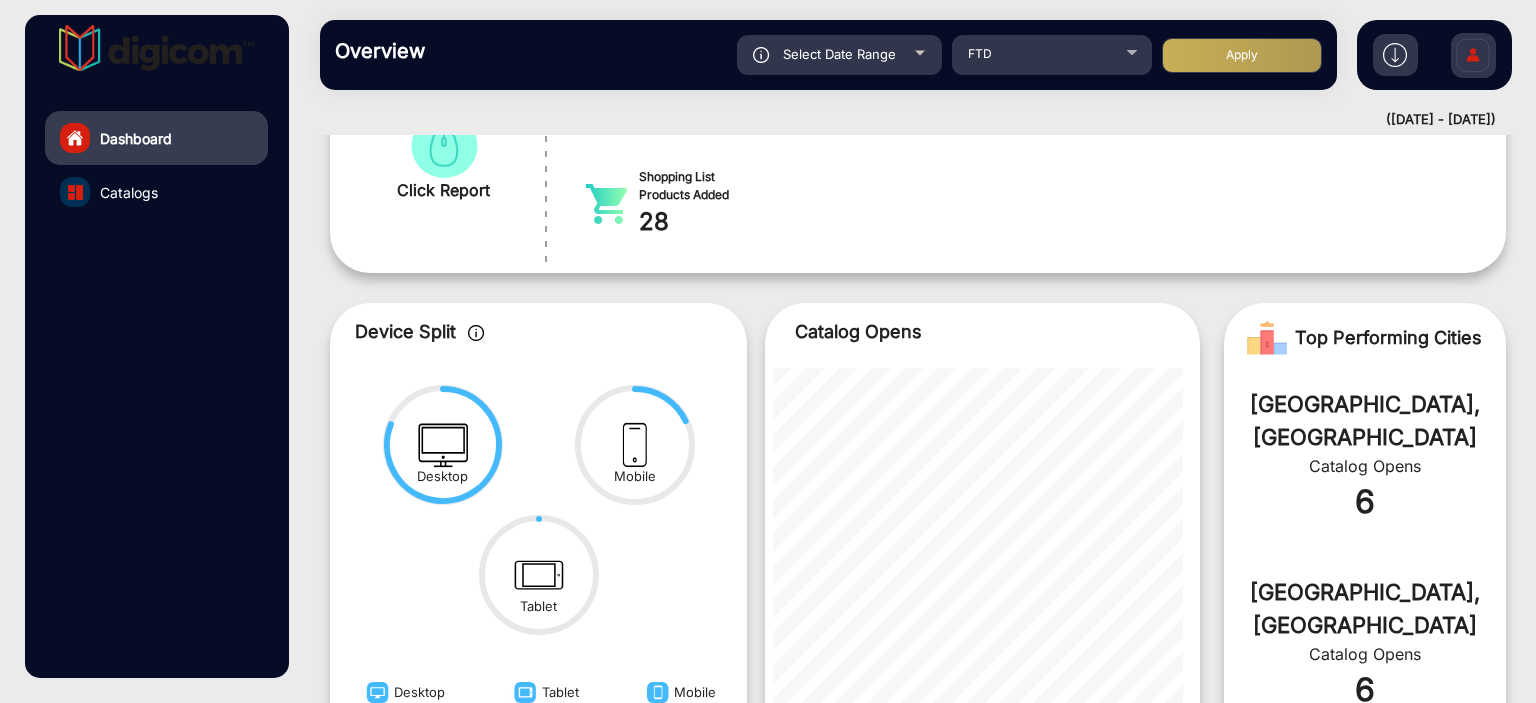 click on "Select Date Range" 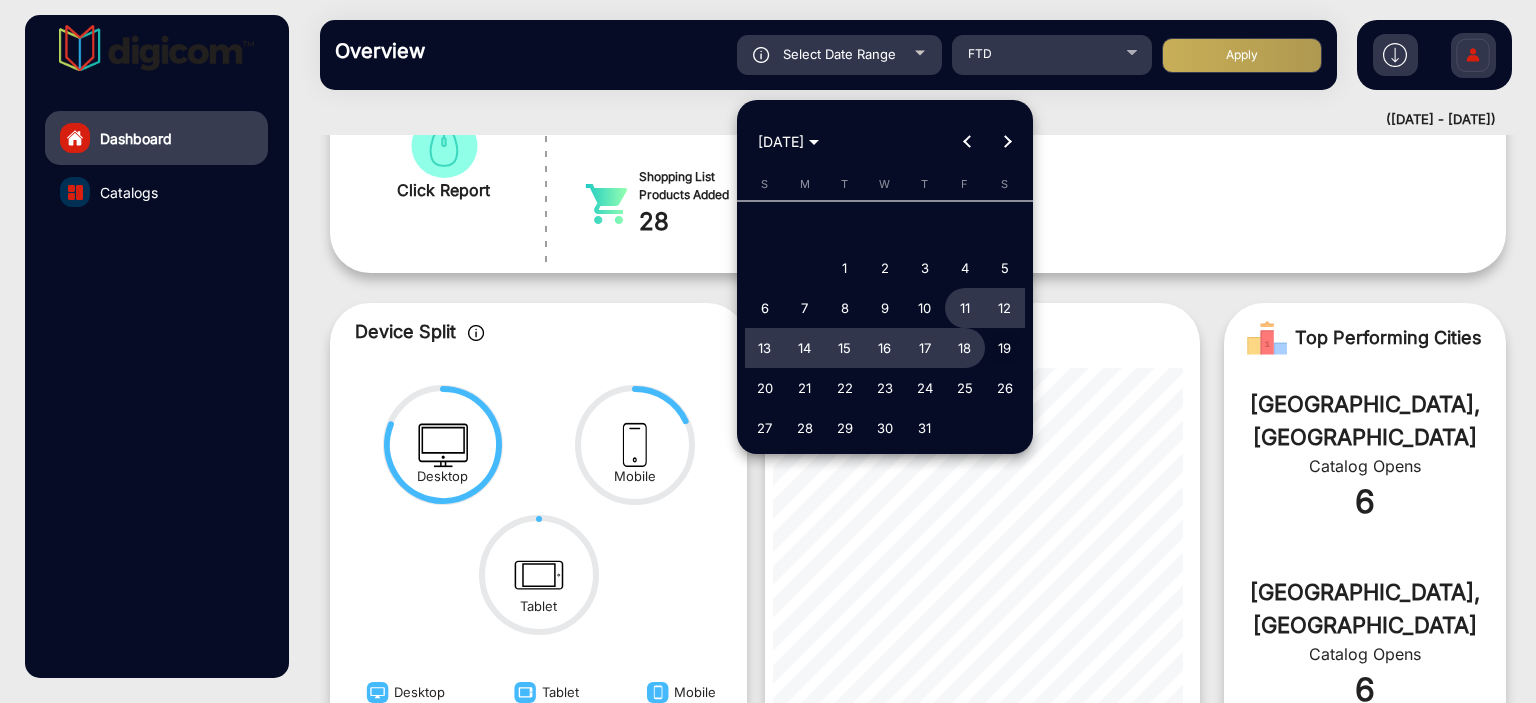 click on "19" at bounding box center (1005, 348) 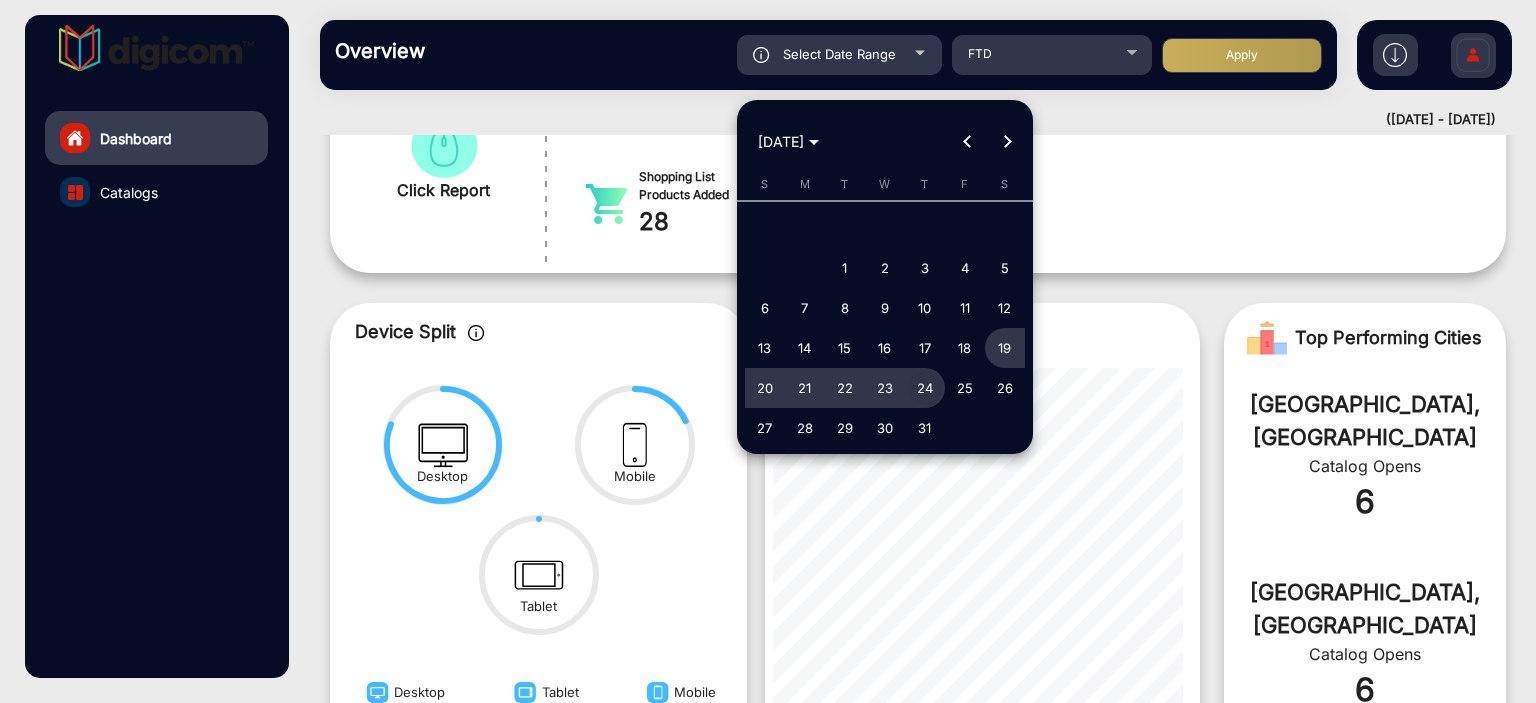 click on "24" at bounding box center [925, 388] 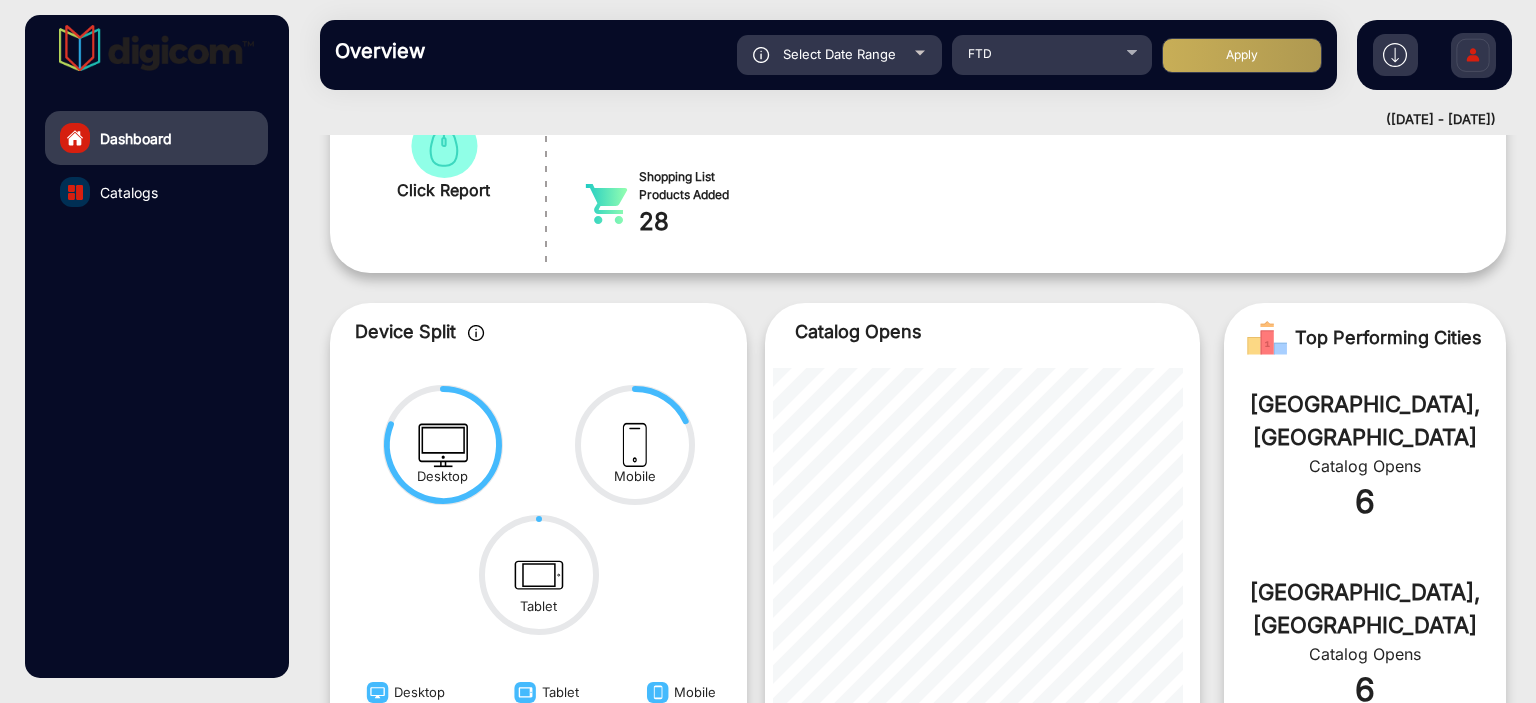 click on "Apply" 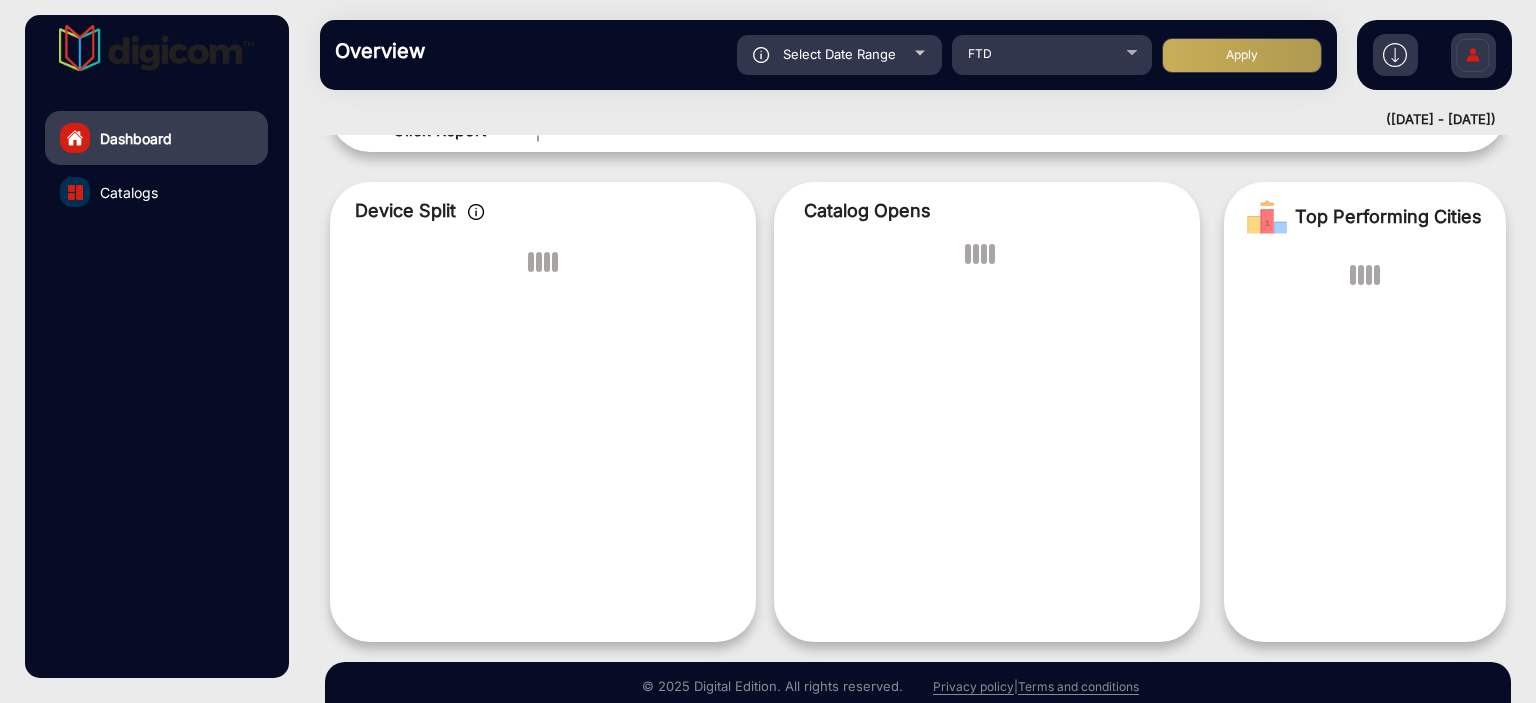 scroll, scrollTop: 15, scrollLeft: 0, axis: vertical 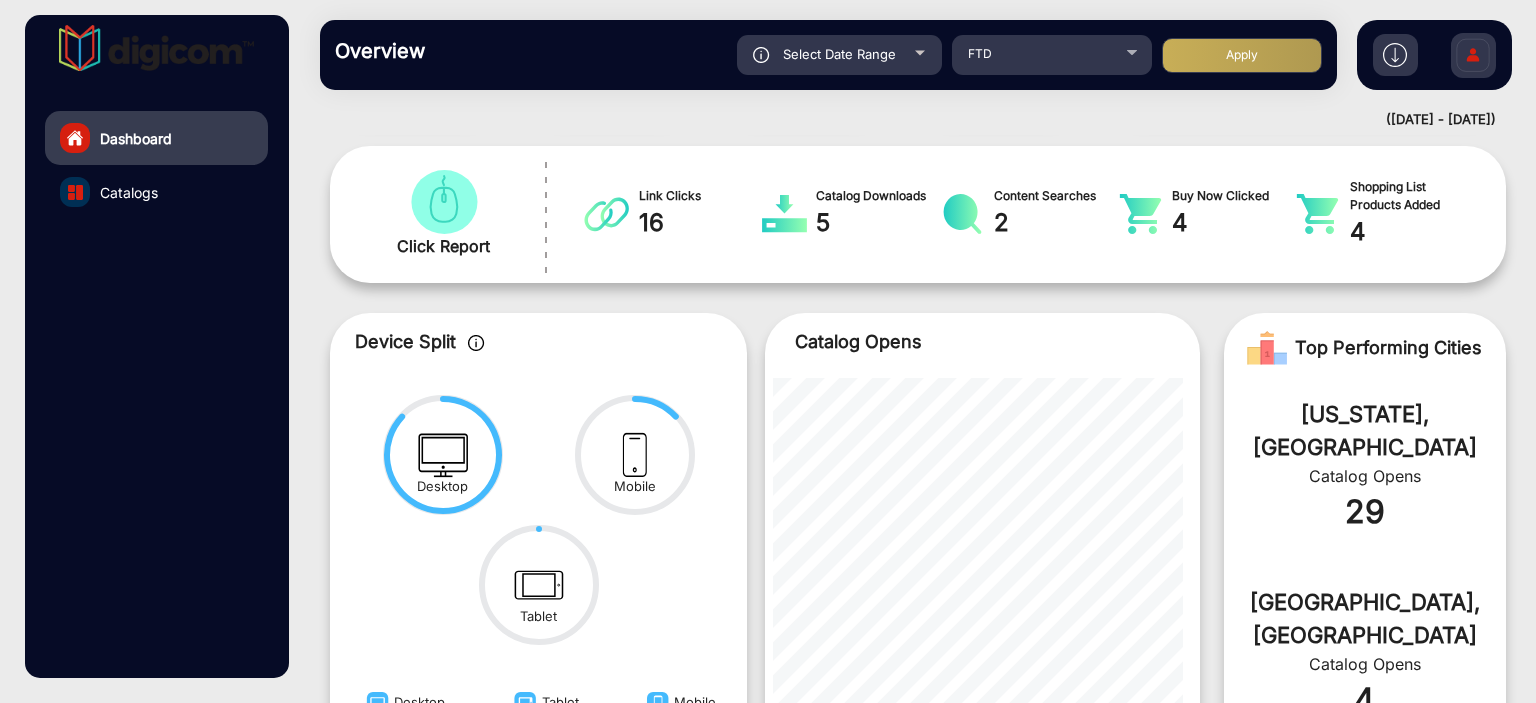 click on "Overview  Reports Understand what makes your customers tick and learn how they are consuming your content. Select Date Range [DATE] - [DATE] Choose date FTD Apply" 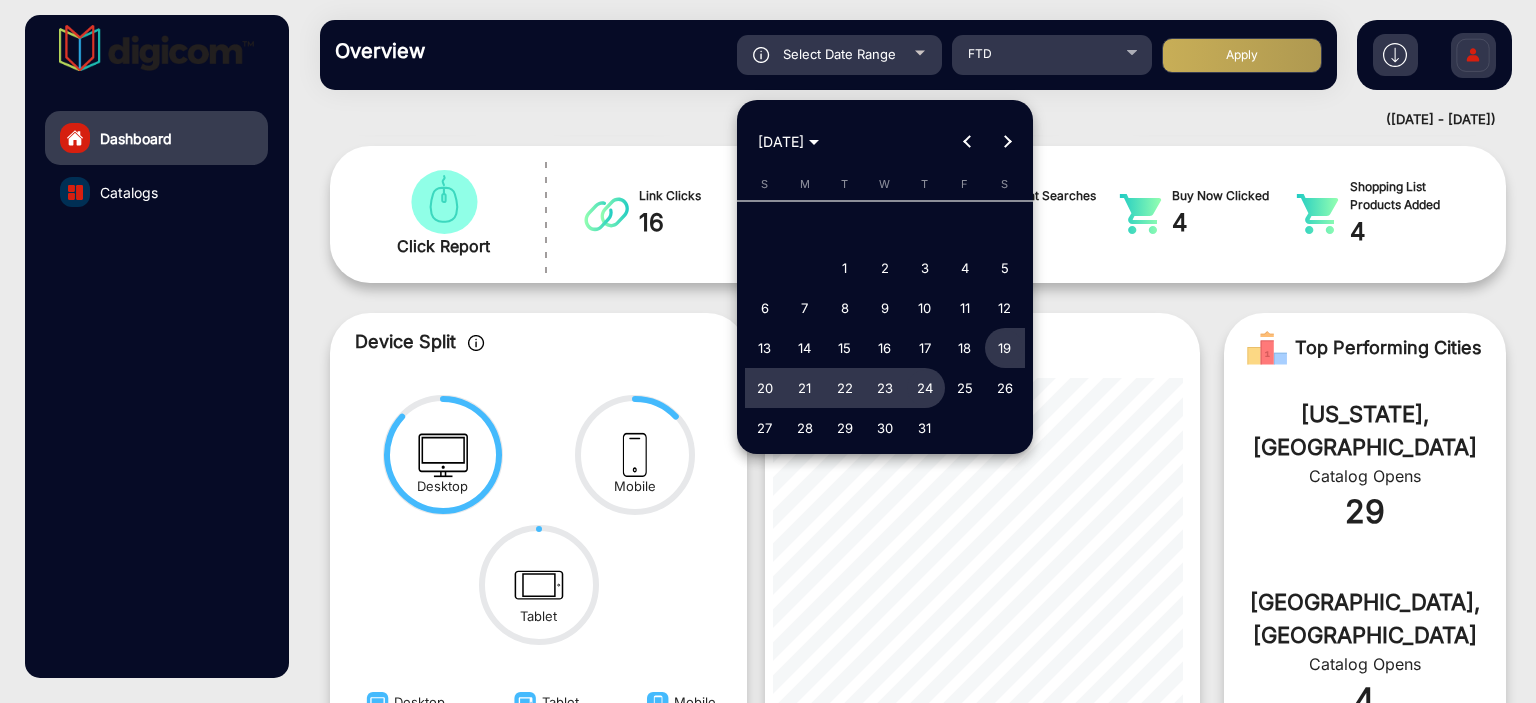 click on "24" at bounding box center [925, 388] 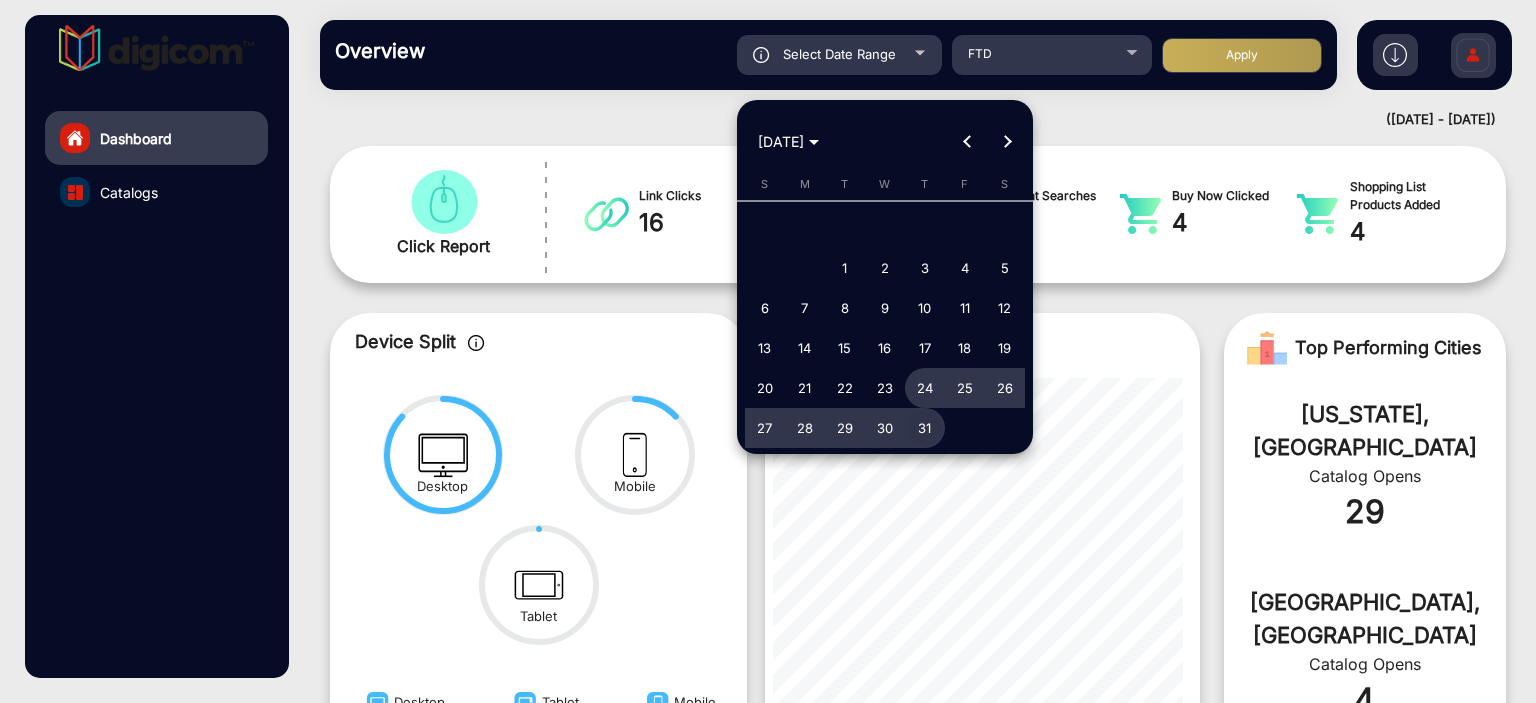 click on "31" at bounding box center (925, 428) 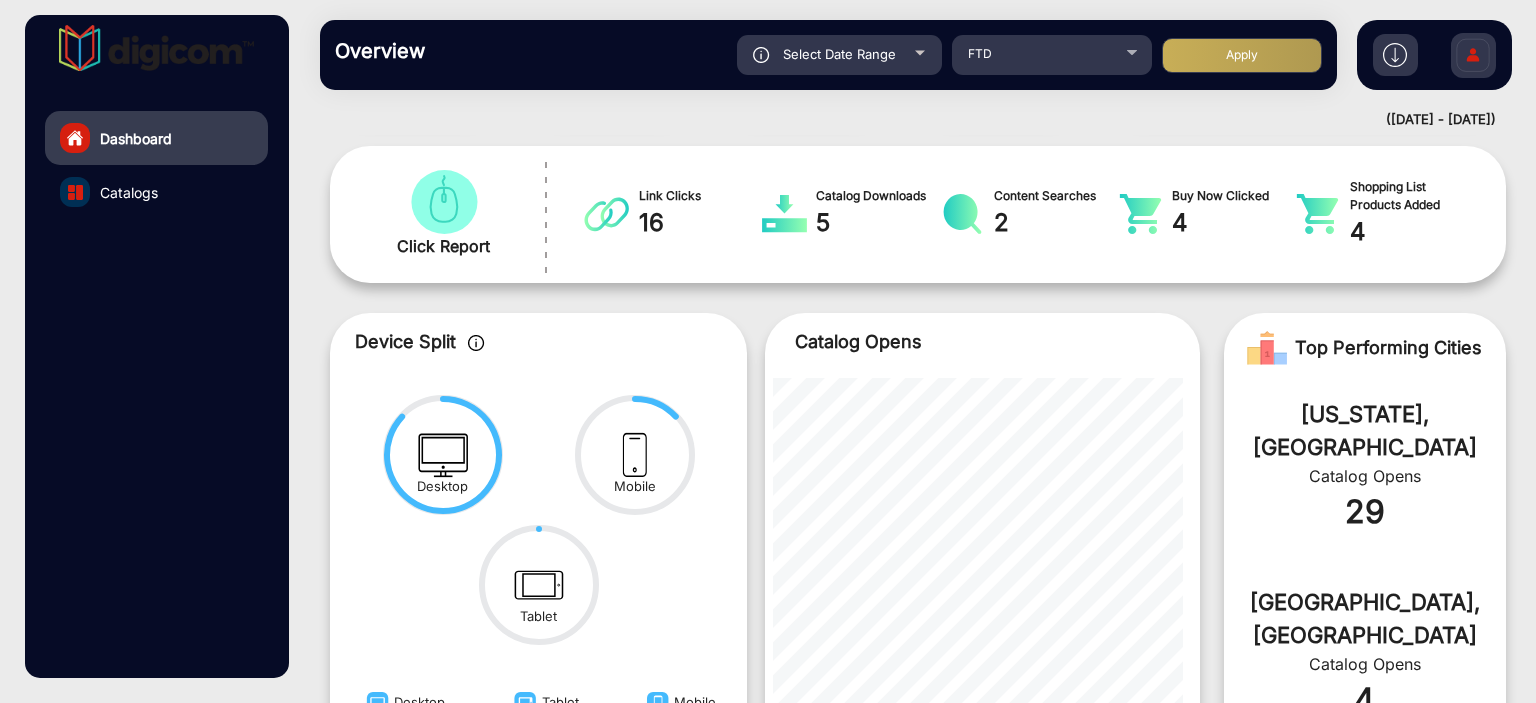 click on "Apply" 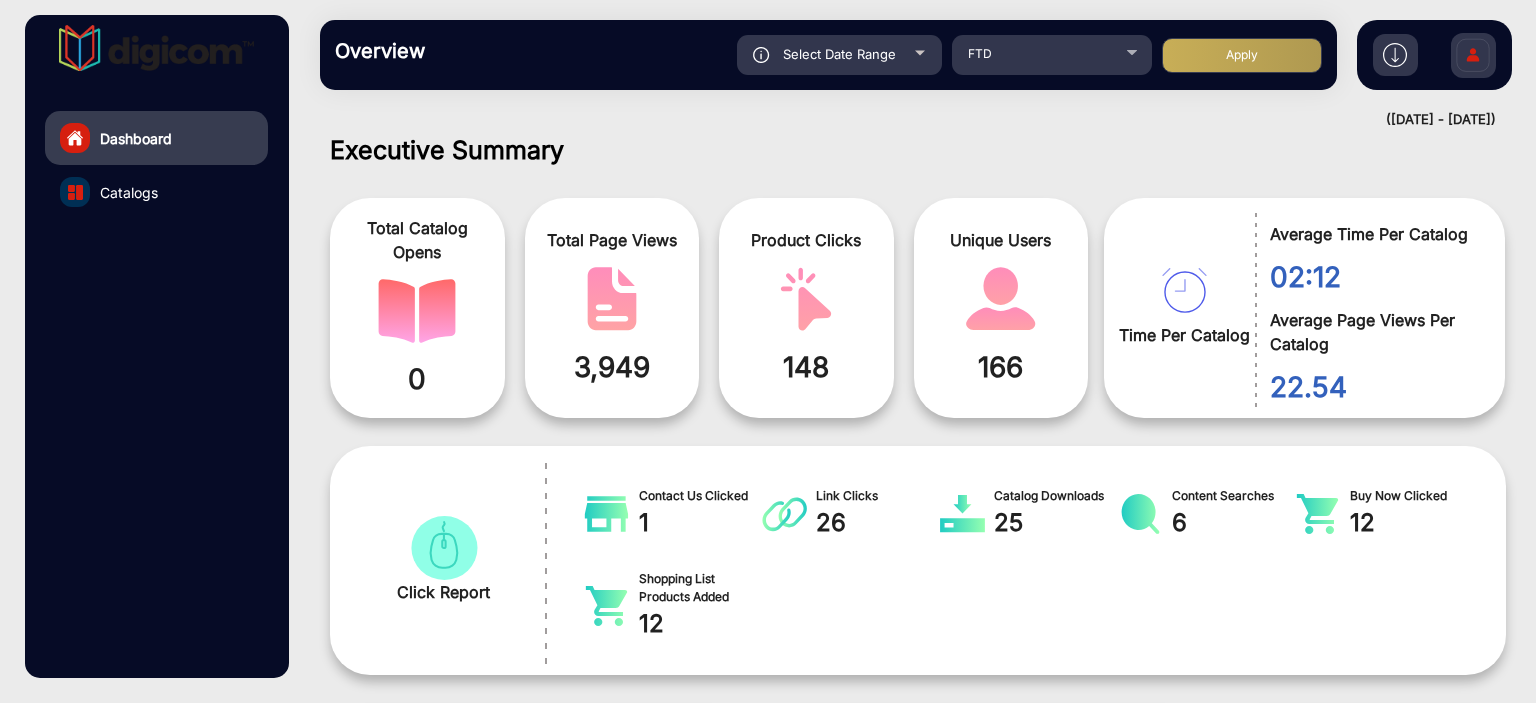 scroll, scrollTop: 999536, scrollLeft: 998828, axis: both 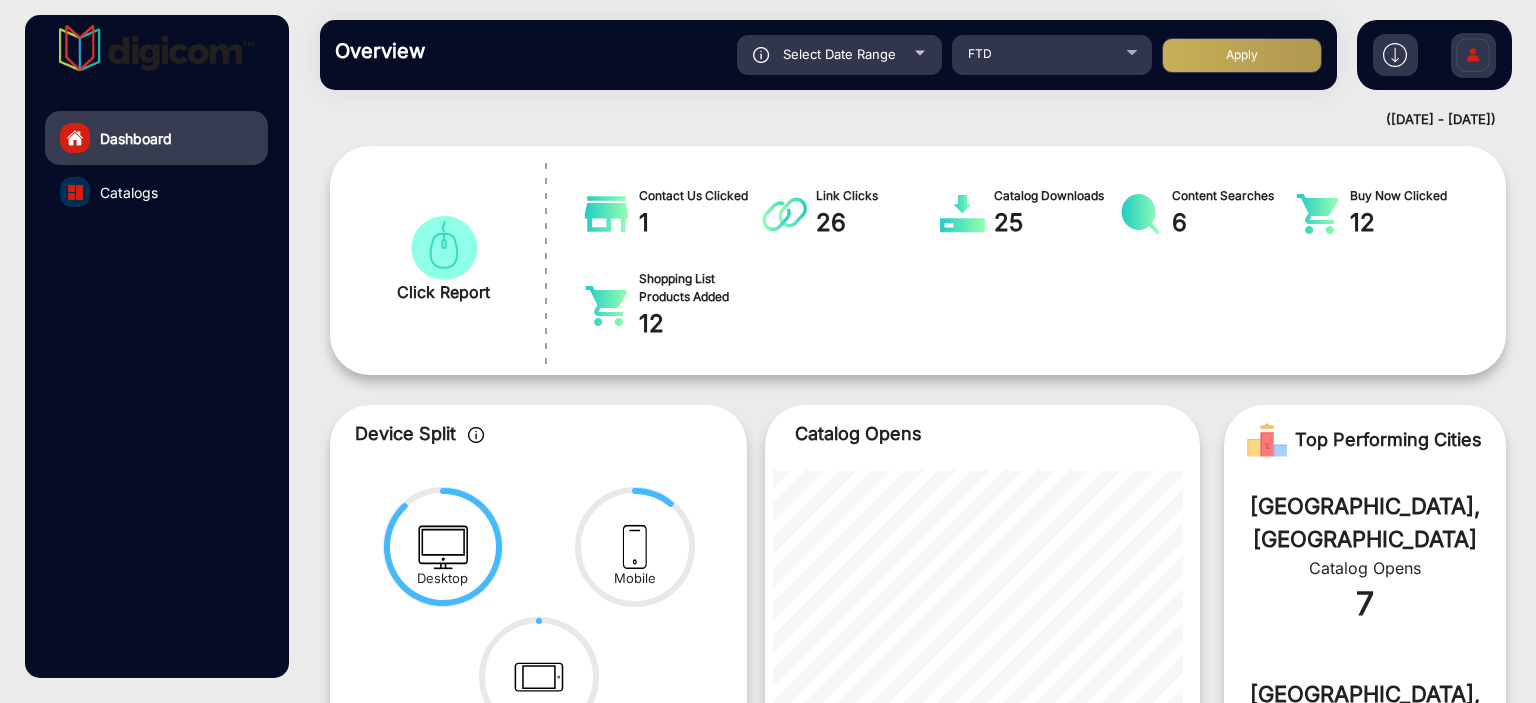 click on "Select Date Range" 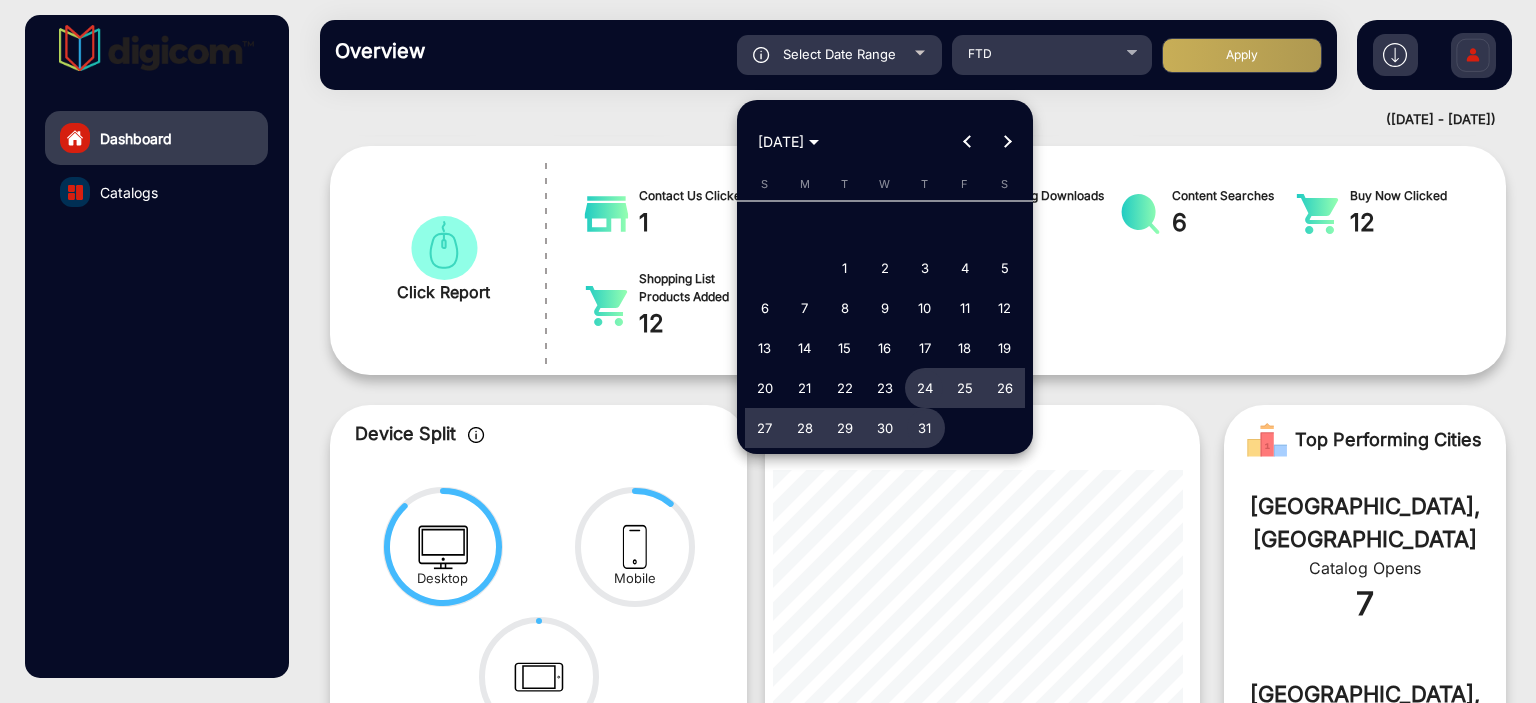 click on "31" at bounding box center (925, 428) 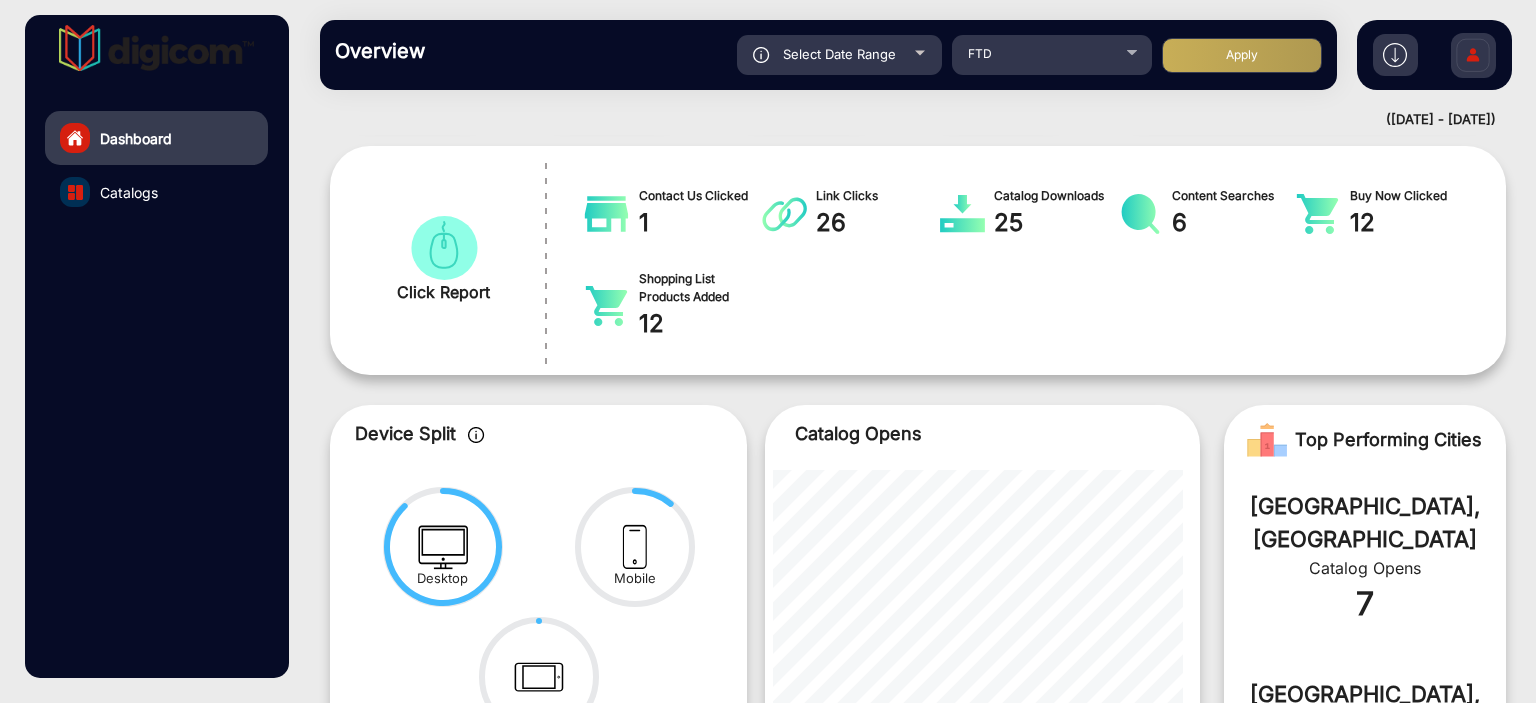 click on "Apply" 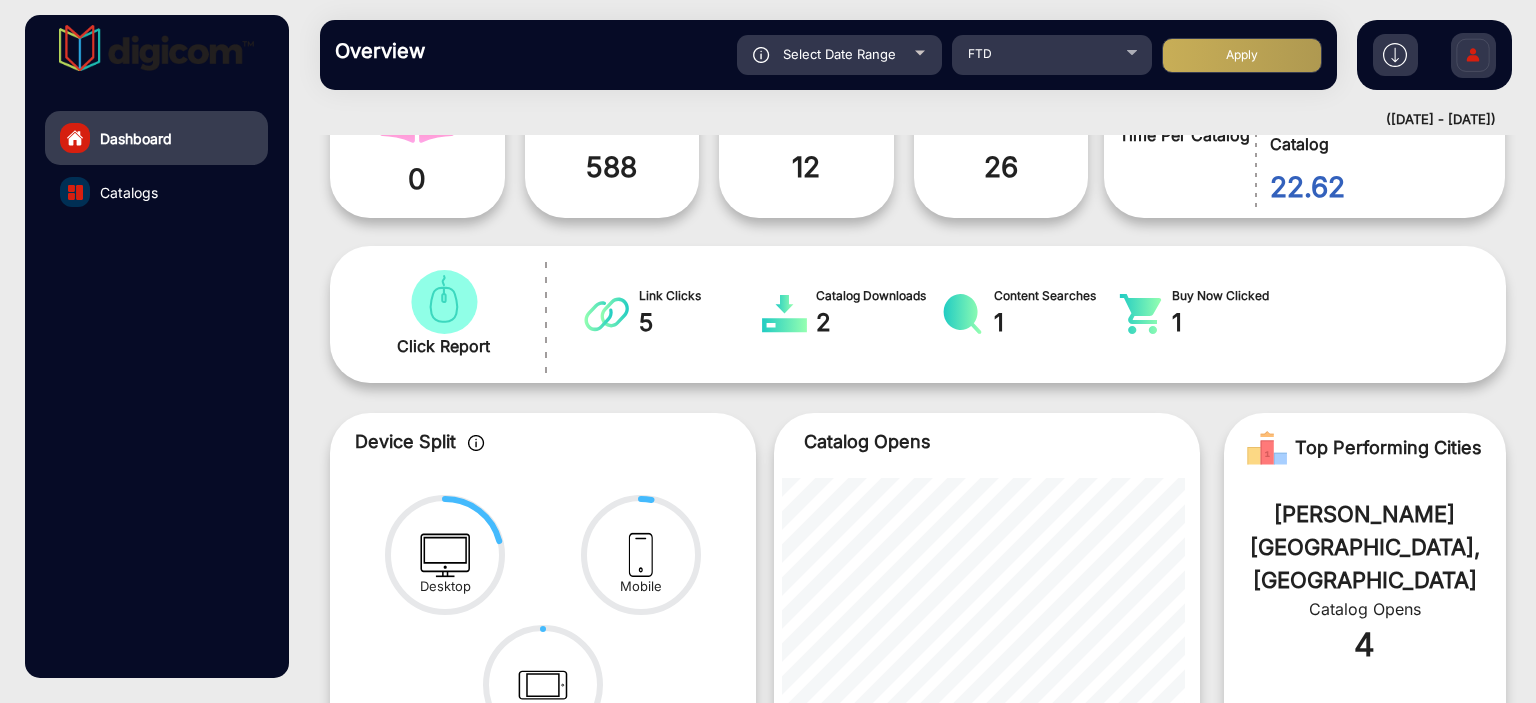 scroll, scrollTop: 217, scrollLeft: 0, axis: vertical 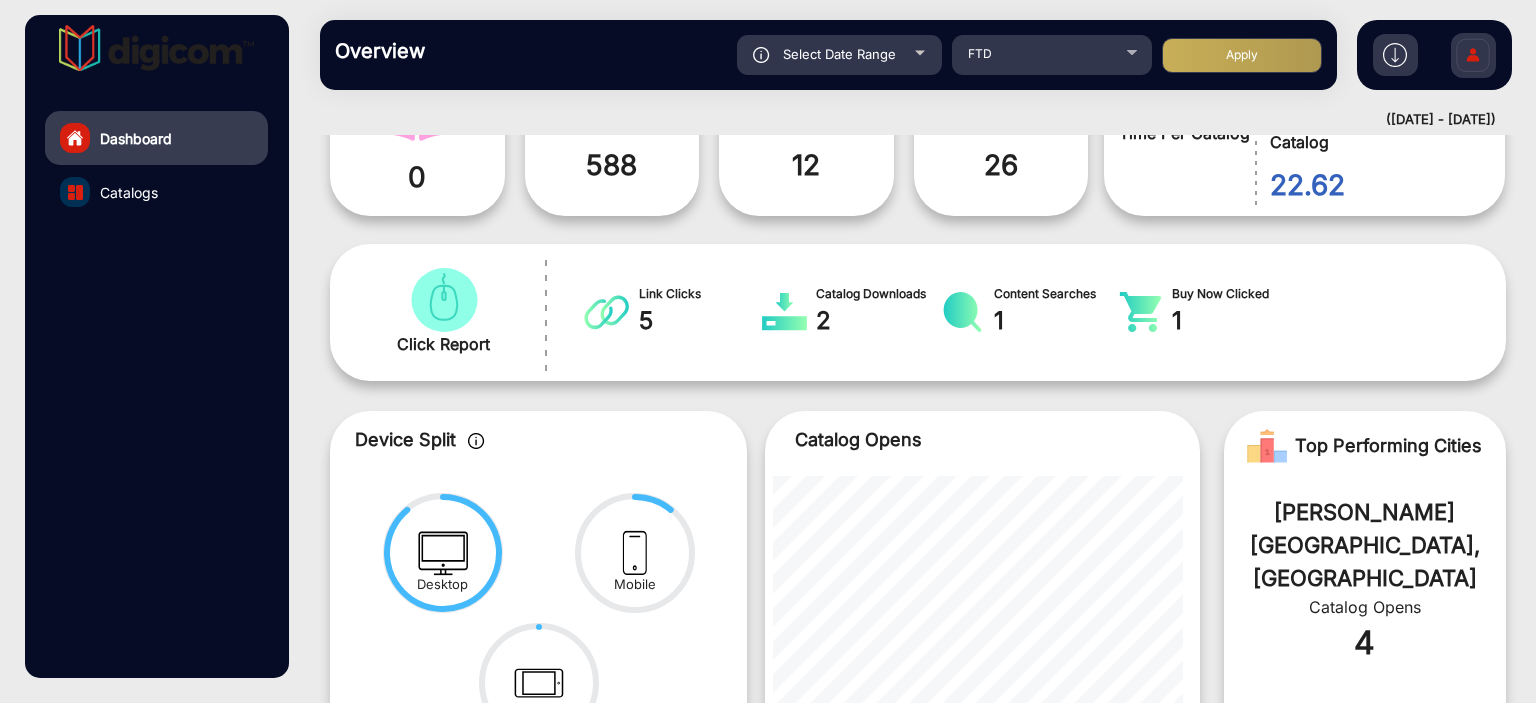 click on "Select Date Range" 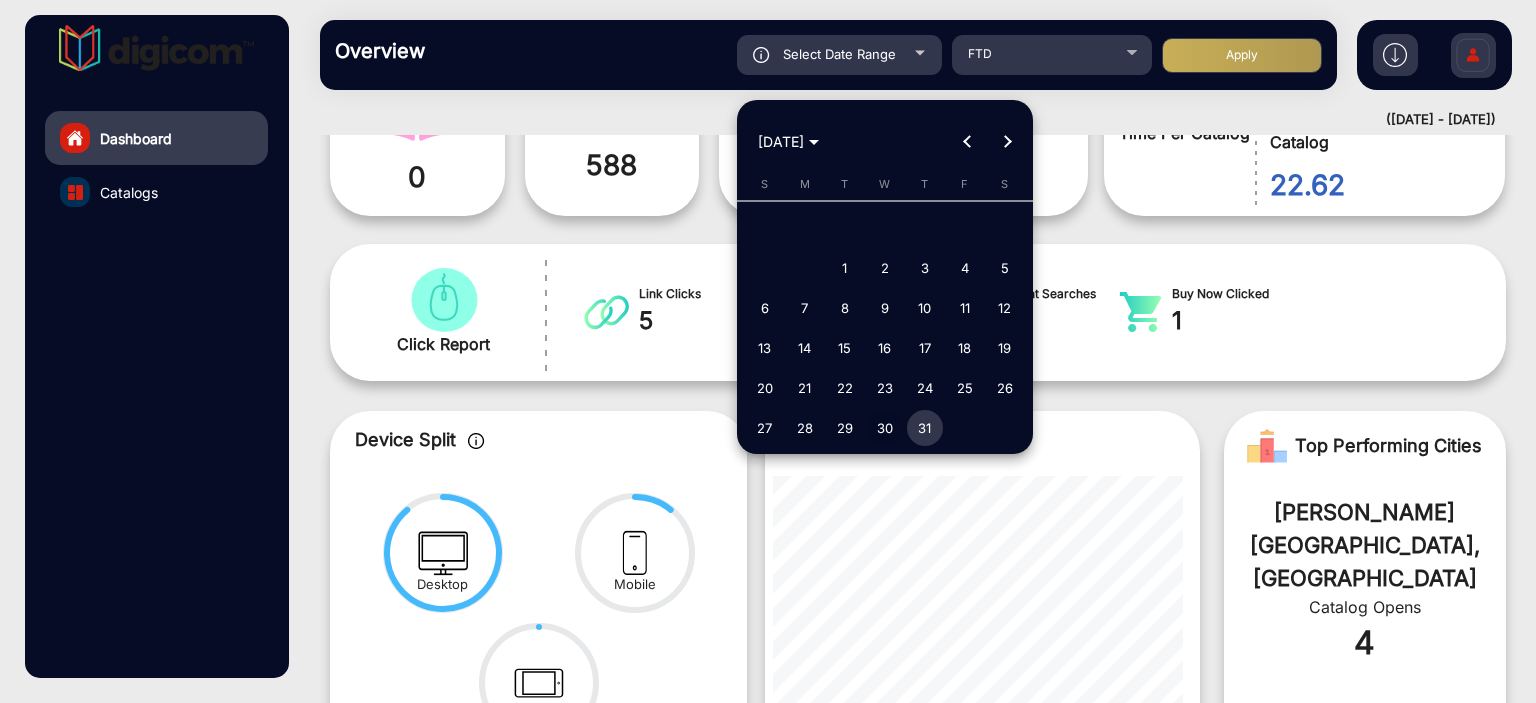 click on "30" at bounding box center [885, 428] 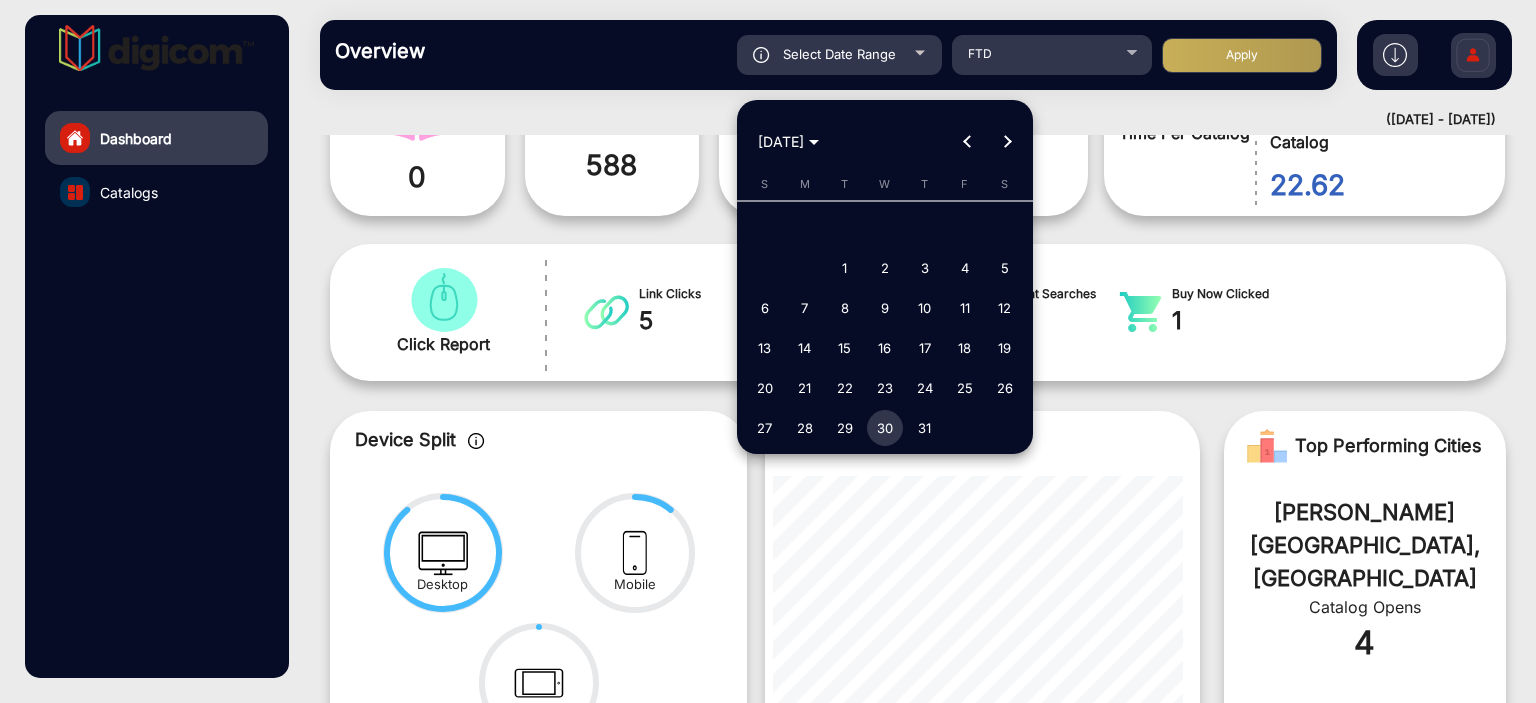 click on "30" at bounding box center [885, 428] 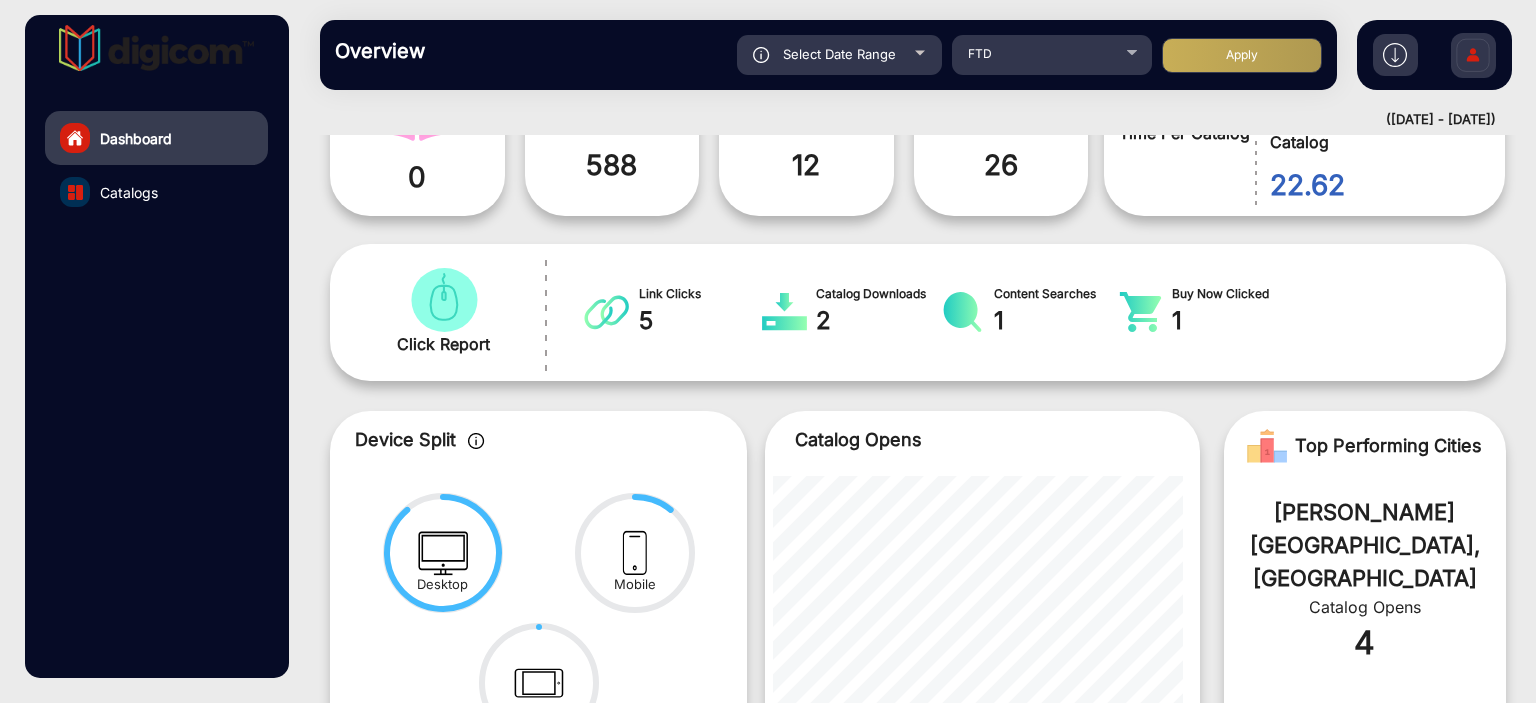 click on "Apply" 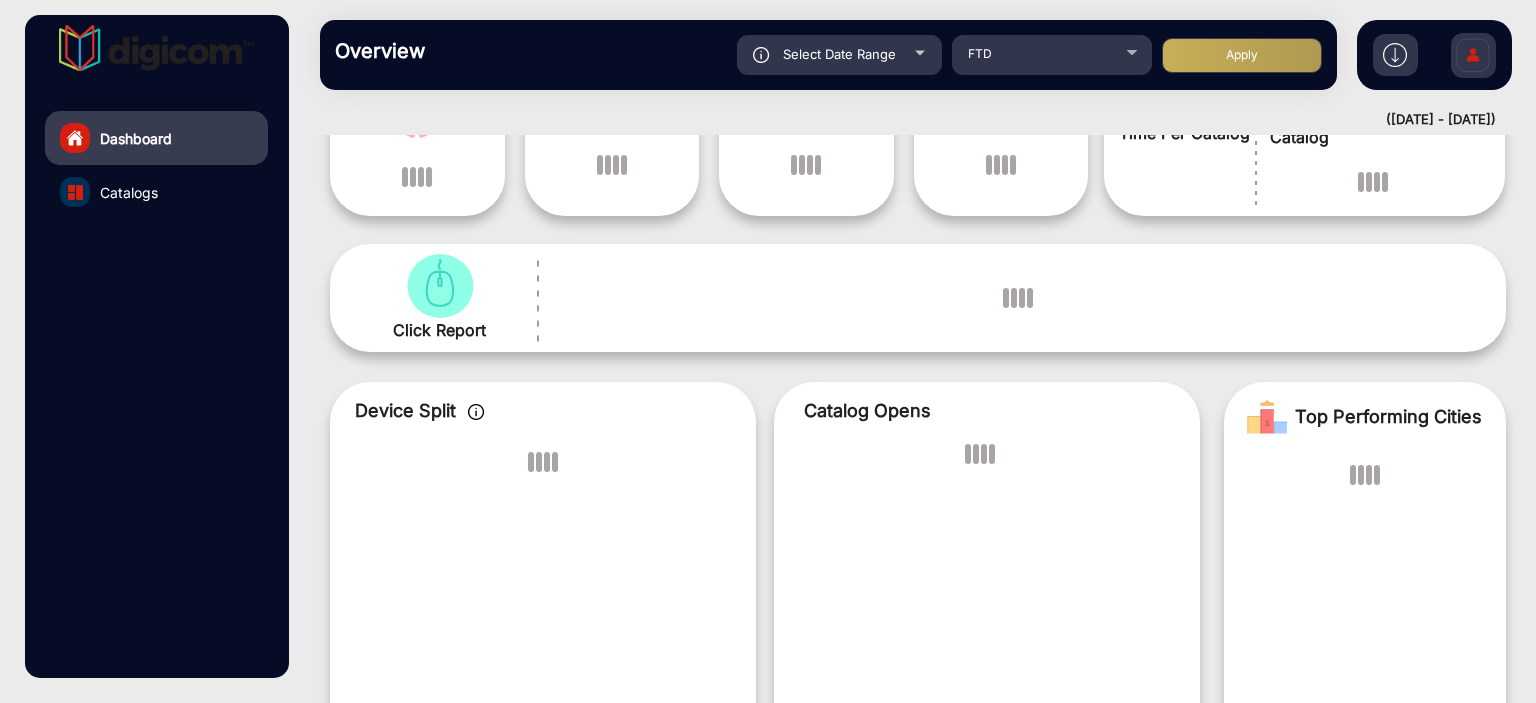 scroll, scrollTop: 15, scrollLeft: 0, axis: vertical 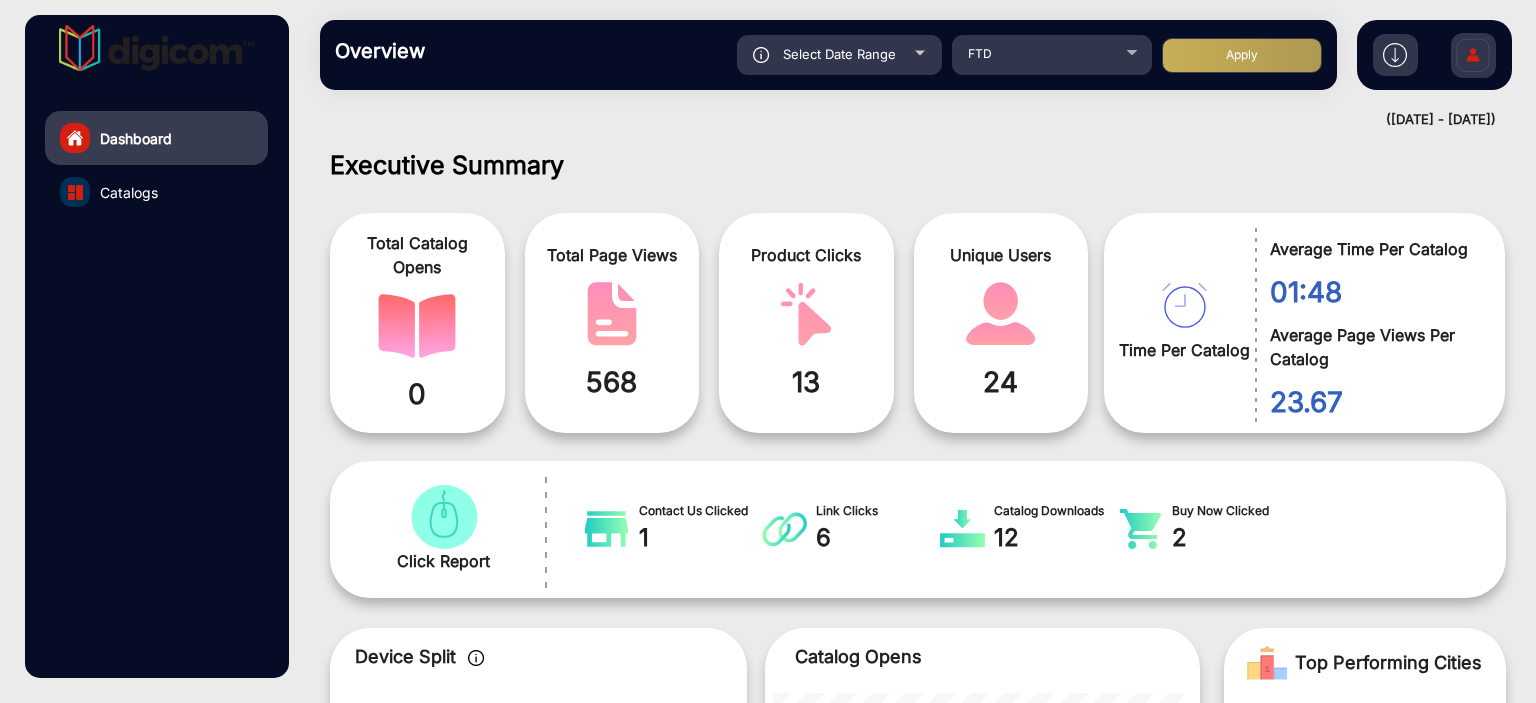 click on "Select Date Range" 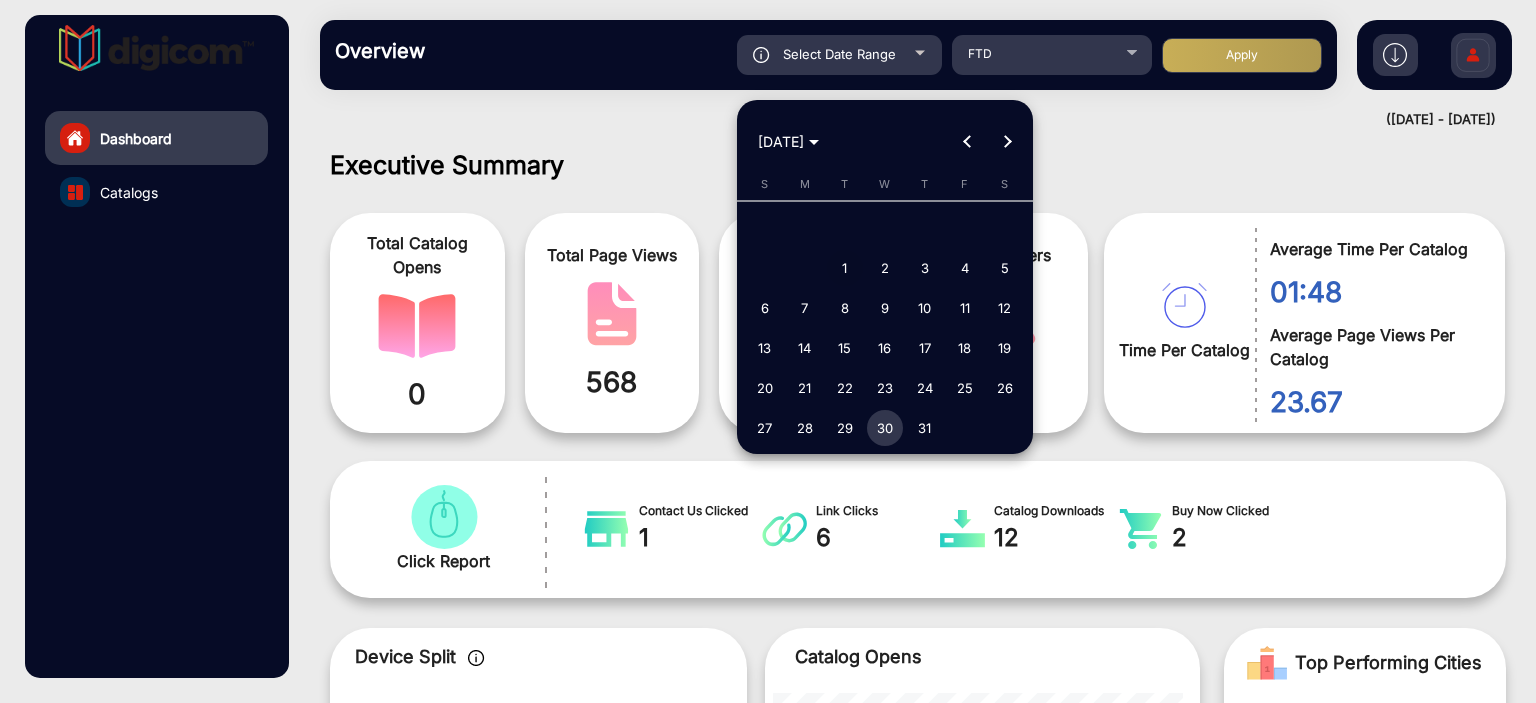 click on "1" at bounding box center [845, 268] 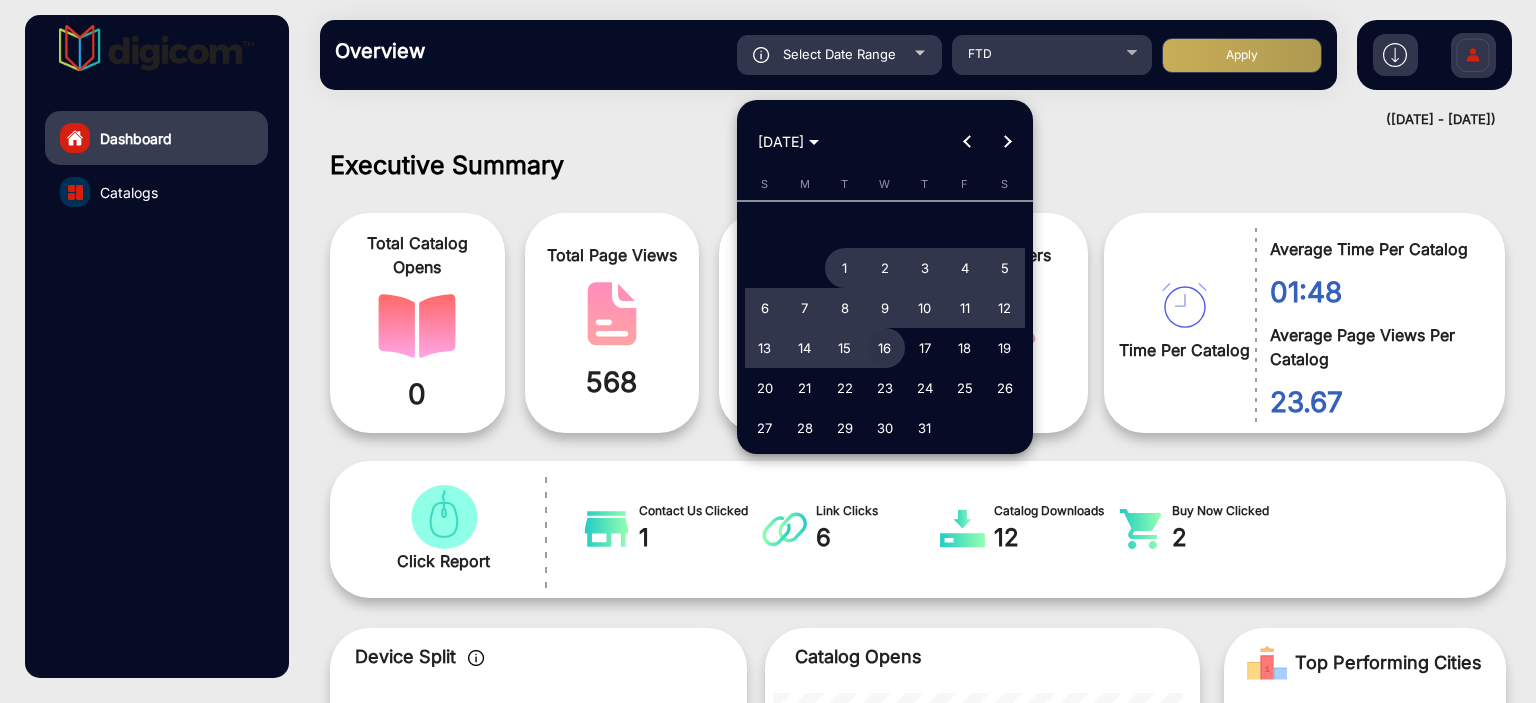 click on "16" at bounding box center [885, 348] 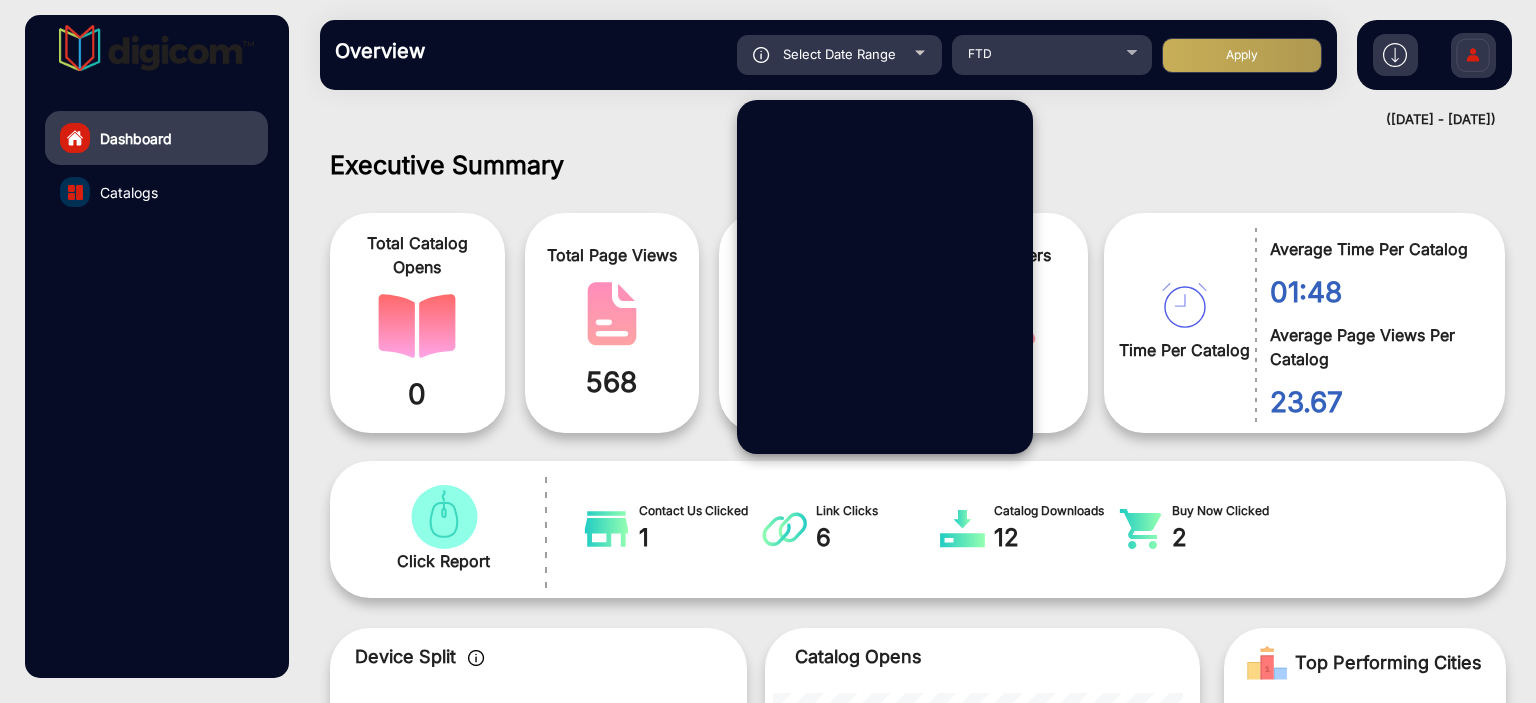 click on "Product Clicks  13" 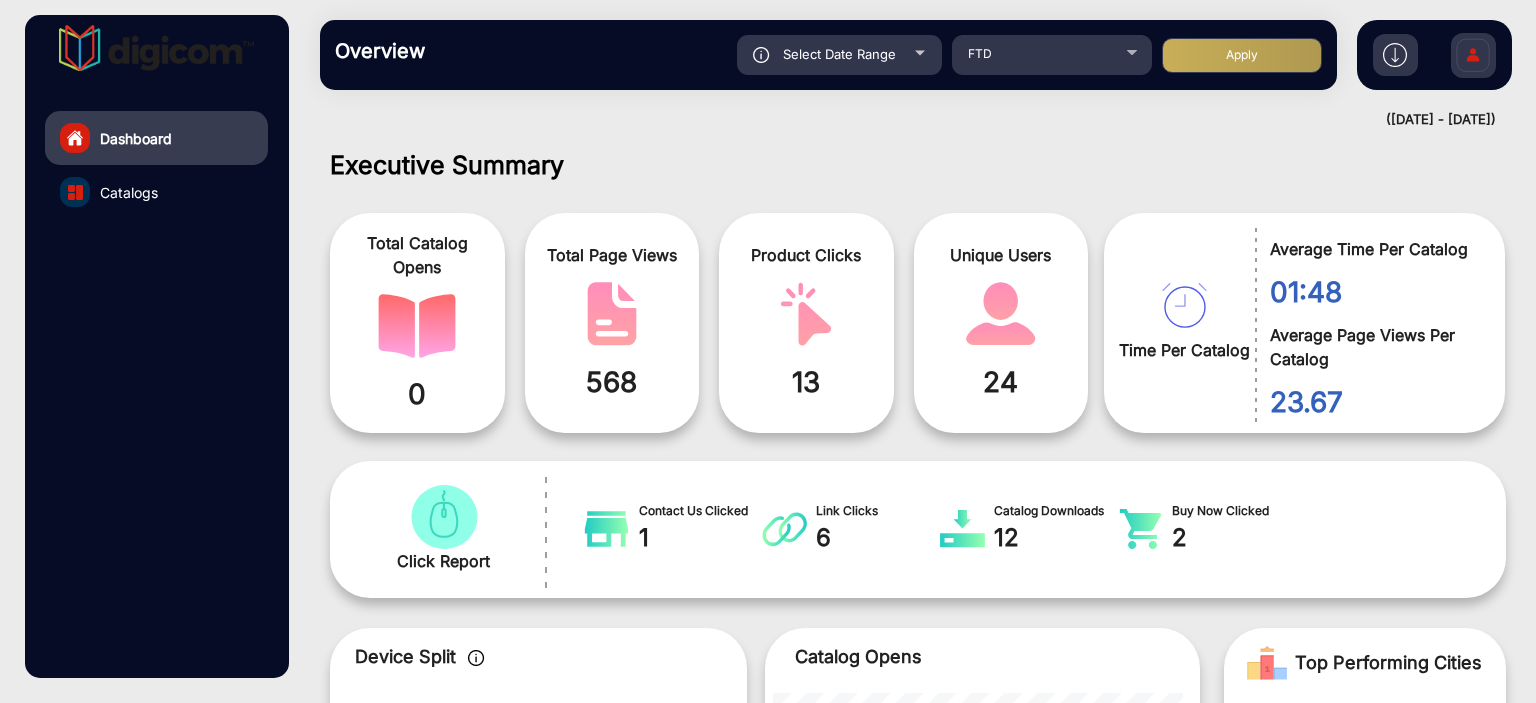 click on "Apply" 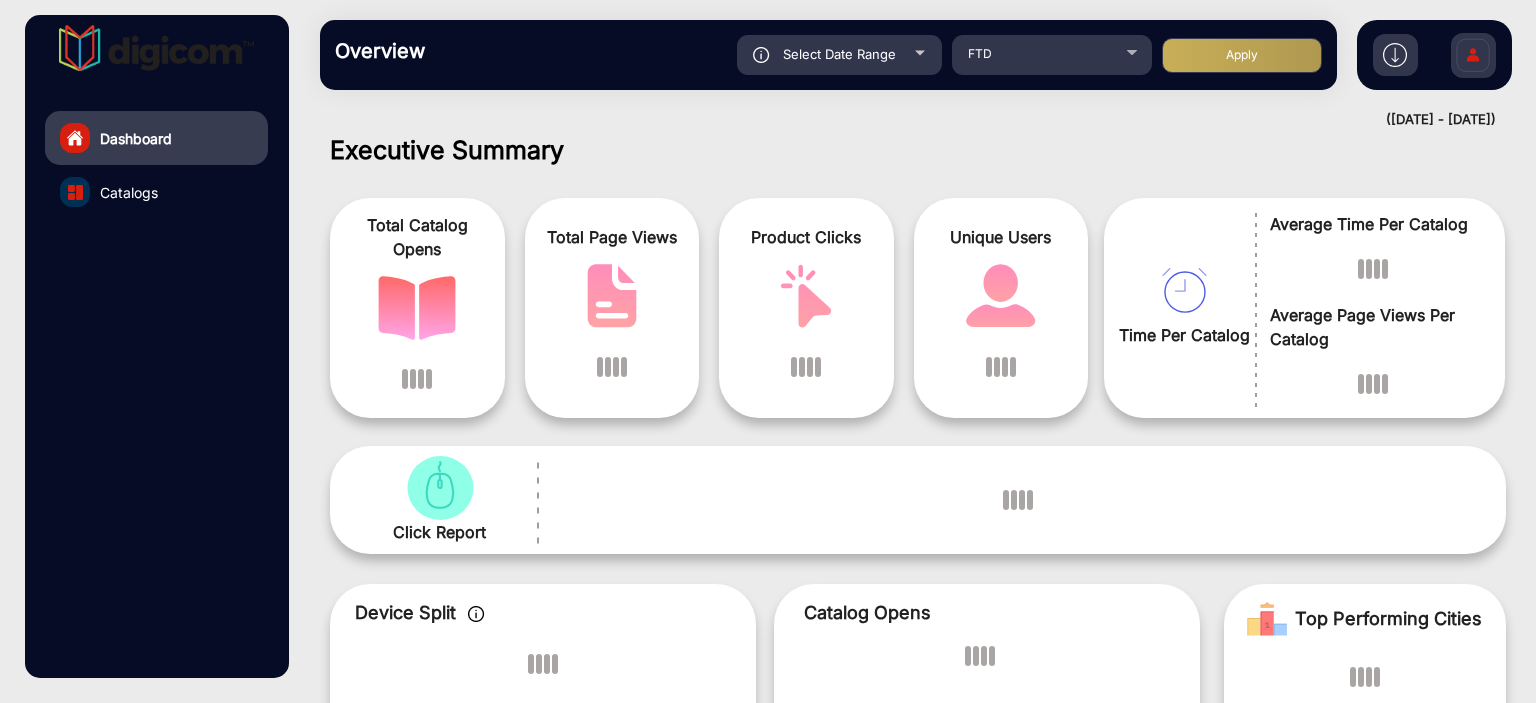 click on "Executive Summary" at bounding box center [918, 150] 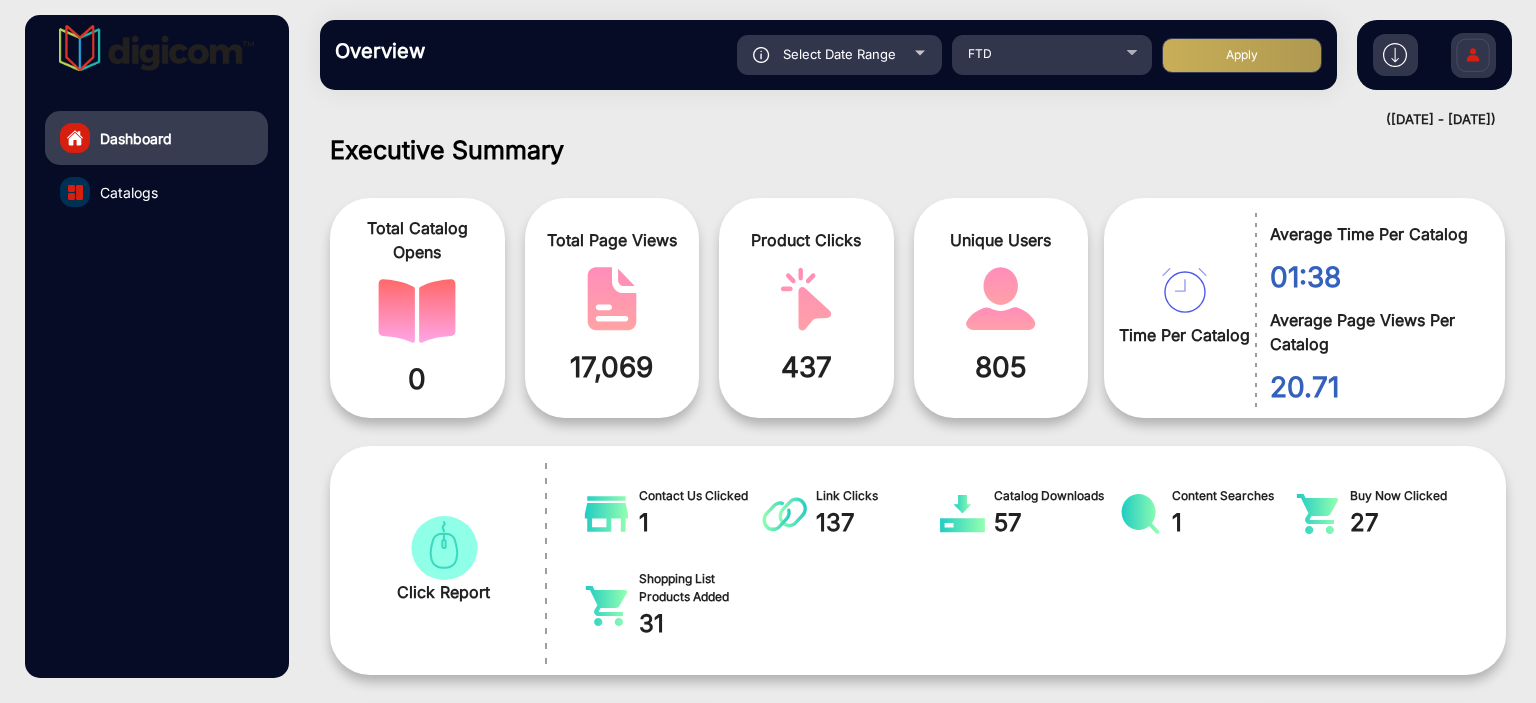 scroll, scrollTop: 999536, scrollLeft: 998828, axis: both 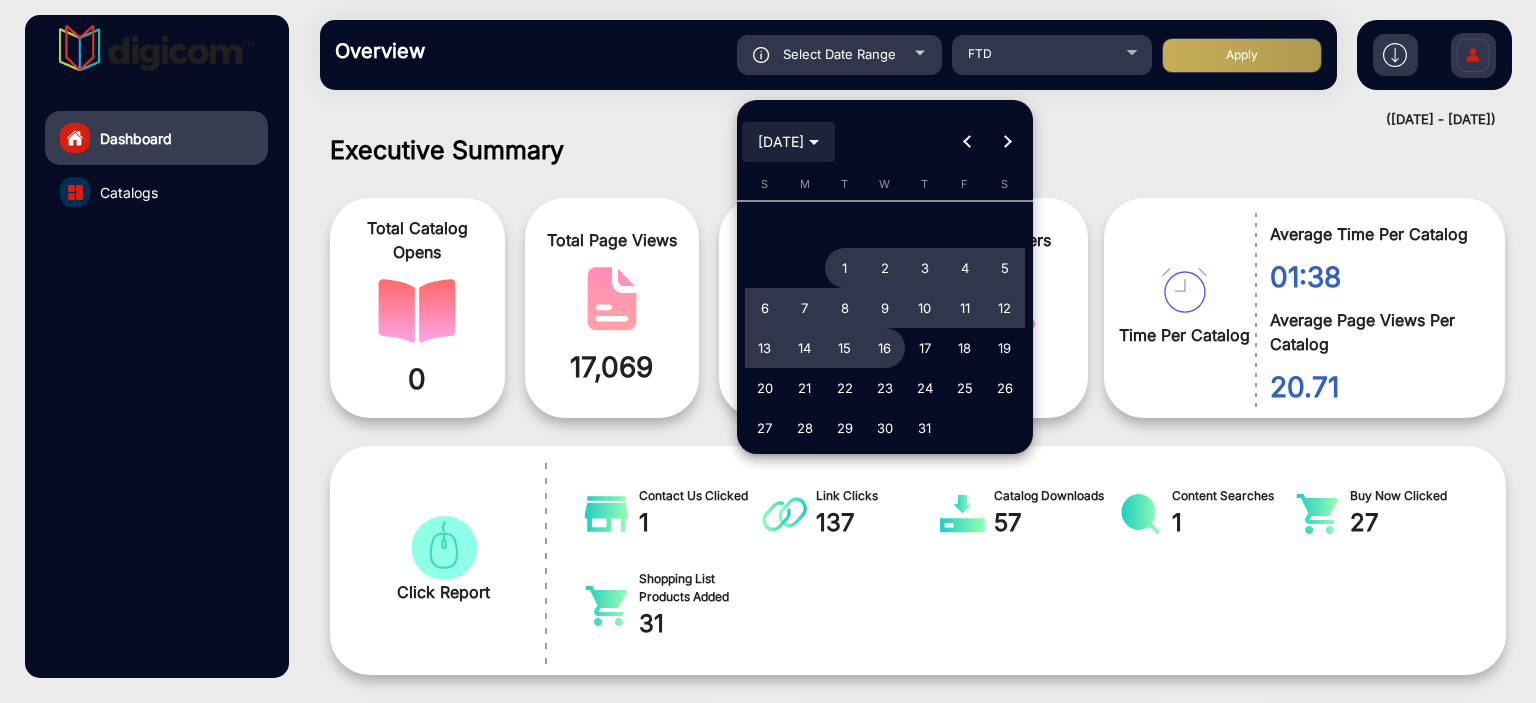 click on "[DATE]" at bounding box center [788, 141] 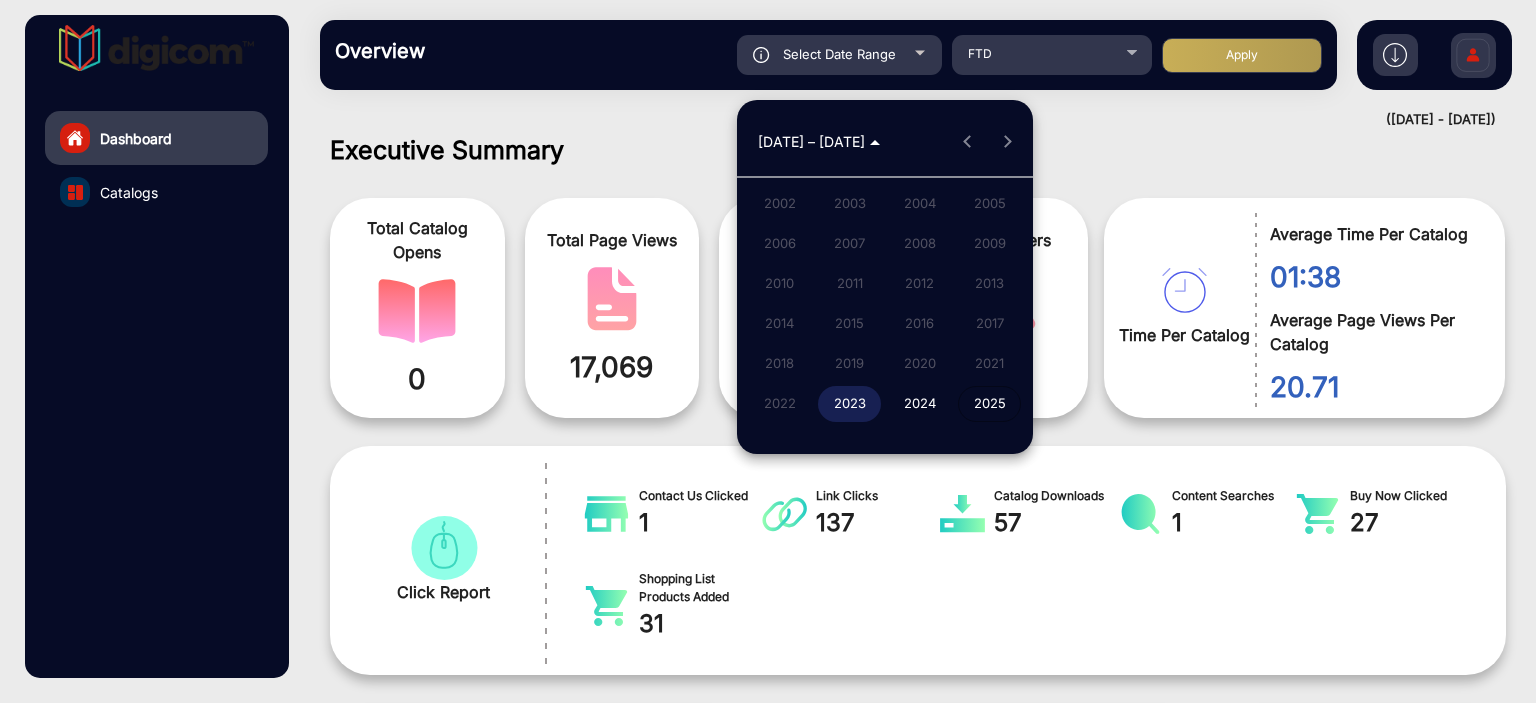 click on "2023" at bounding box center (849, 404) 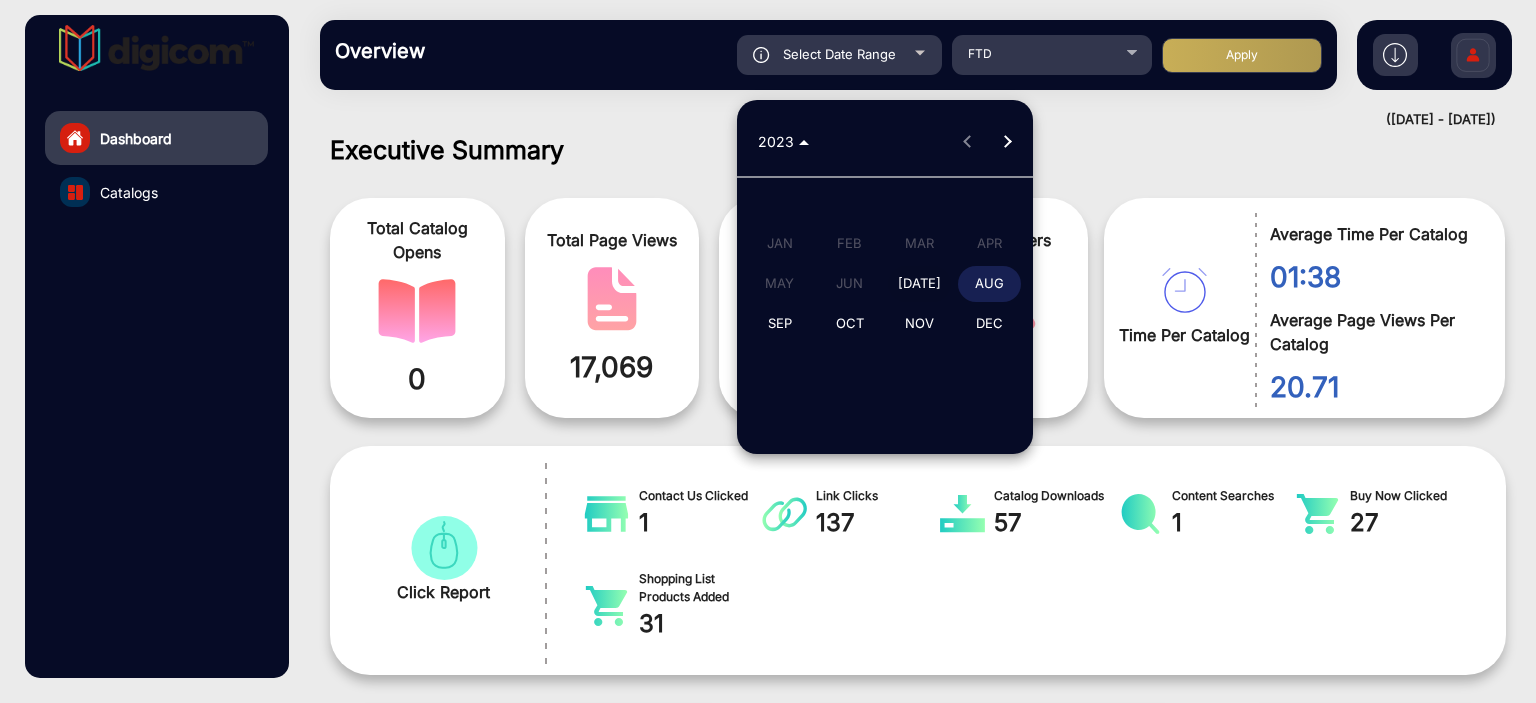 click on "[DATE]" at bounding box center (919, 284) 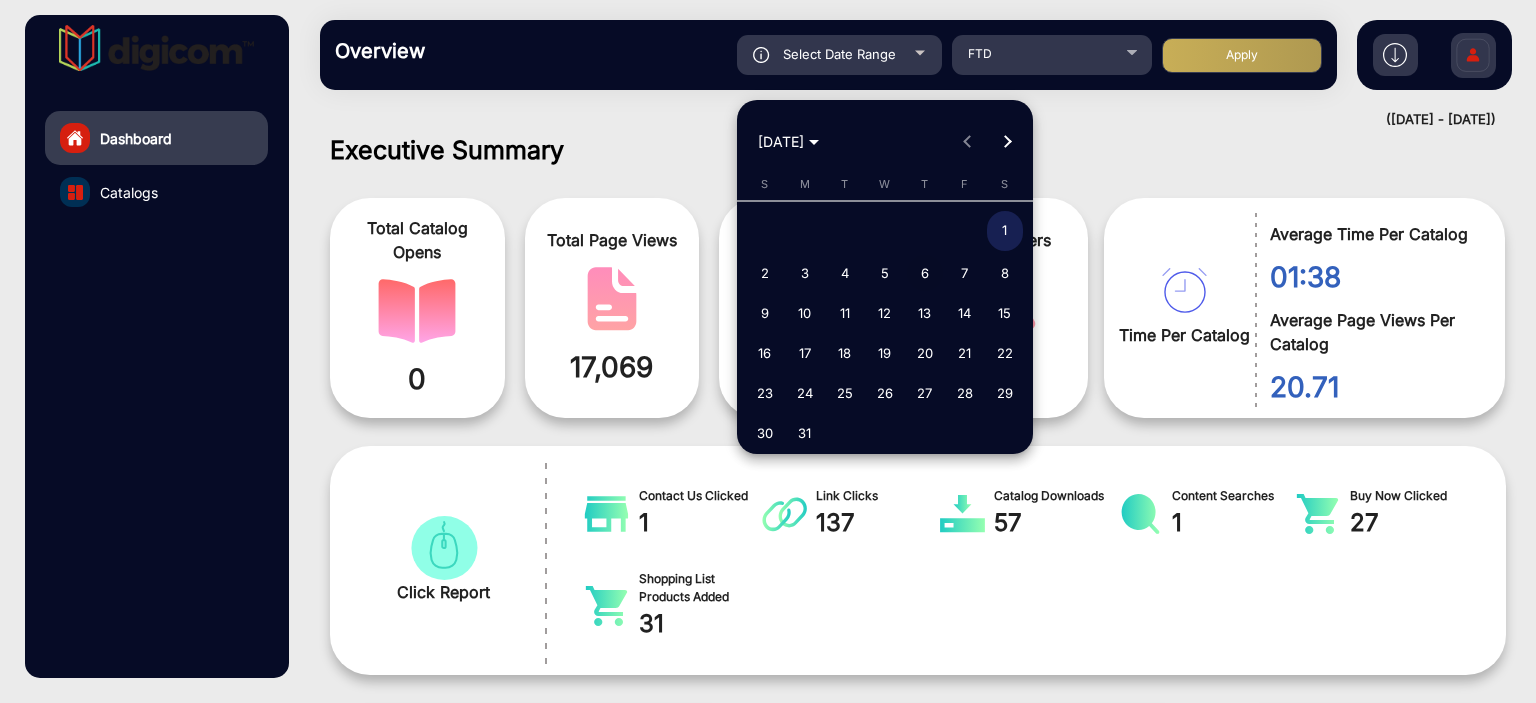 click on "6" at bounding box center (925, 273) 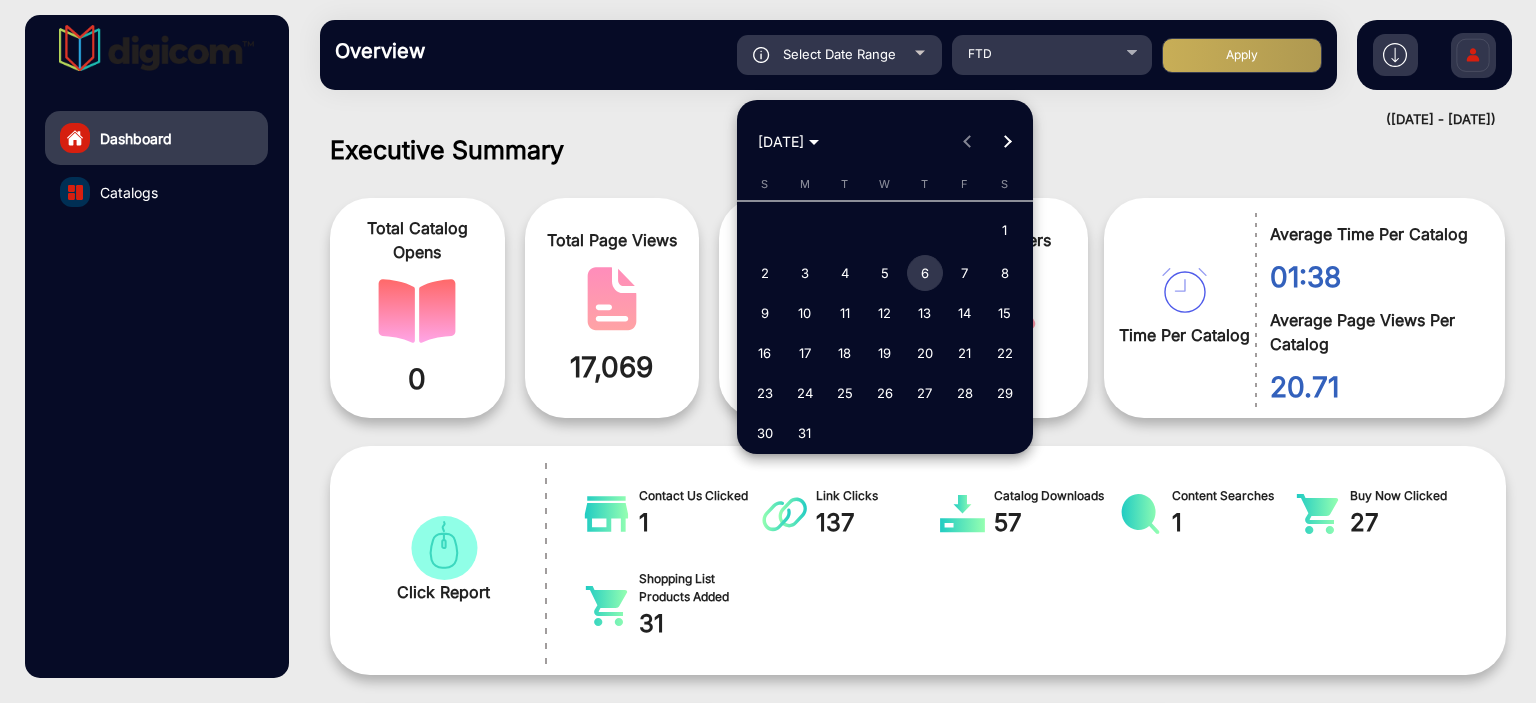 click on "6" at bounding box center (925, 273) 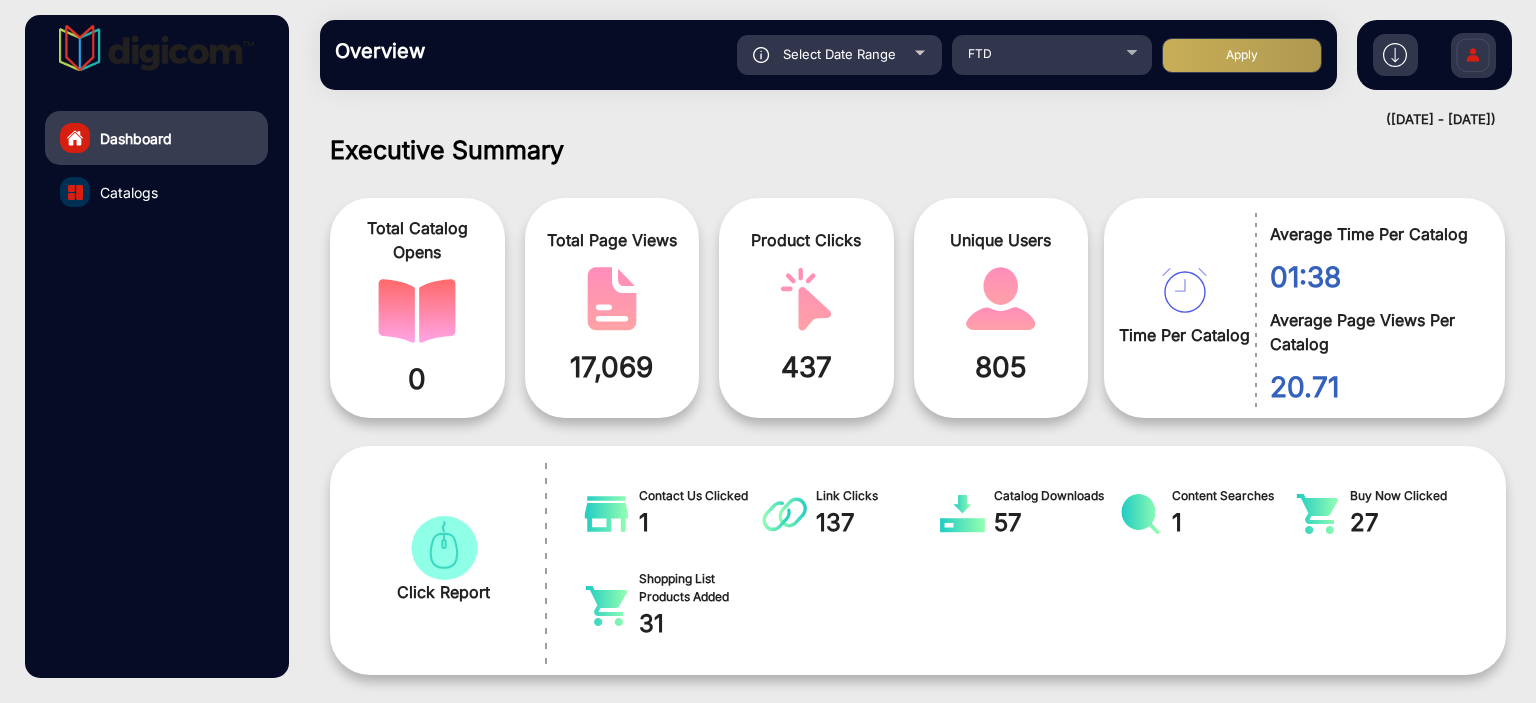 click on "Select Date Range [DATE] - [DATE] Choose date FTD Apply" 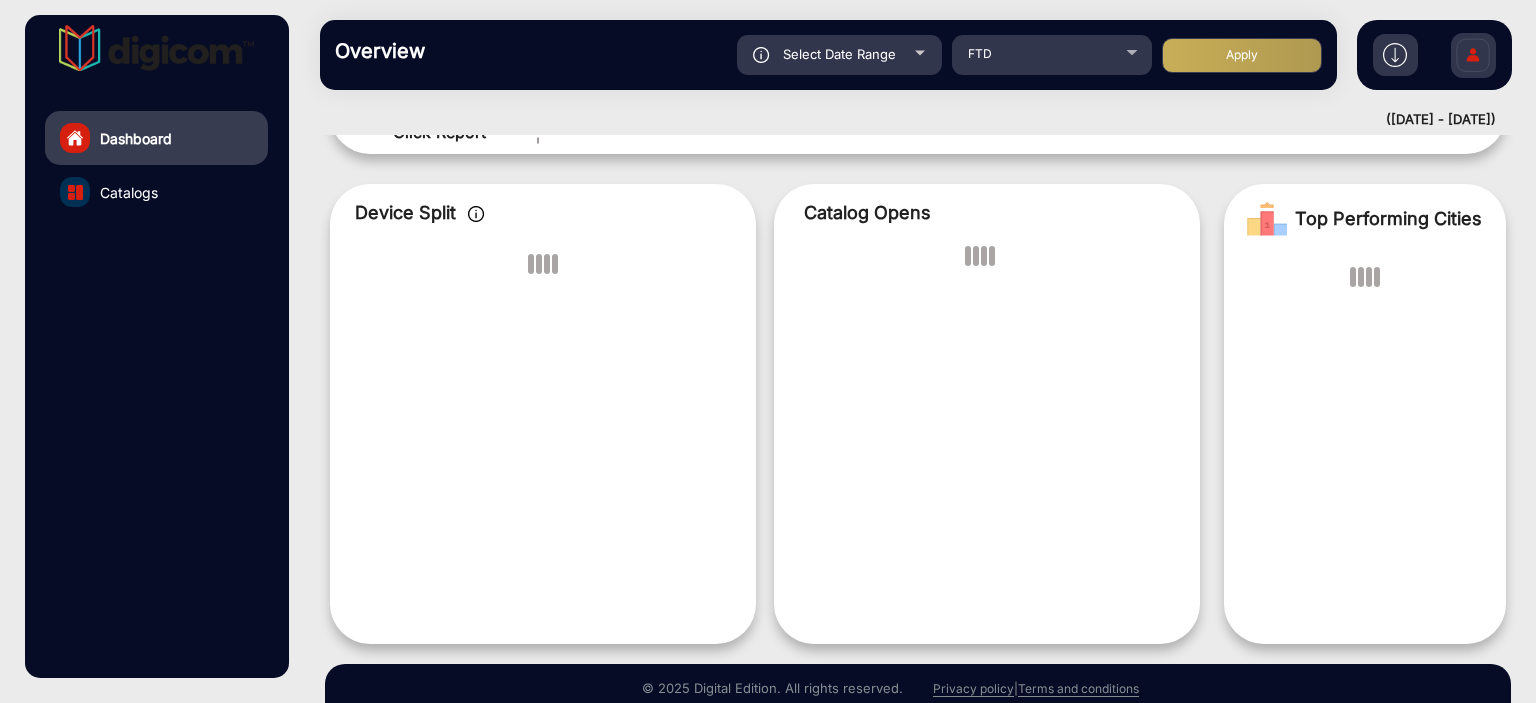scroll, scrollTop: 429, scrollLeft: 0, axis: vertical 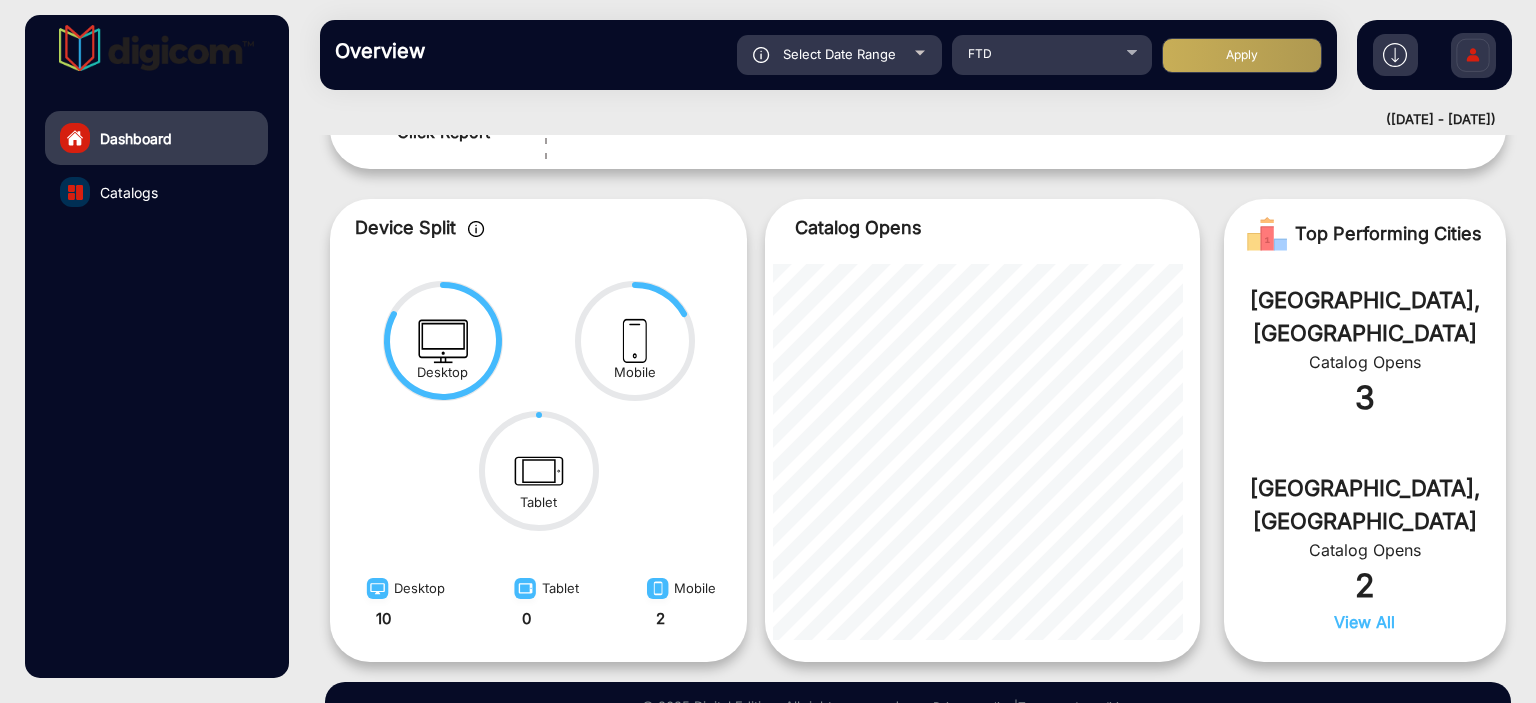 click on "Select Date Range" 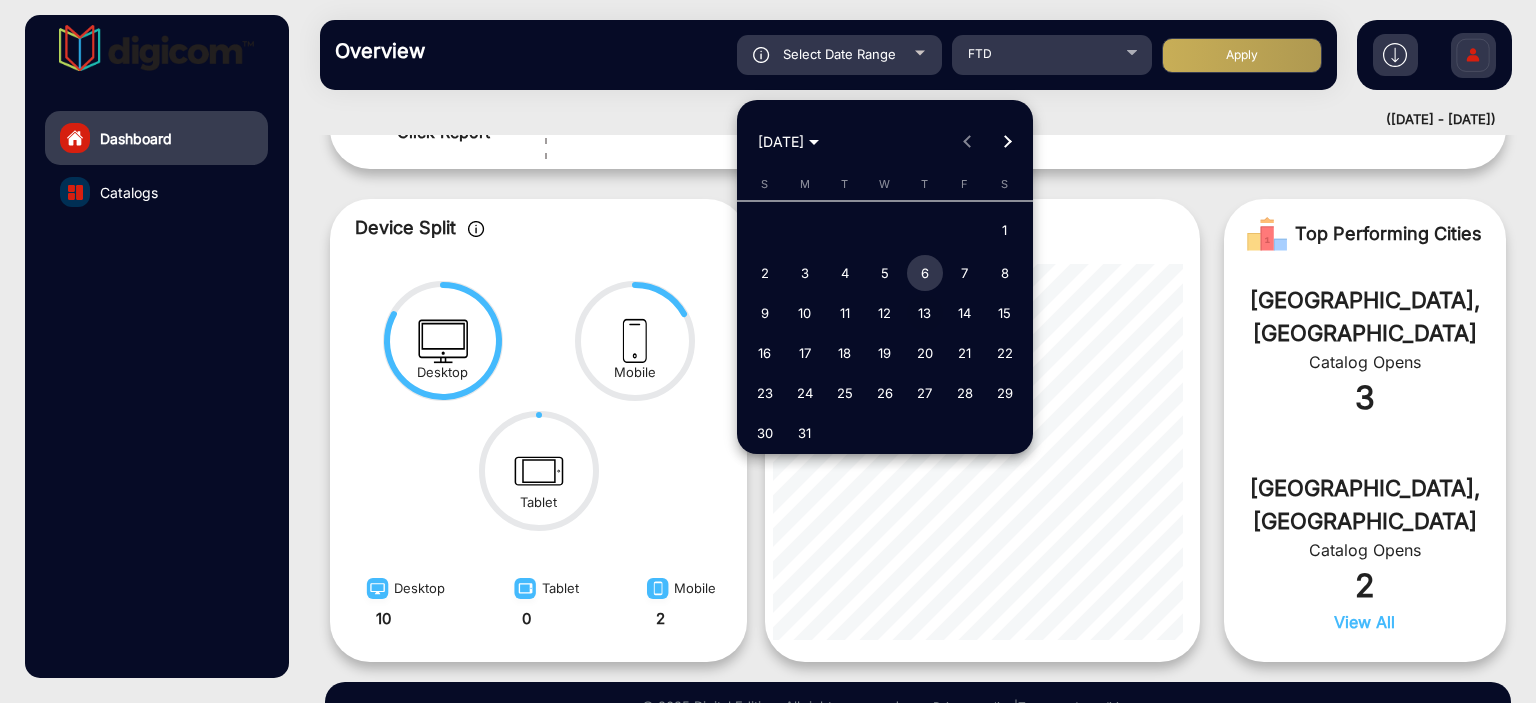 click on "13" at bounding box center [925, 313] 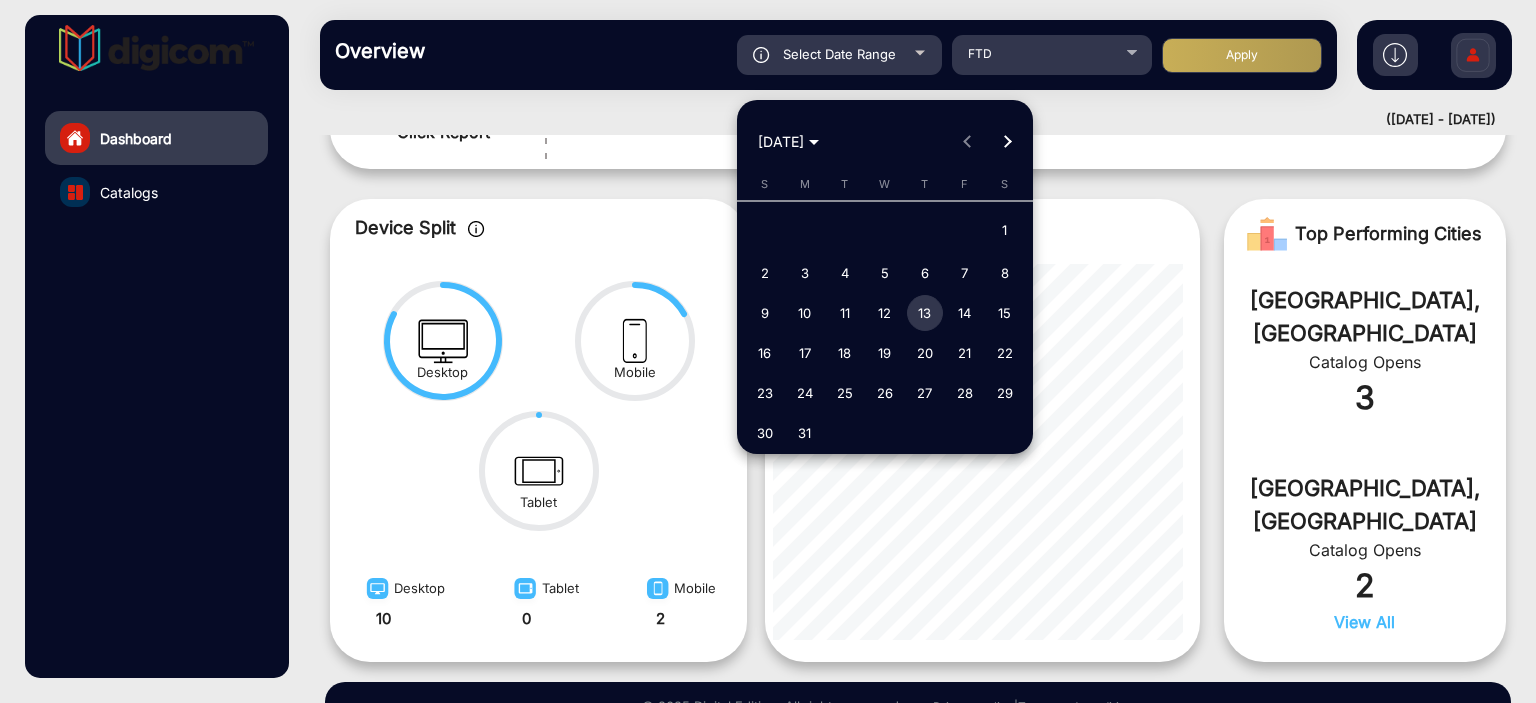click on "13" at bounding box center (925, 313) 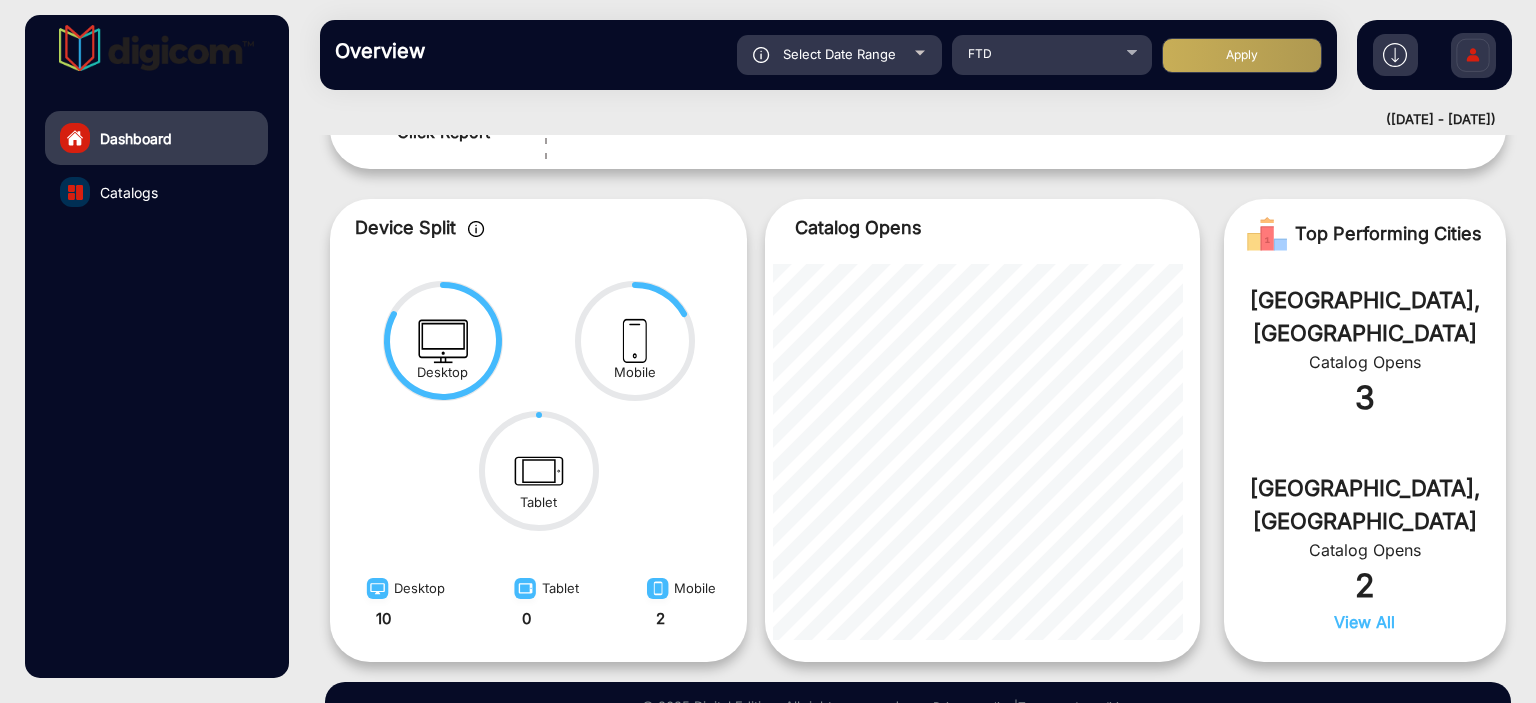 click on "Apply" 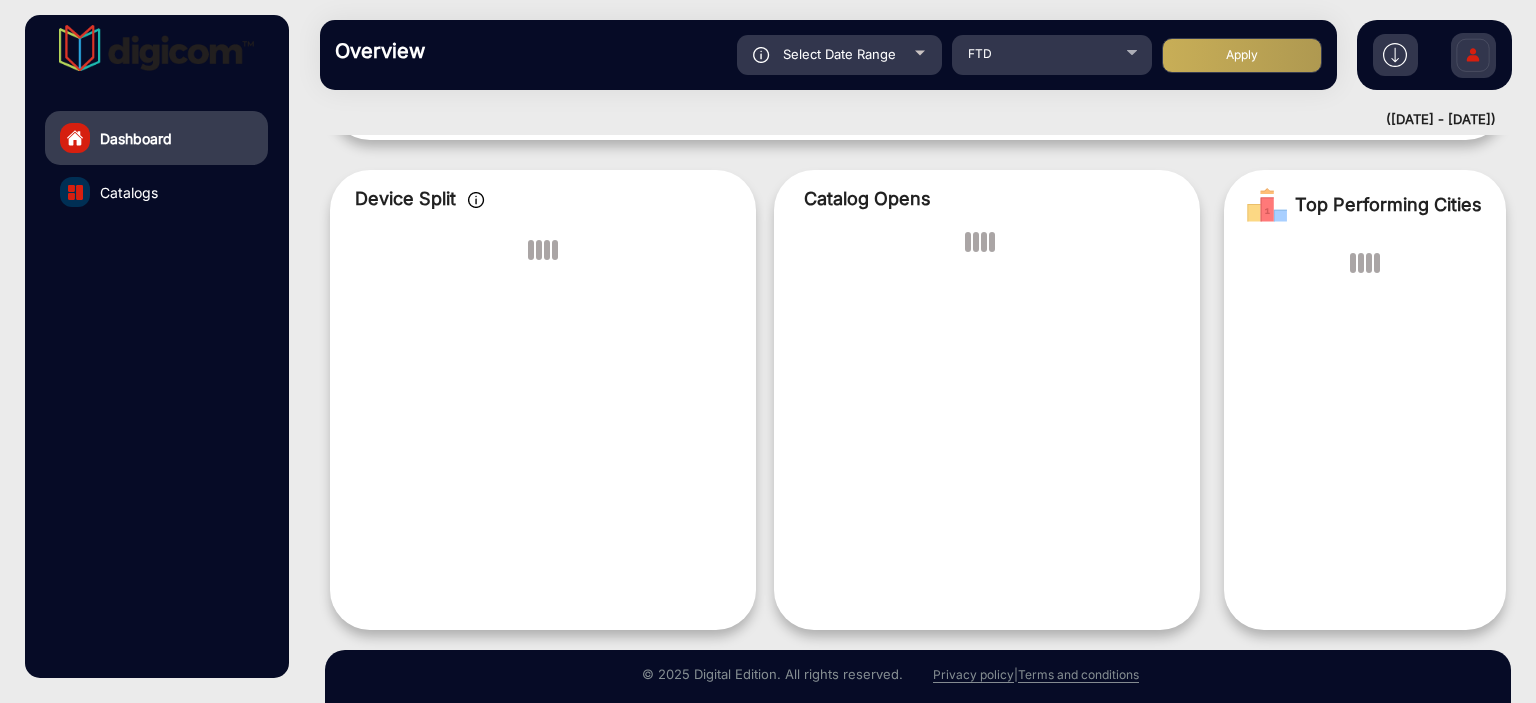 scroll, scrollTop: 15, scrollLeft: 0, axis: vertical 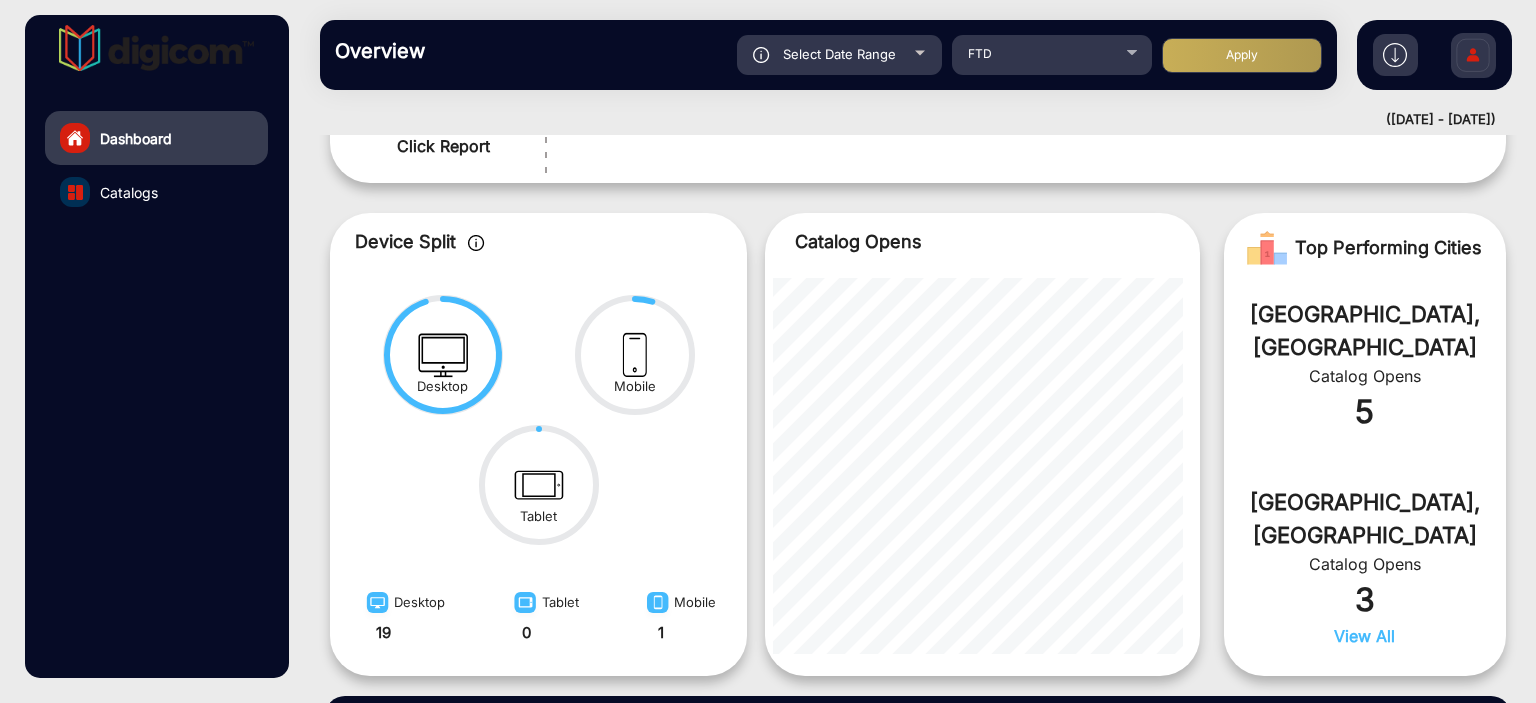 click on "Select Date Range" 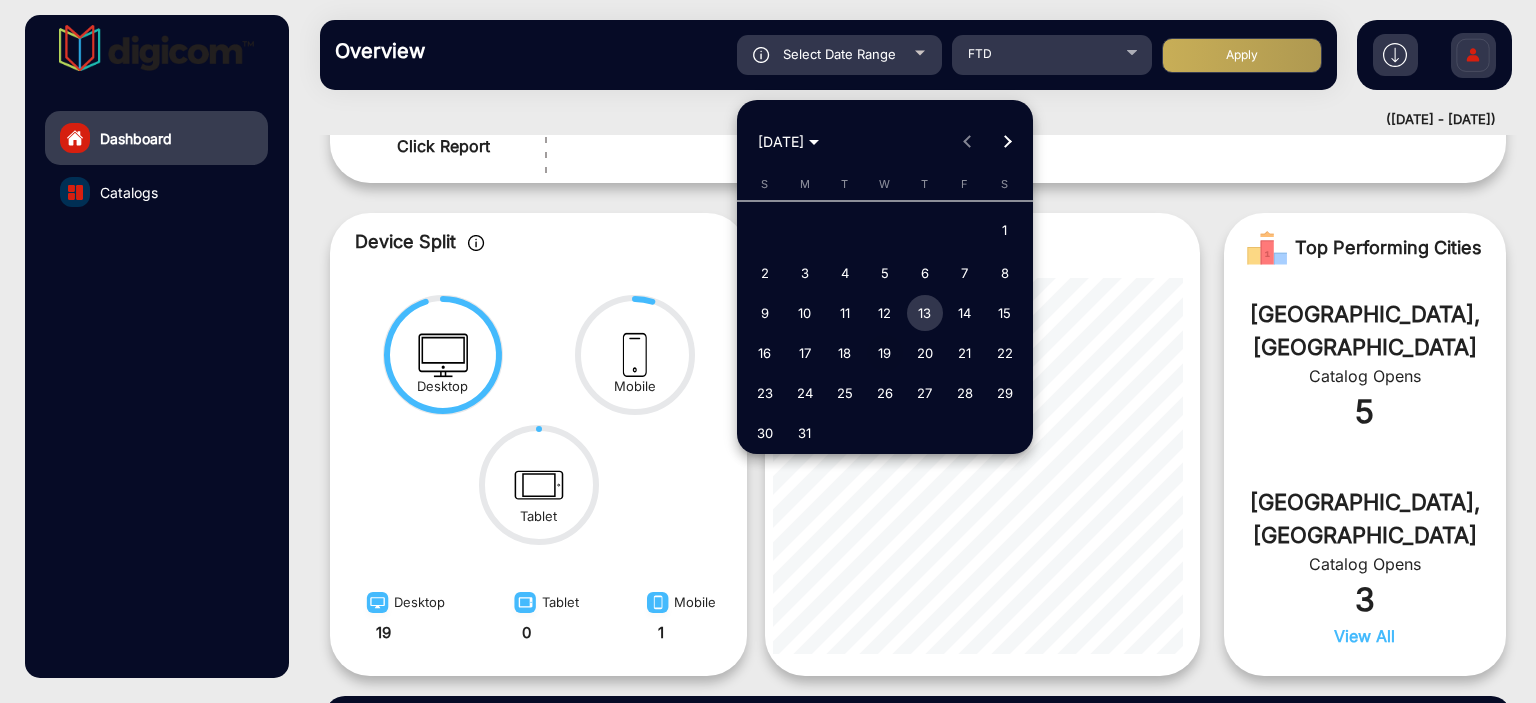 click on "19" at bounding box center [885, 353] 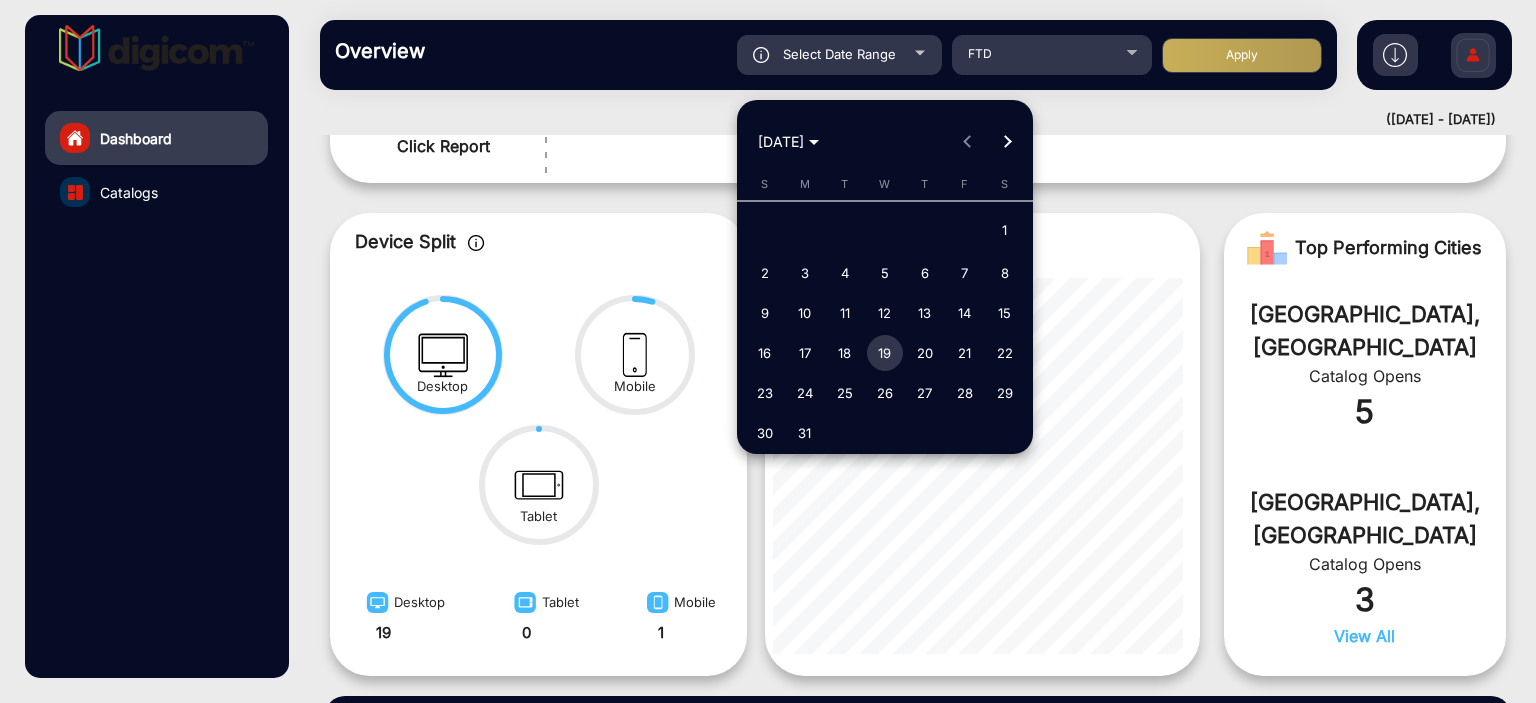 click on "19" at bounding box center (885, 353) 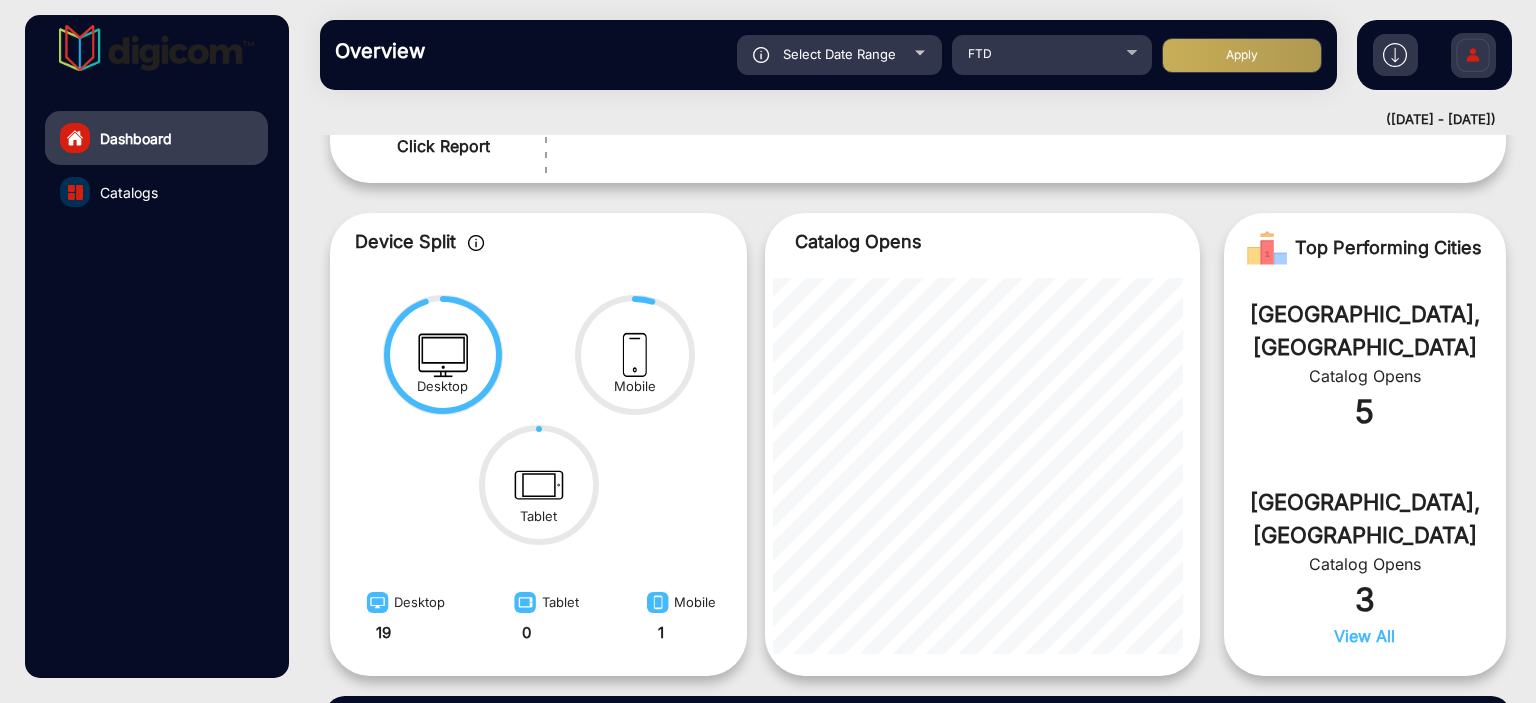 click on "Apply" 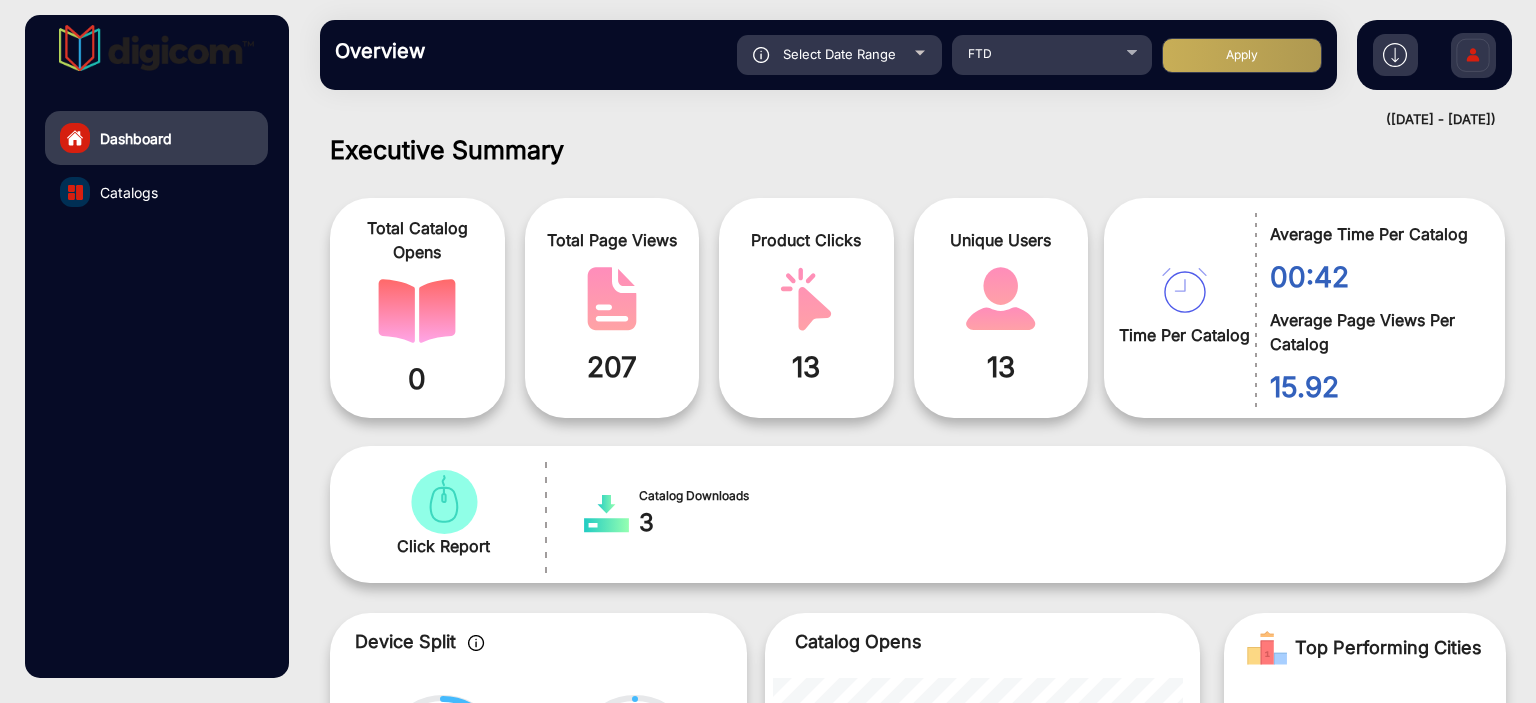 scroll, scrollTop: 999536, scrollLeft: 998828, axis: both 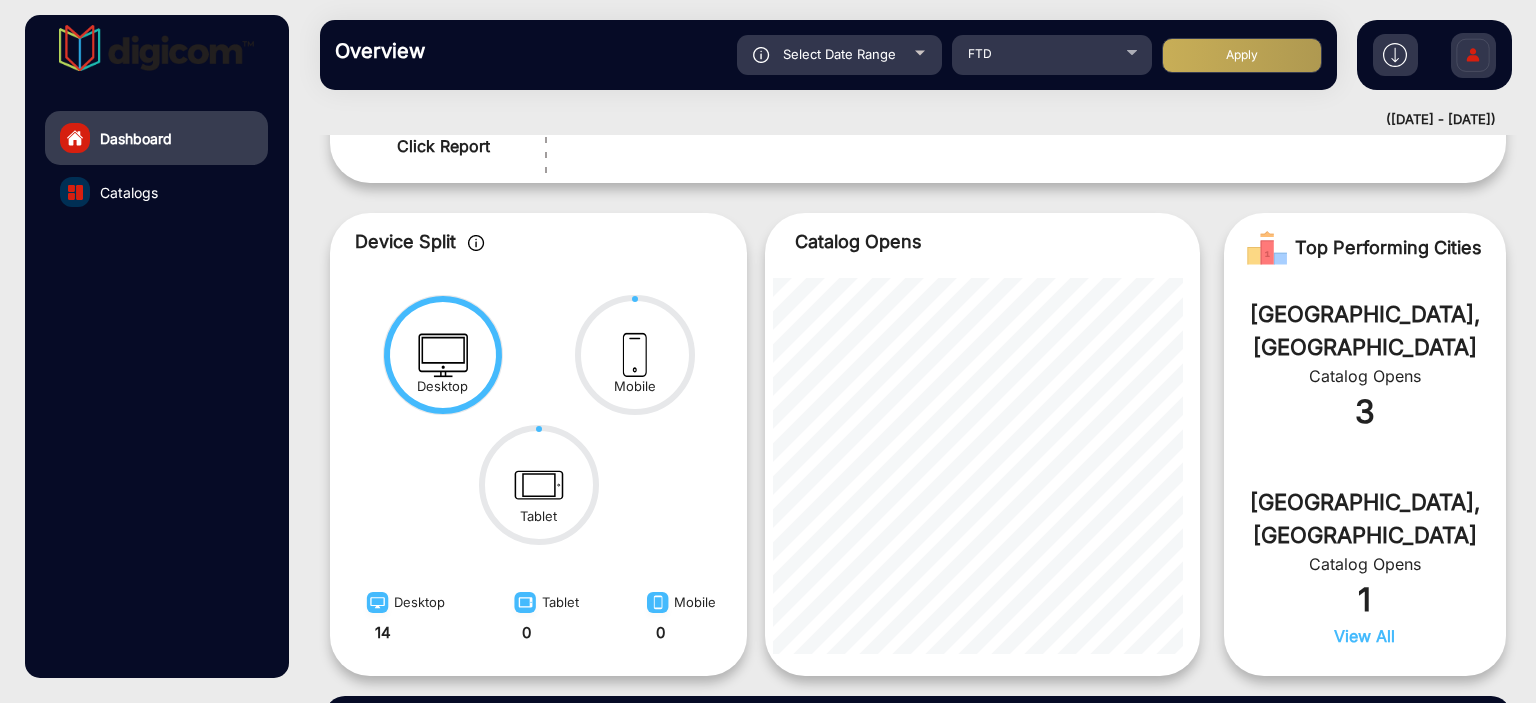 click on "Select Date Range" 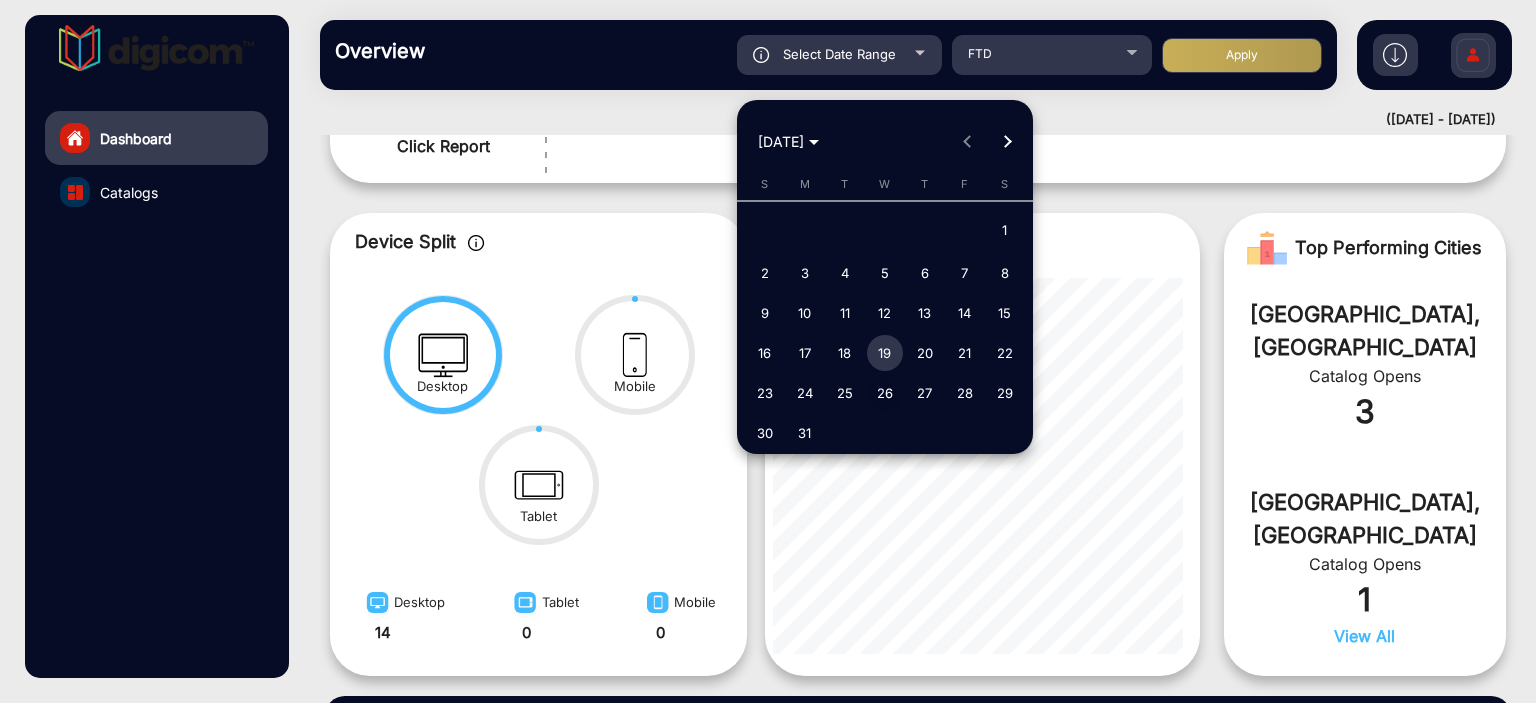 click on "26" at bounding box center [885, 393] 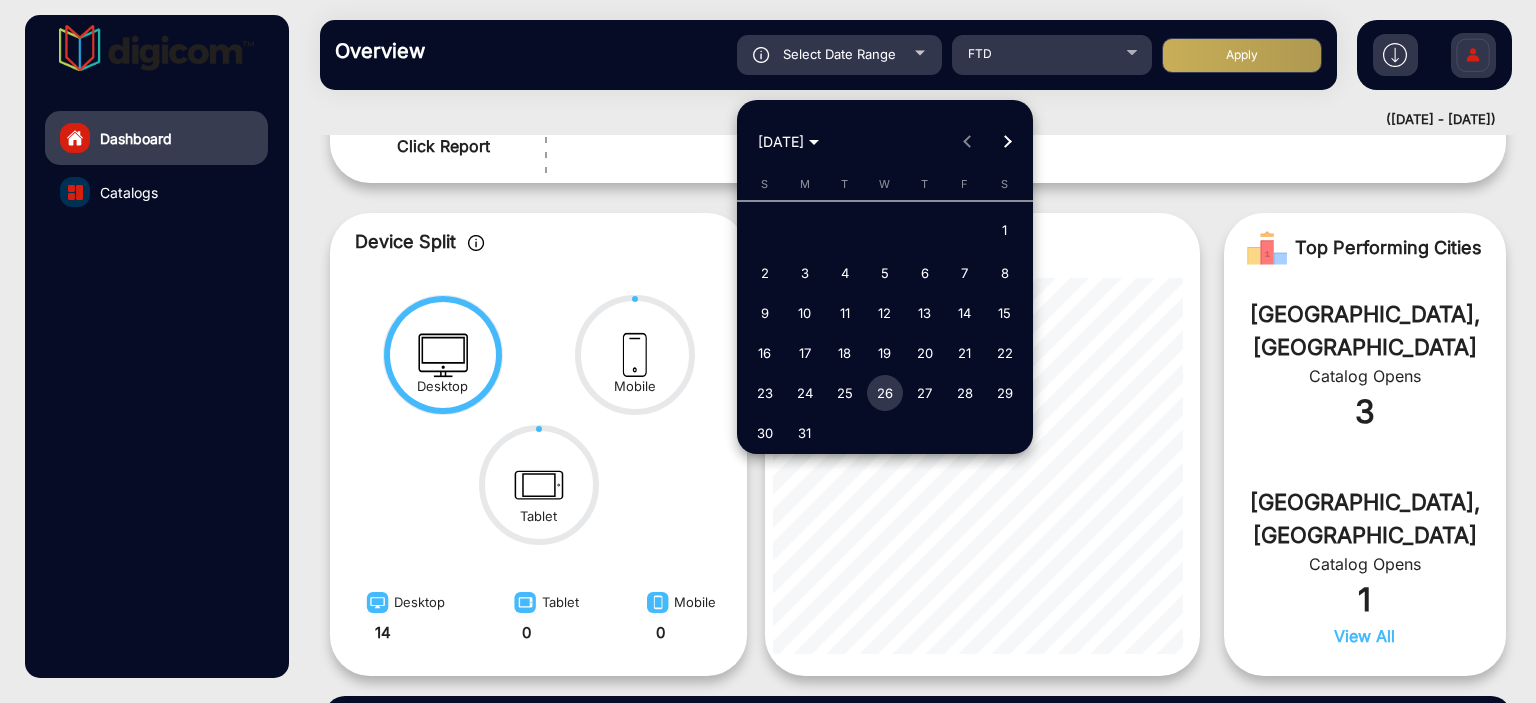 click on "26" at bounding box center [885, 393] 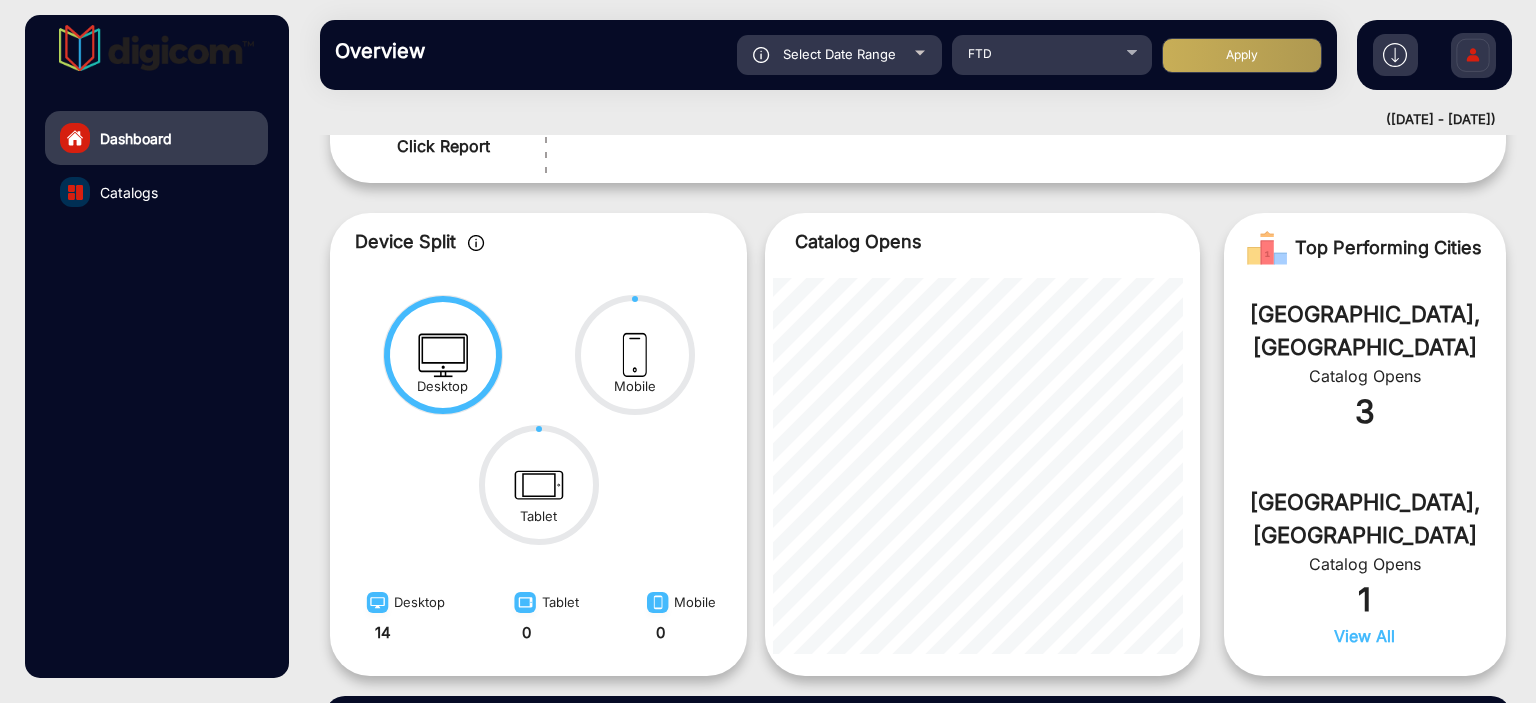 click on "Apply" 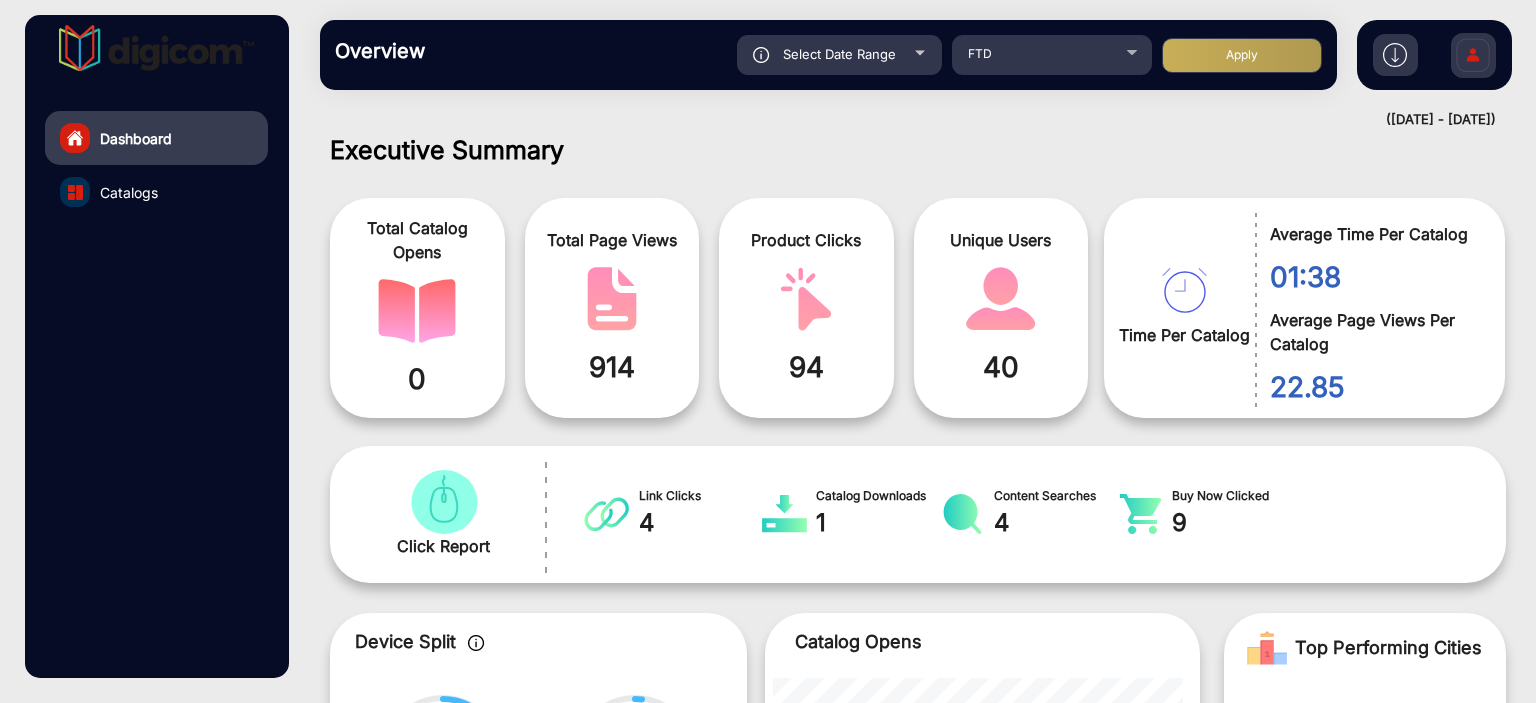 scroll, scrollTop: 999536, scrollLeft: 998828, axis: both 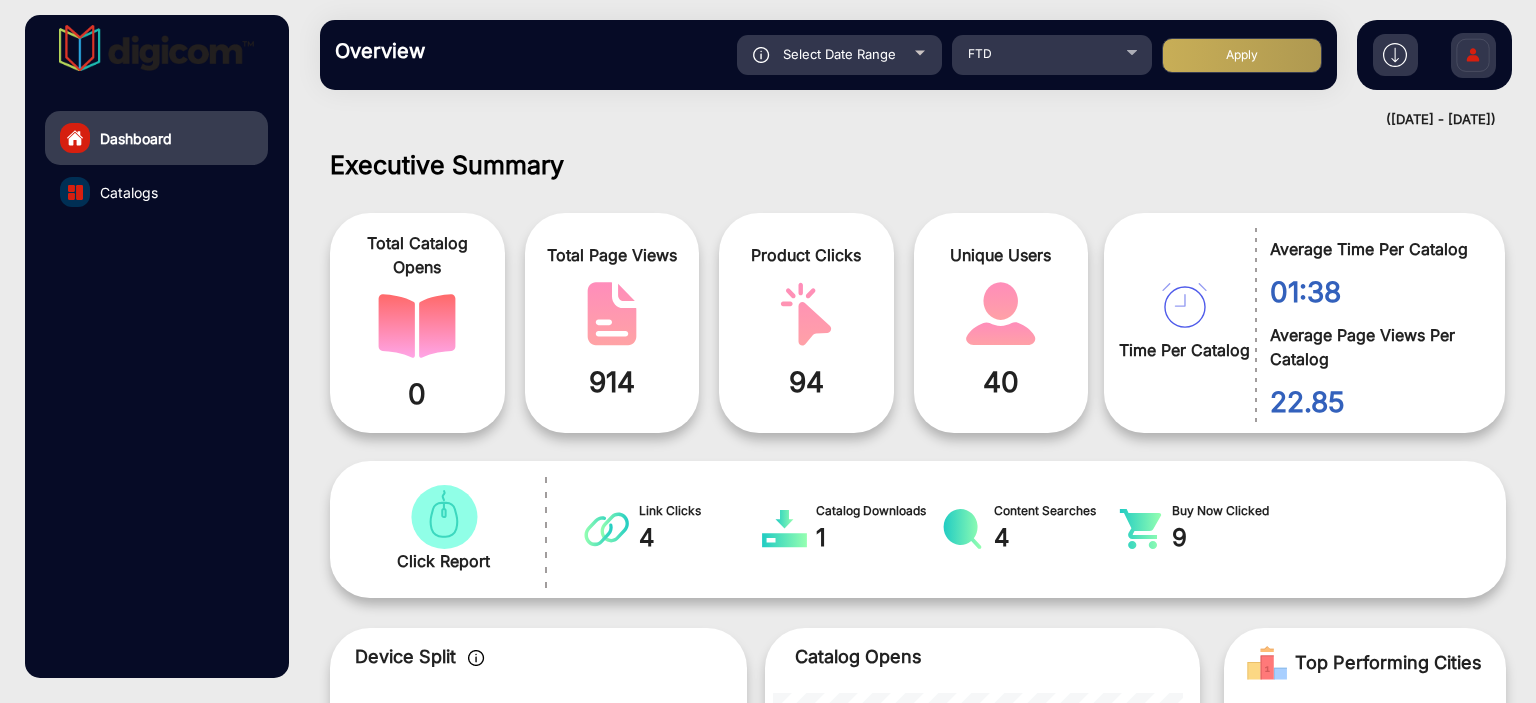 click on "Select Date Range" 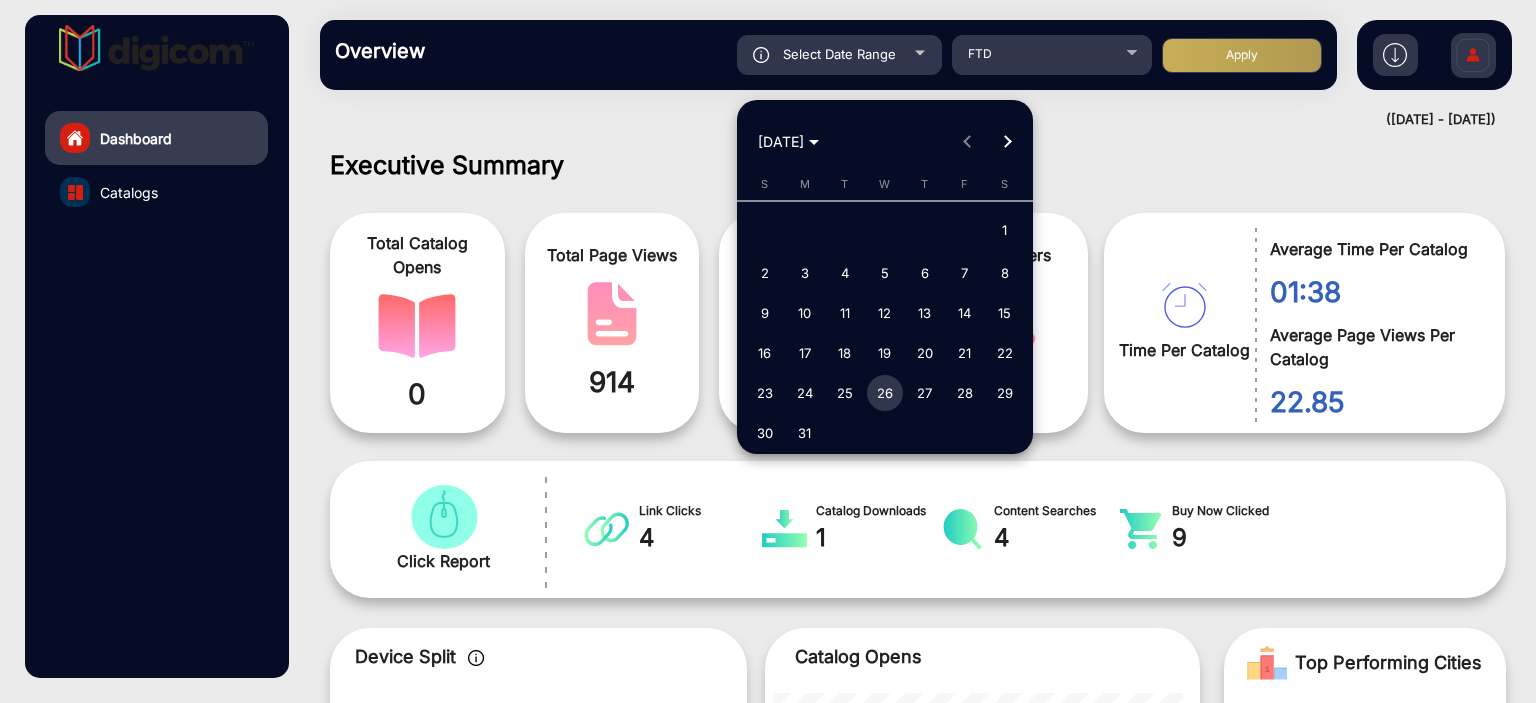 click on "[DATE]" at bounding box center [788, 141] 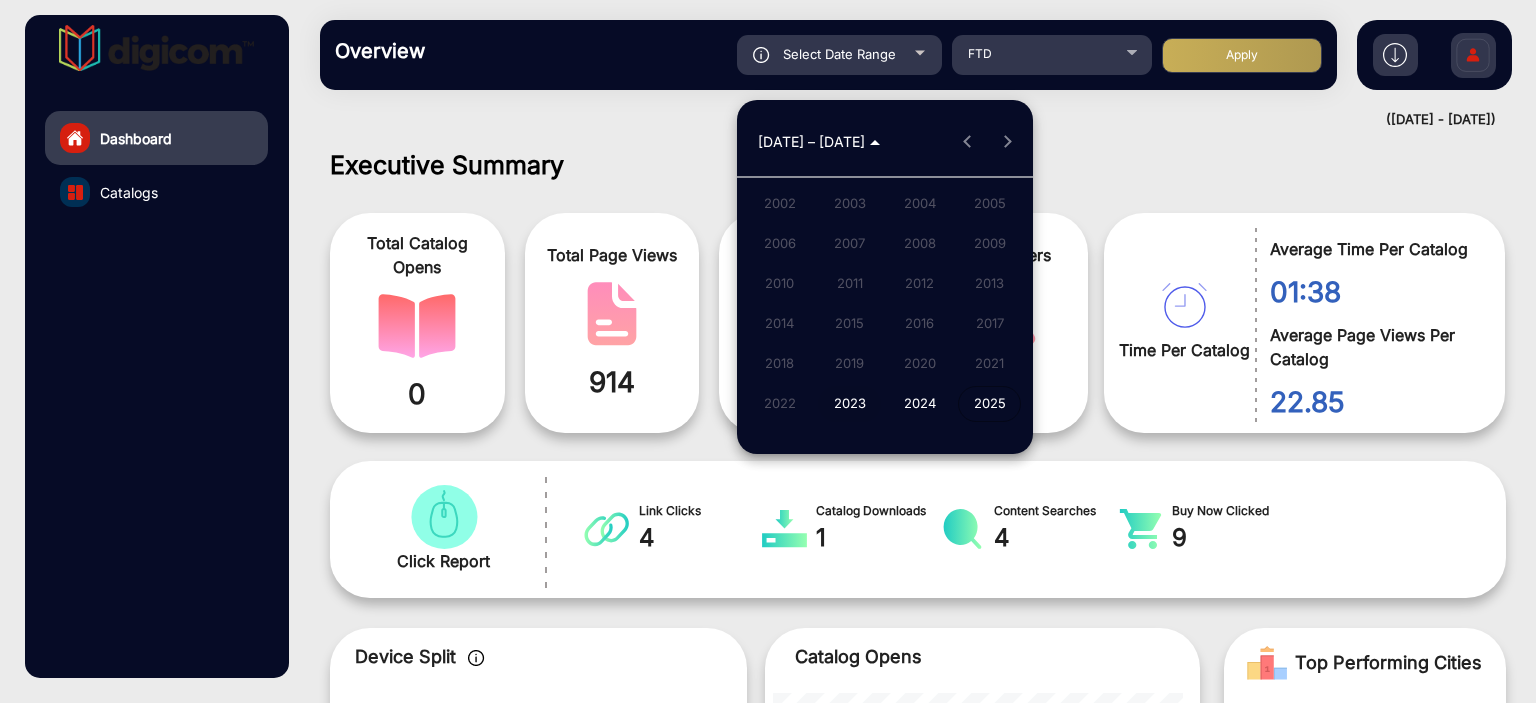 click on "2023" at bounding box center (849, 404) 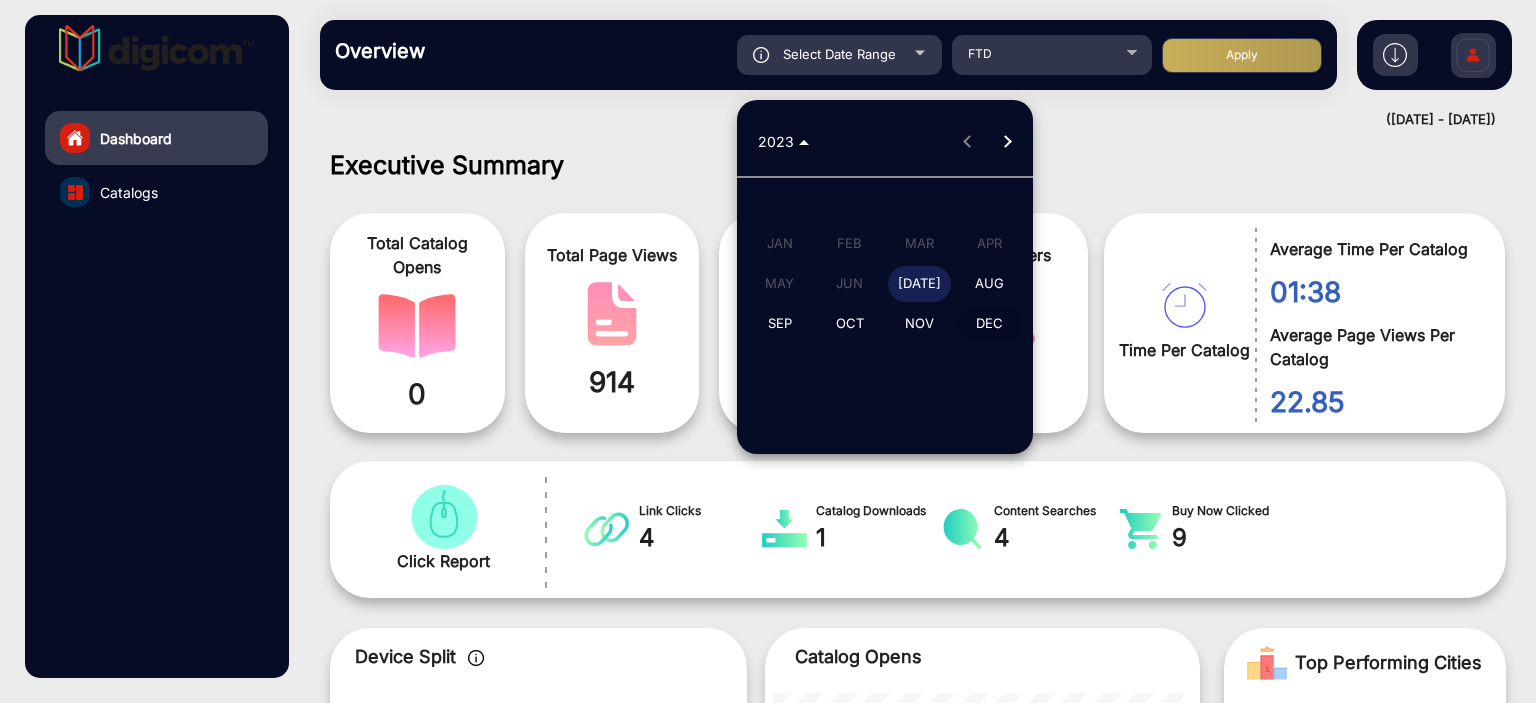 click on "DEC" at bounding box center [989, 324] 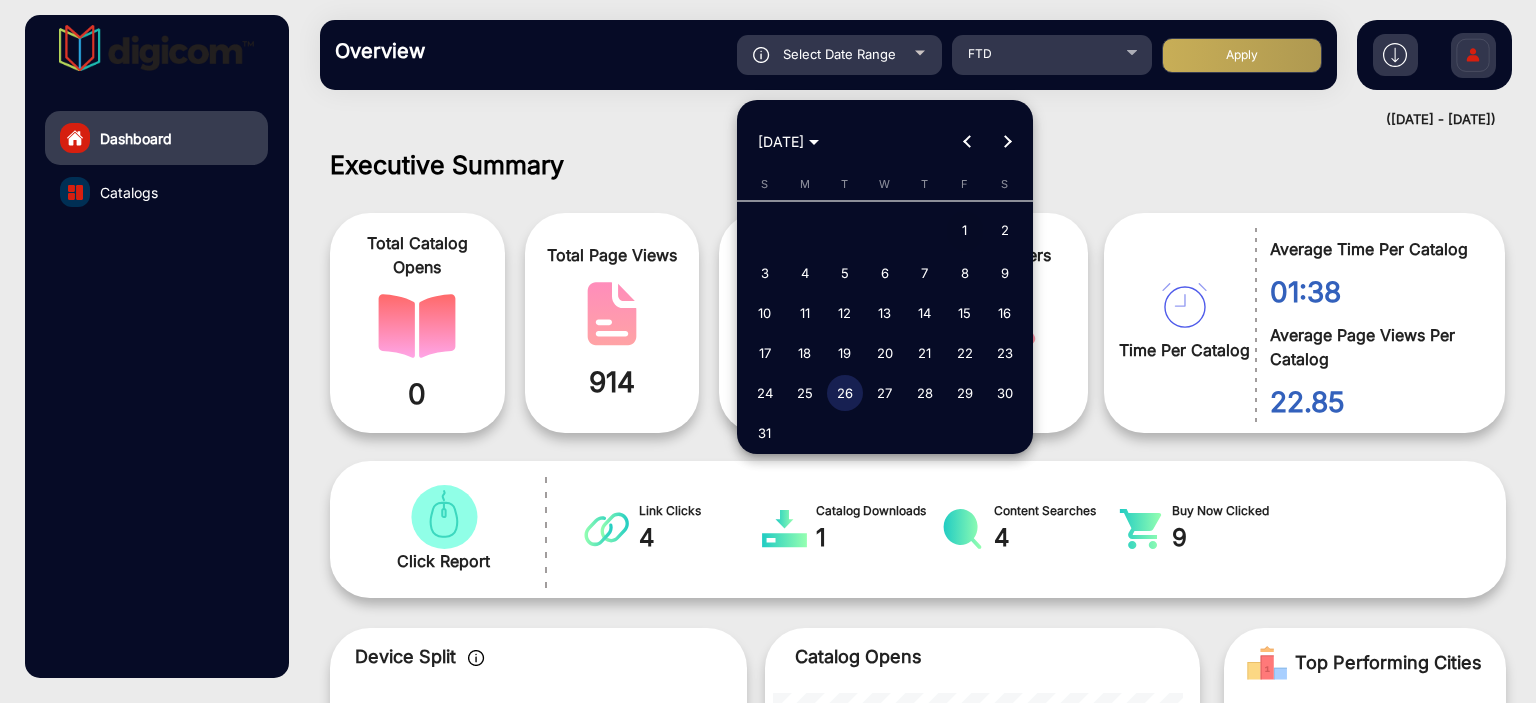 click on "1" at bounding box center [965, 231] 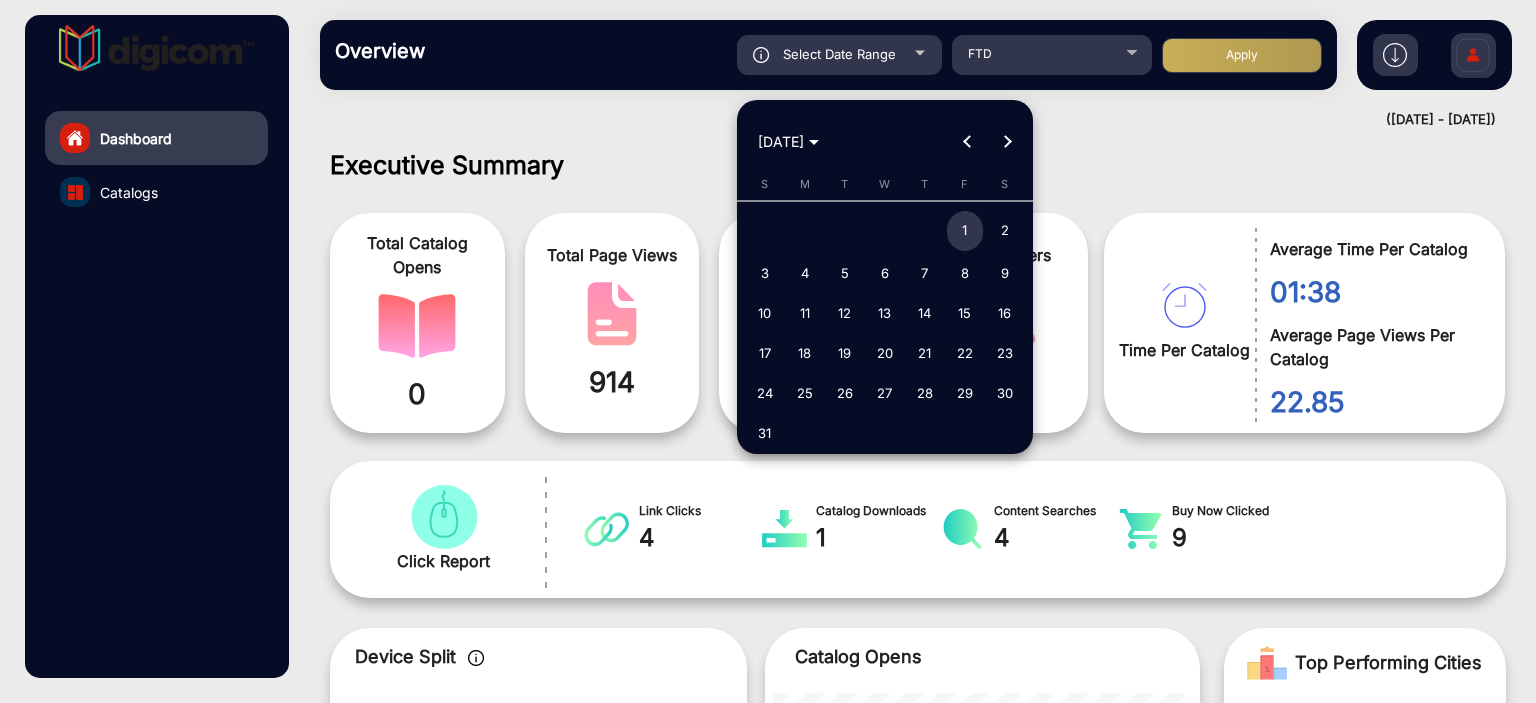 click on "1" at bounding box center (965, 231) 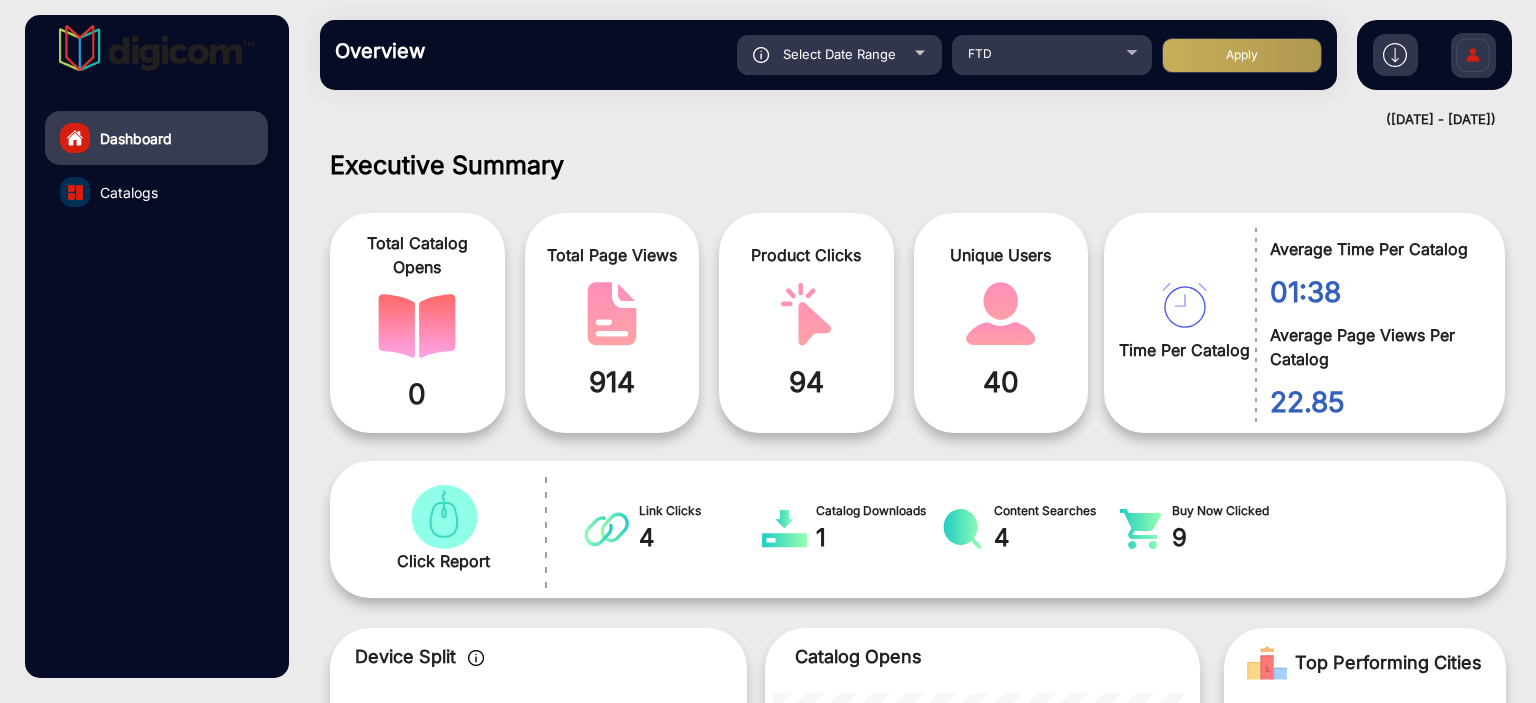 click on "Select Date Range [DATE] - [DATE] Choose date FTD Apply" 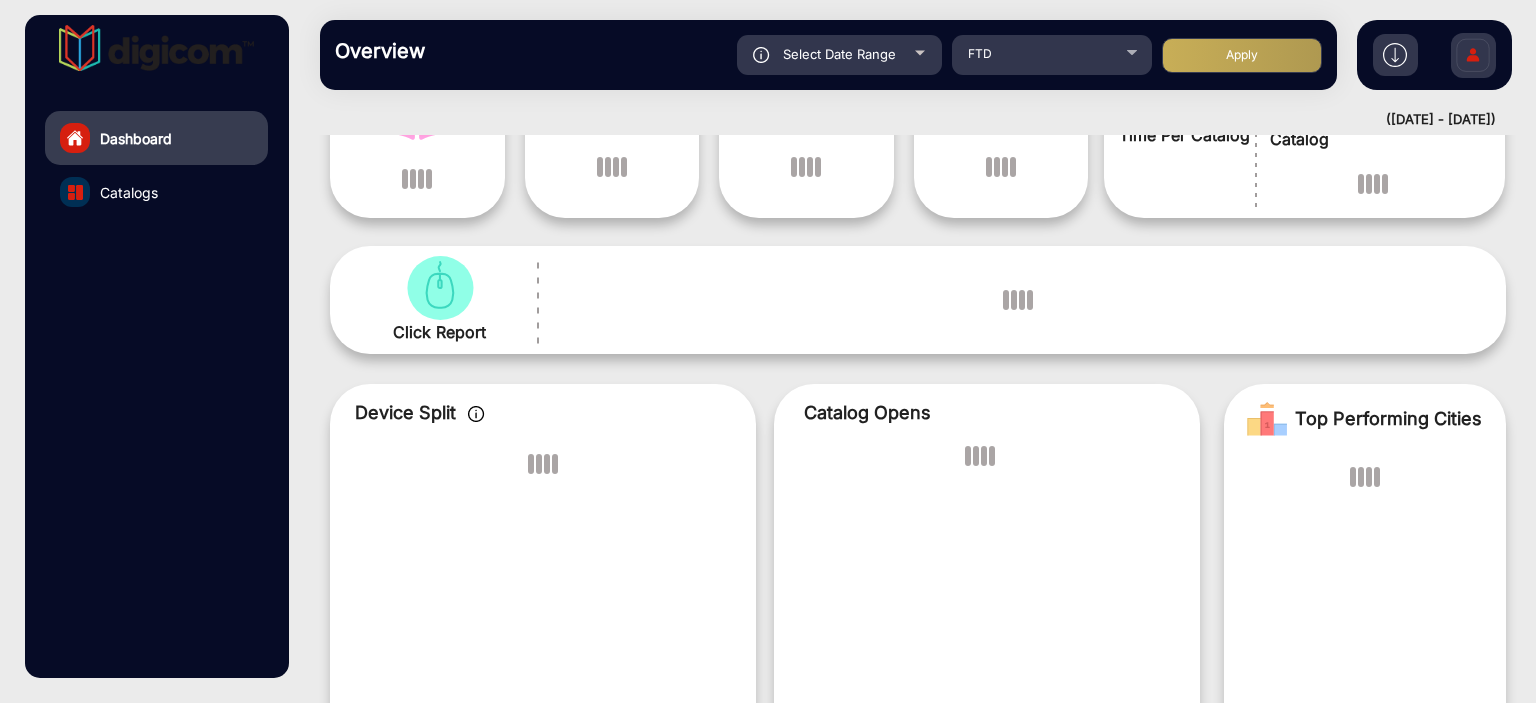 scroll, scrollTop: 217, scrollLeft: 0, axis: vertical 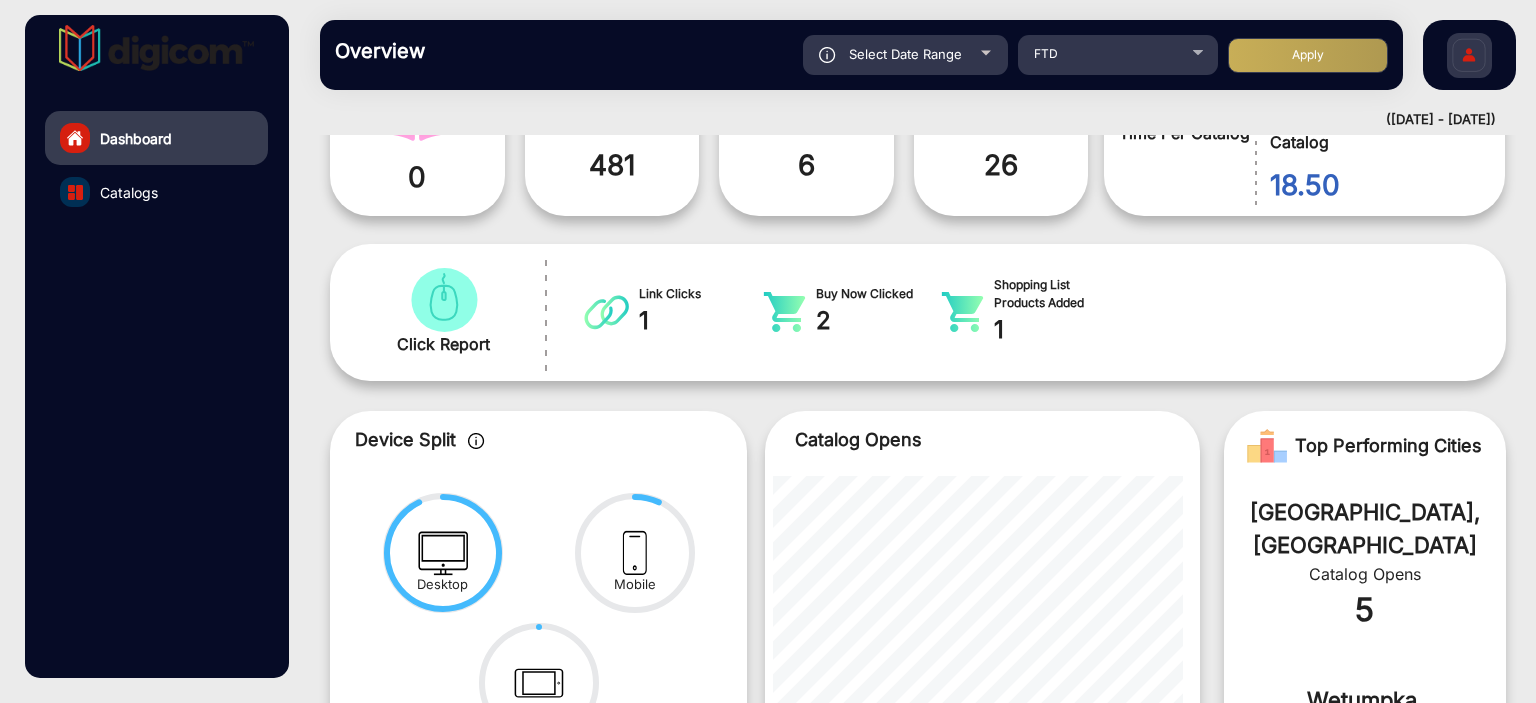 click on "Select Date Range" 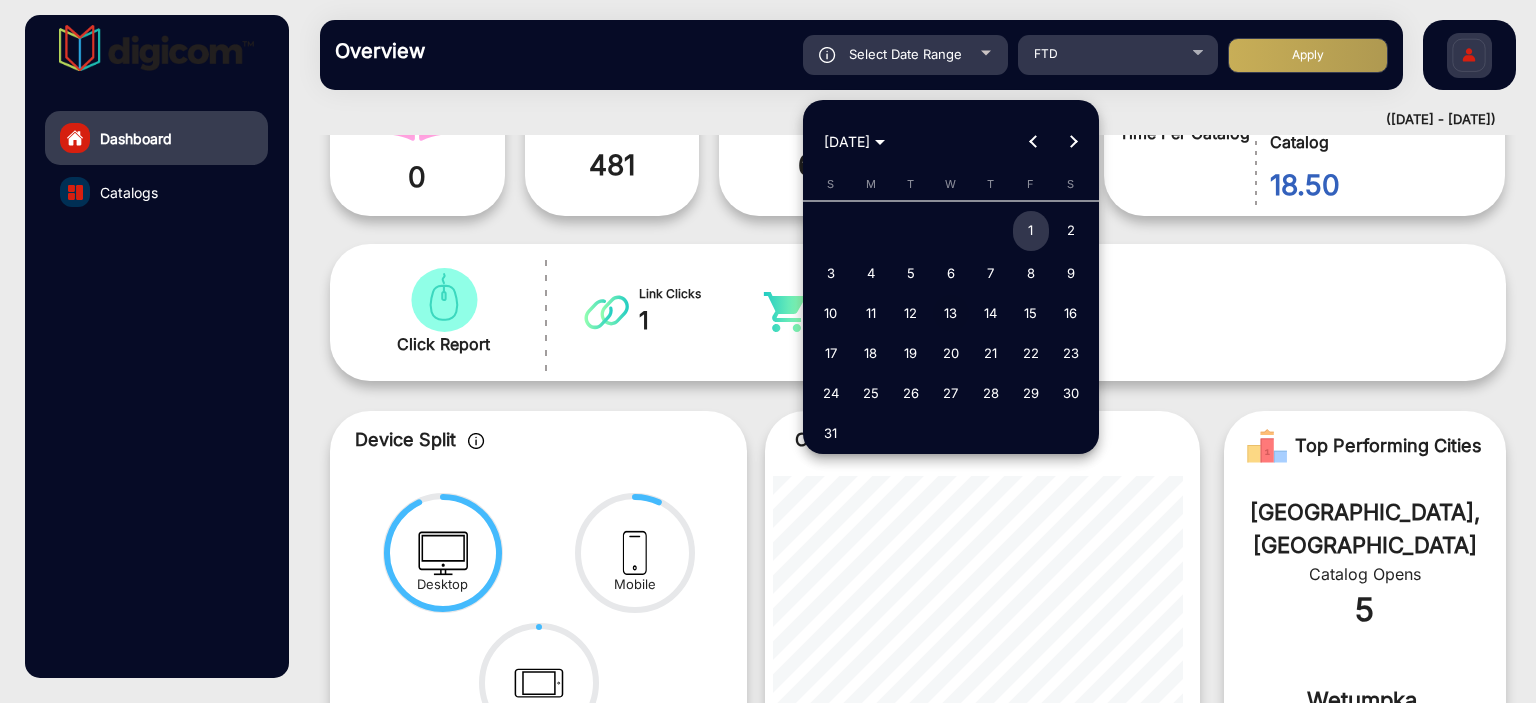 click on "13" at bounding box center (951, 313) 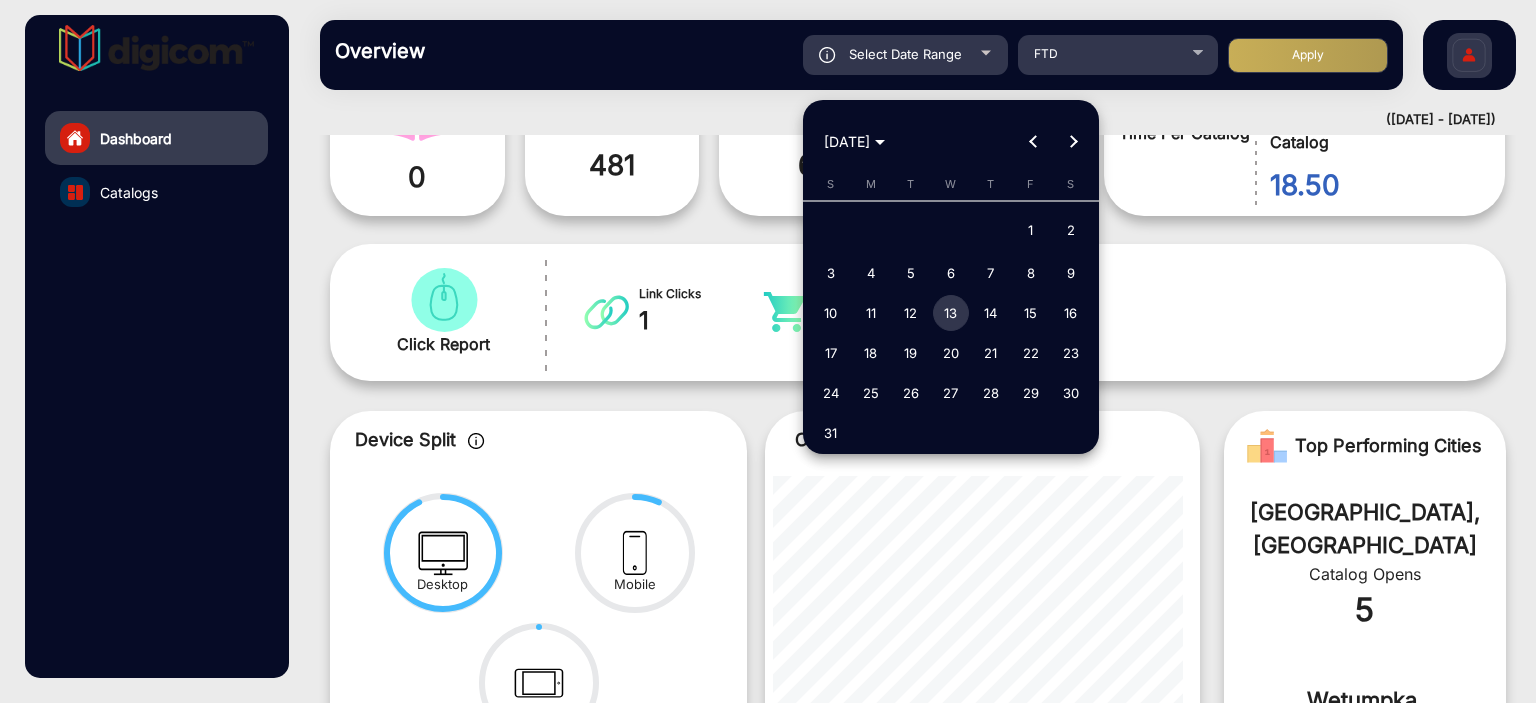 click on "13" at bounding box center (951, 313) 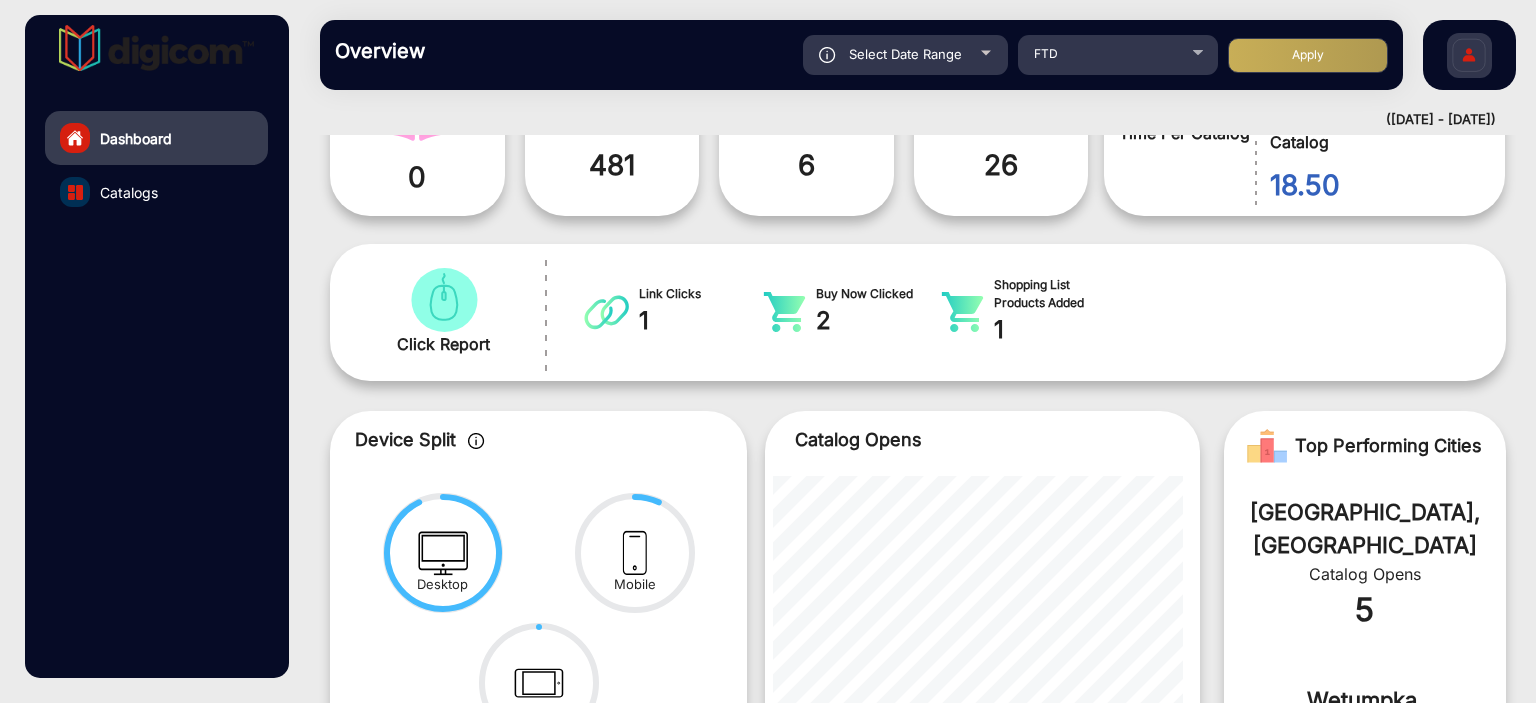 click on "Apply" 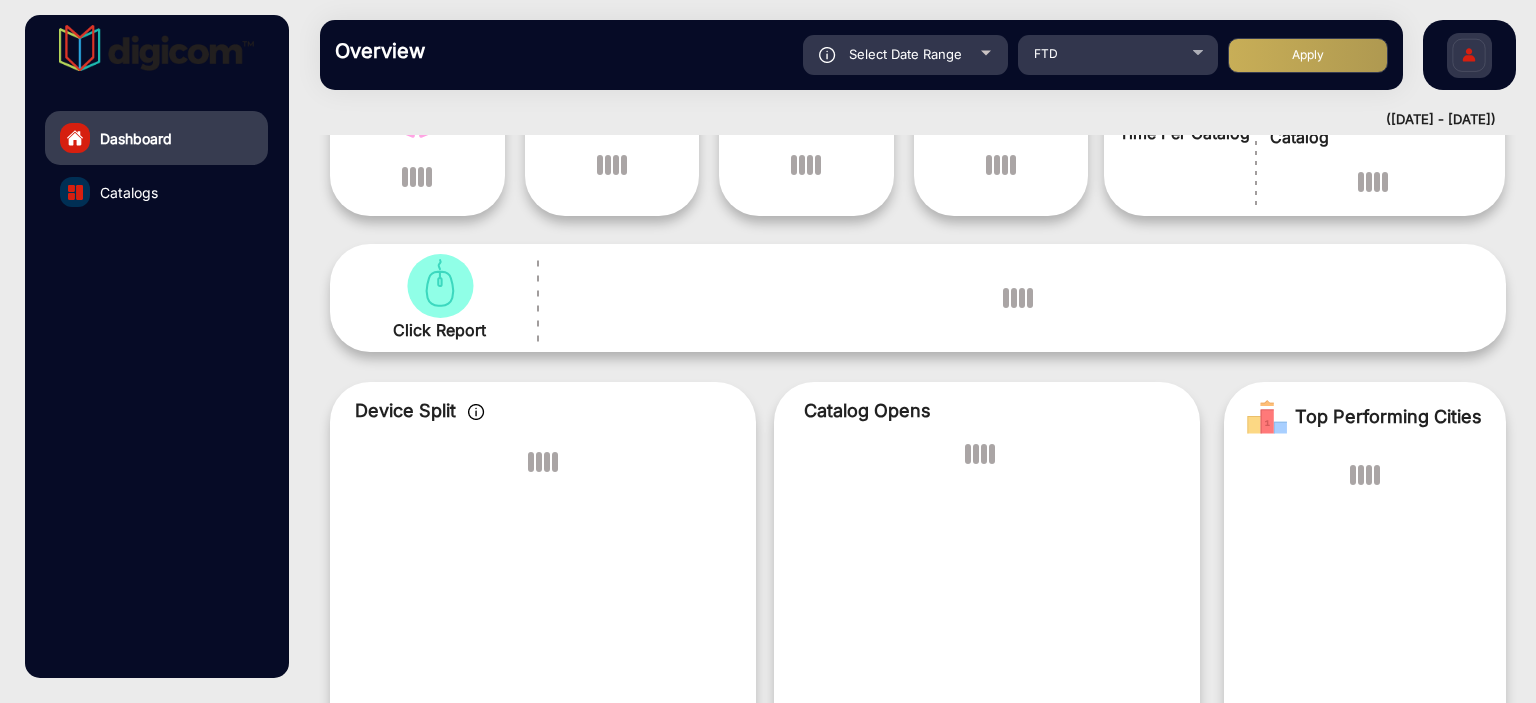 scroll, scrollTop: 15, scrollLeft: 0, axis: vertical 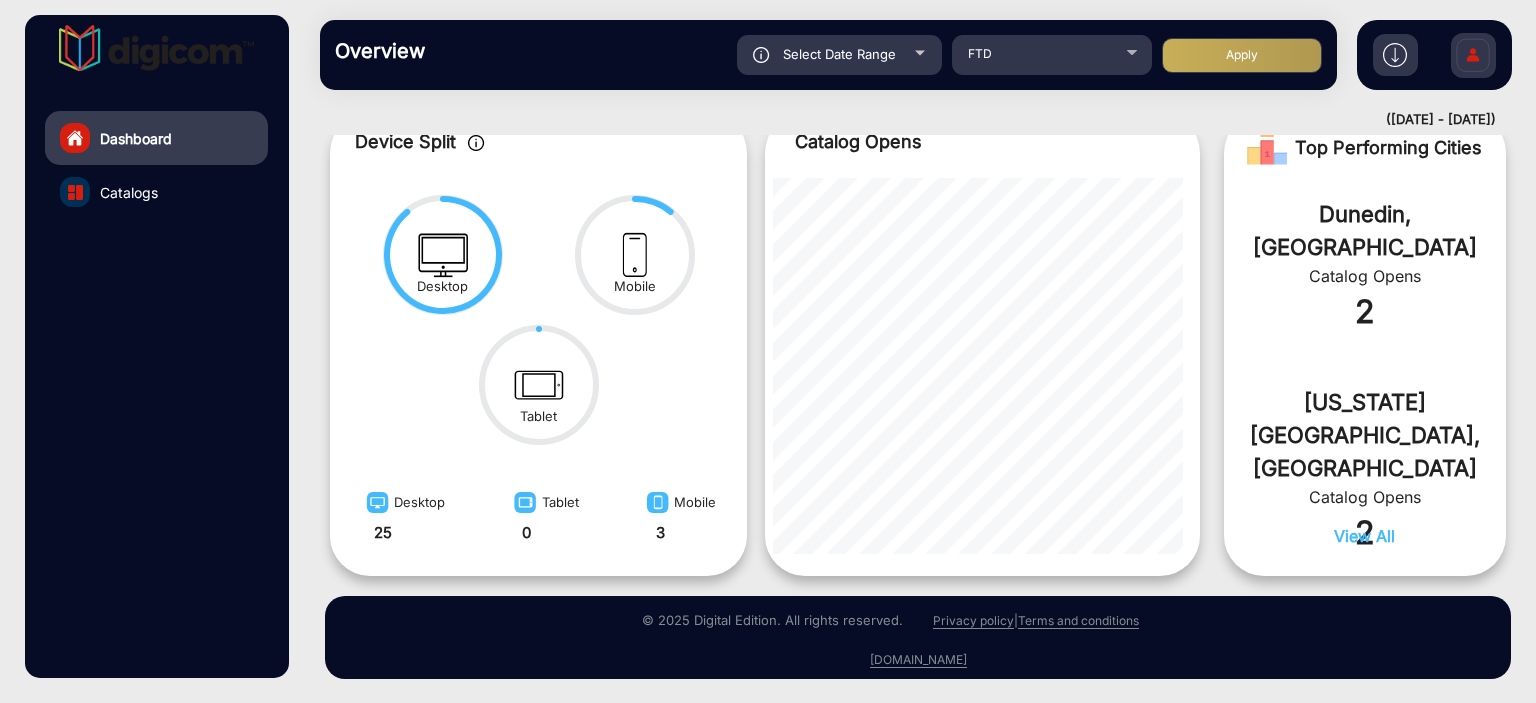 click on "Select Date Range" 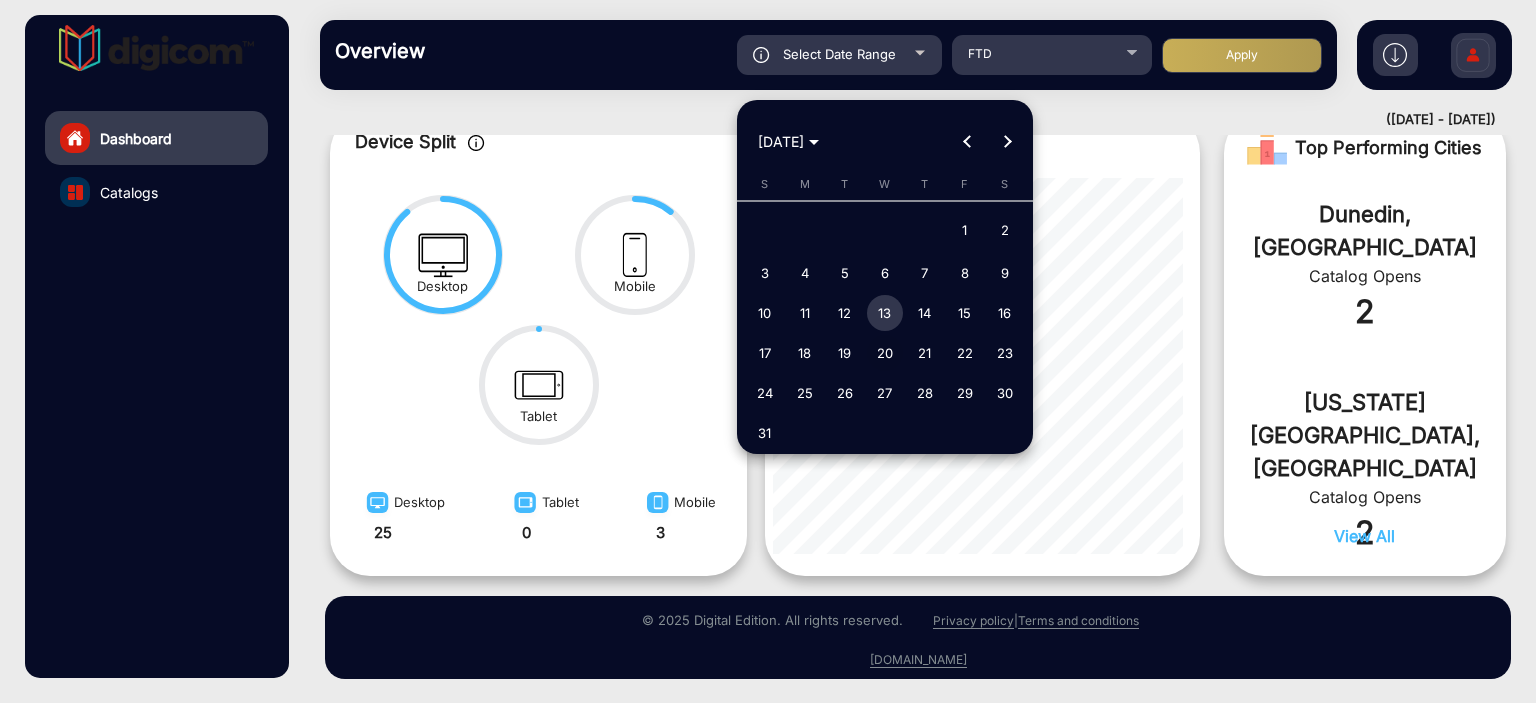 click on "20" at bounding box center [885, 353] 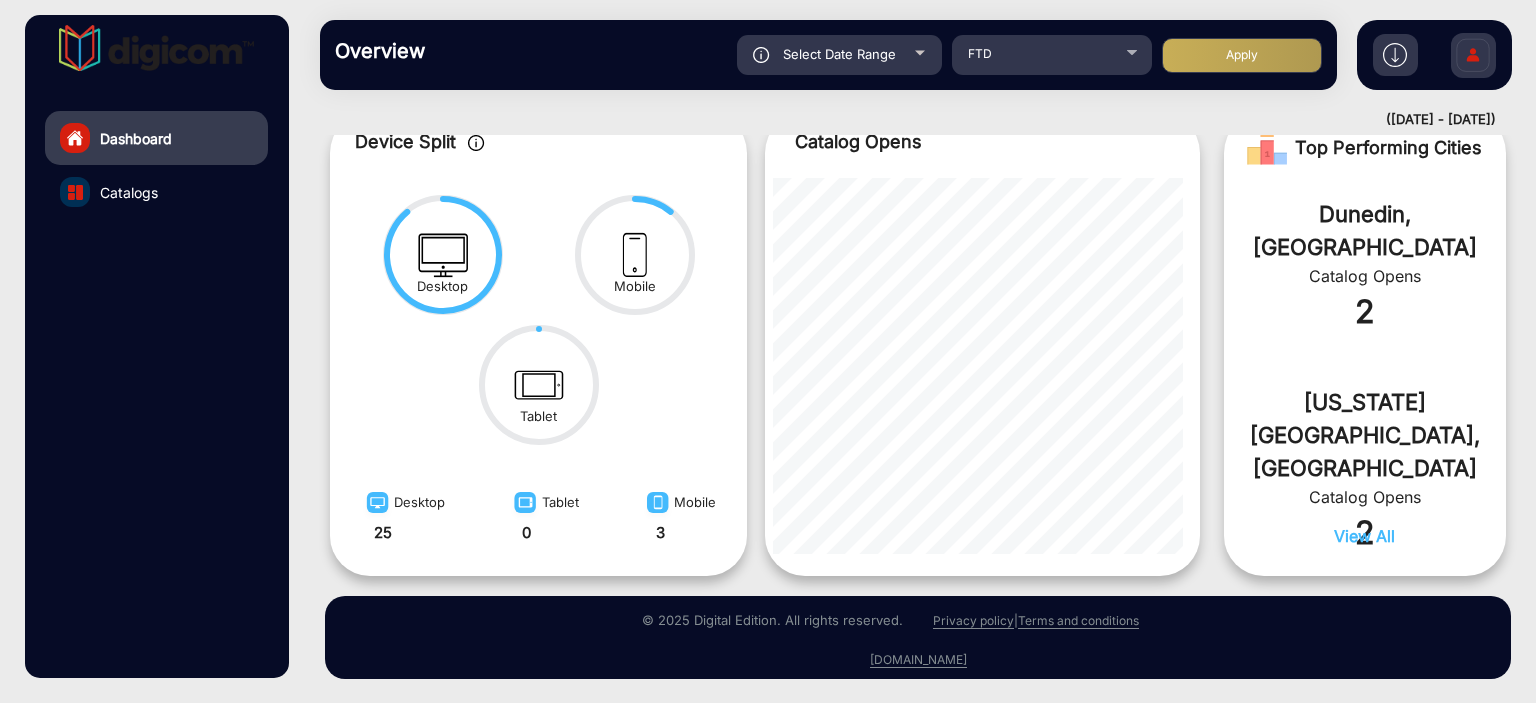 click on "Apply" 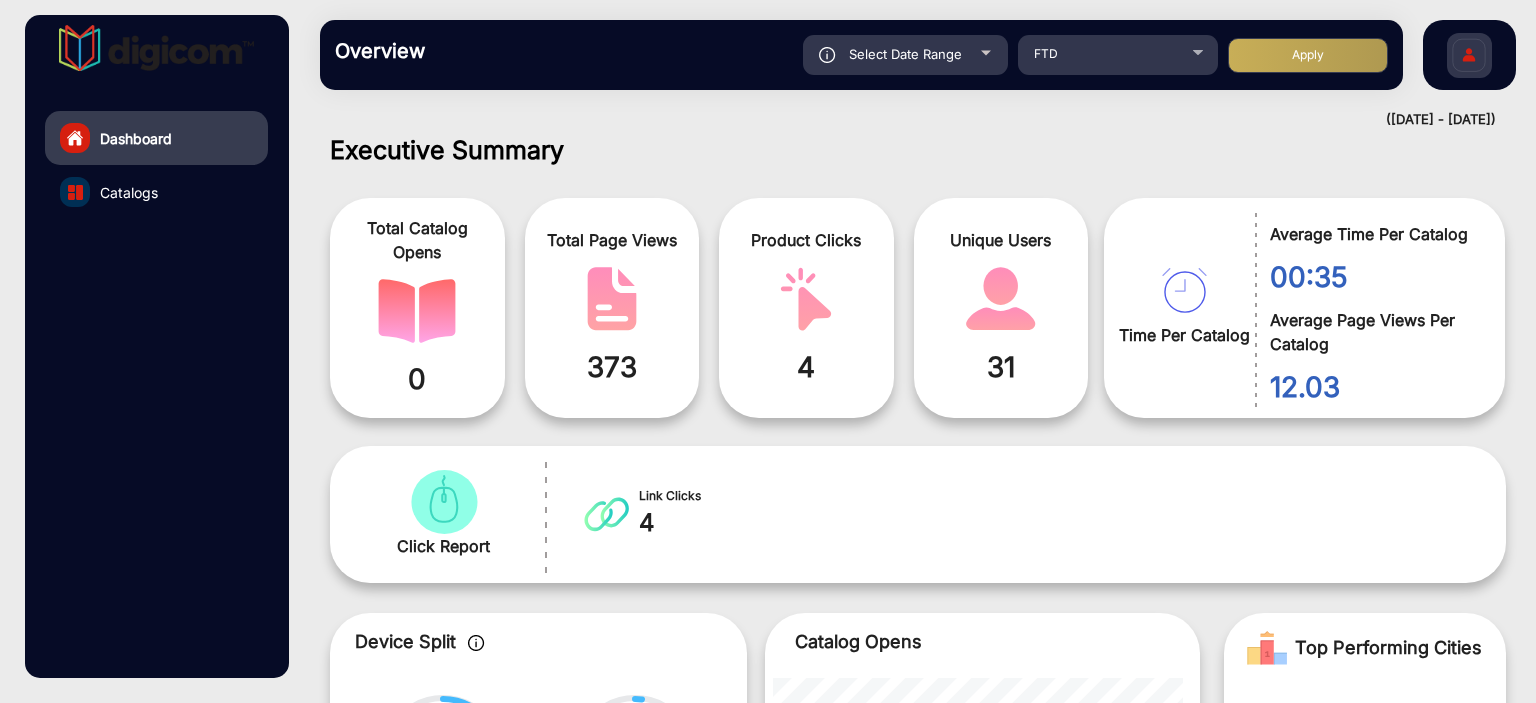 scroll, scrollTop: 999536, scrollLeft: 998828, axis: both 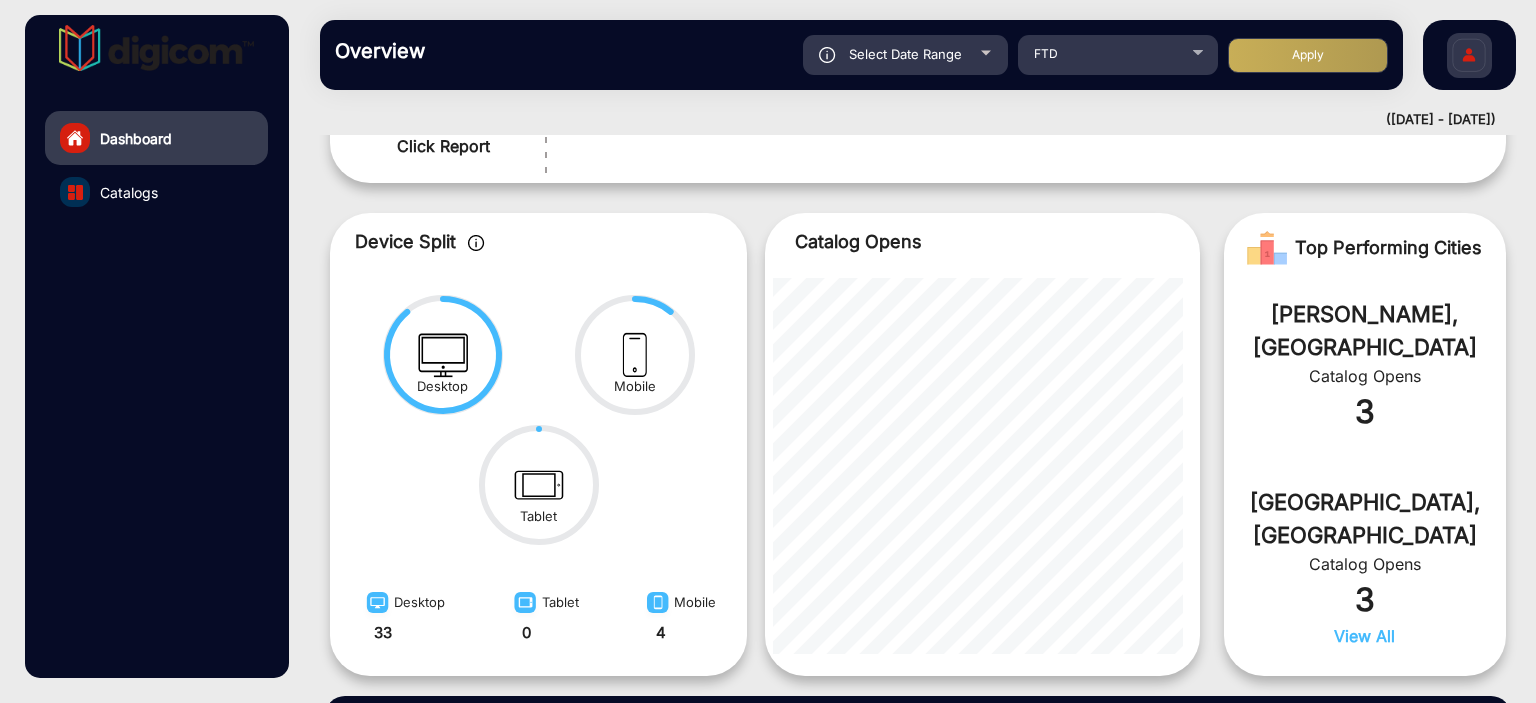 click on "Overview  Reports Understand what makes your customers tick and learn how they are consuming your content. Select Date Range [DATE] - [DATE] Choose date FTD Apply" 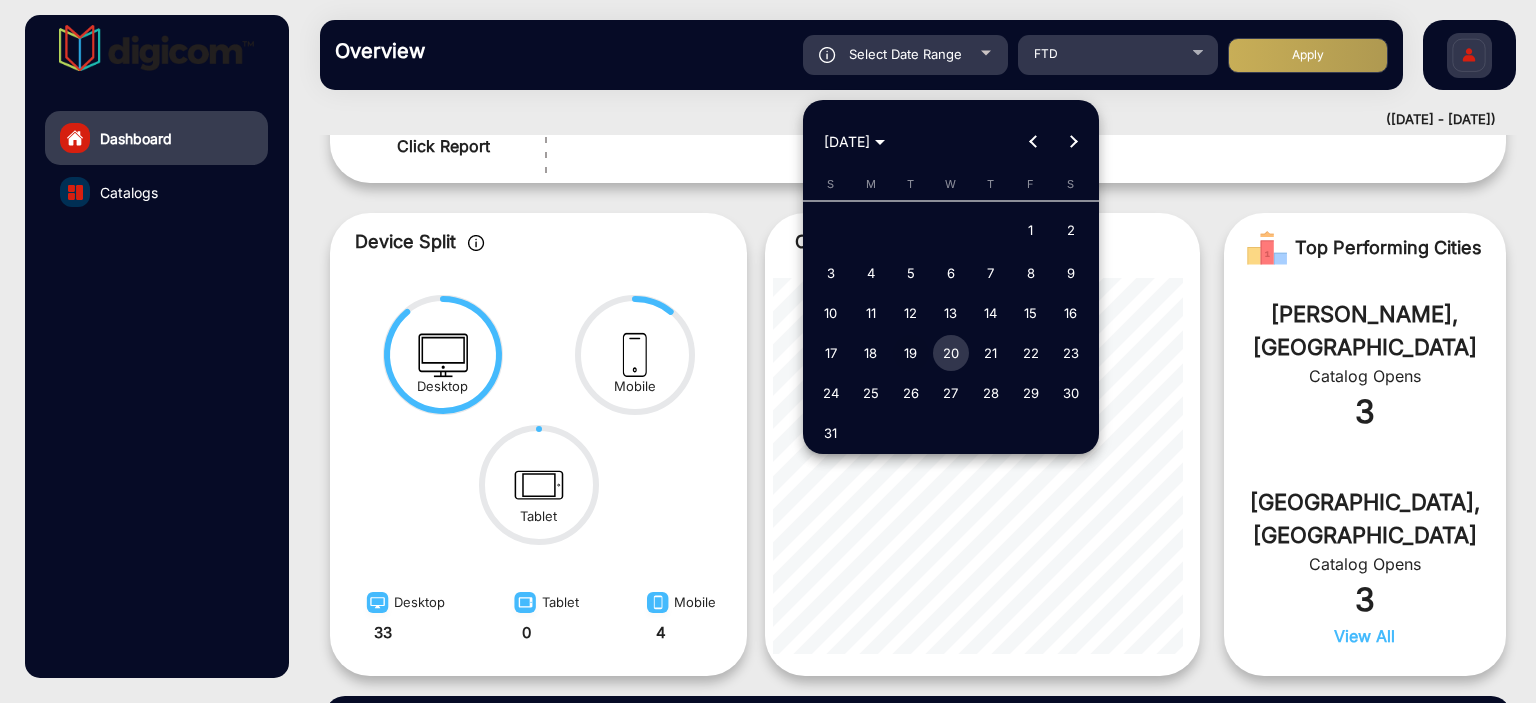 click on "19" at bounding box center (911, 353) 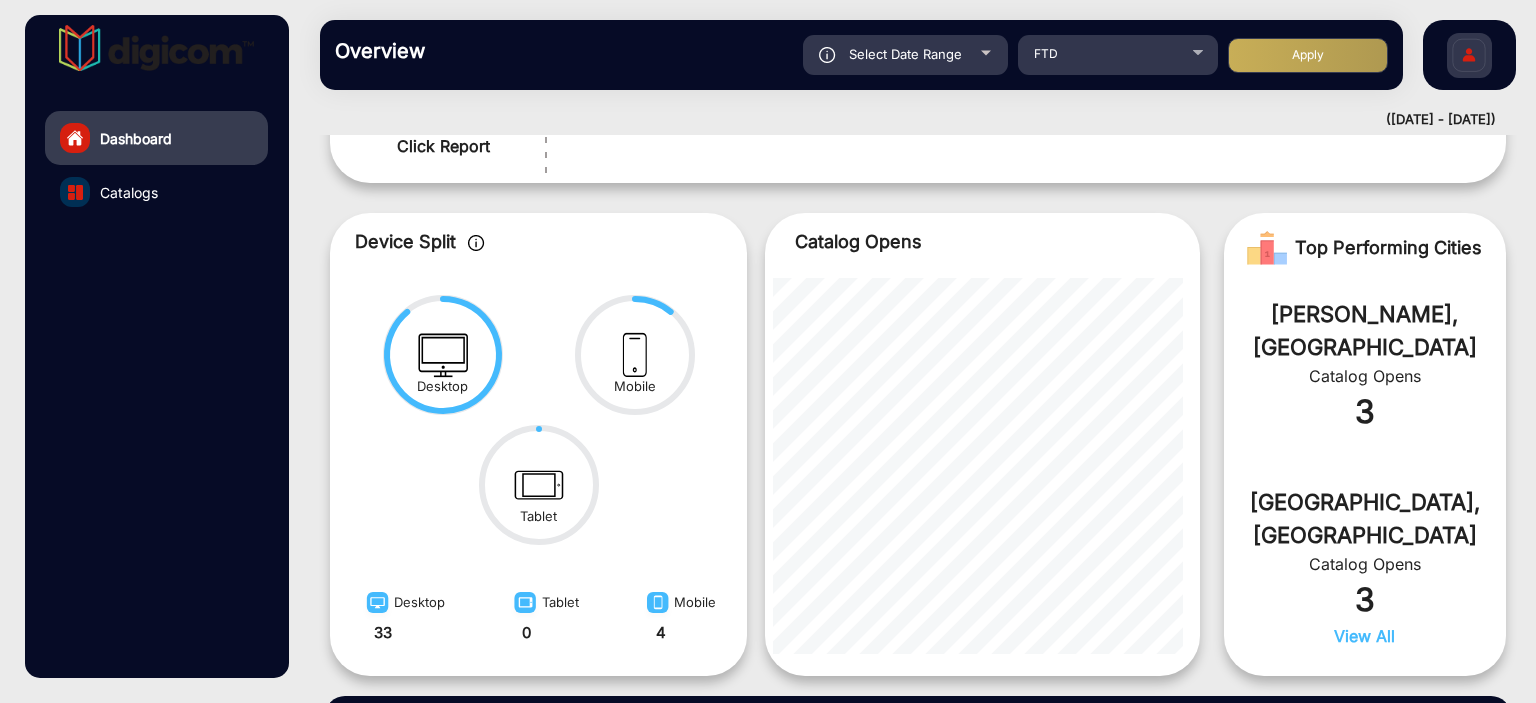 click on "Apply" 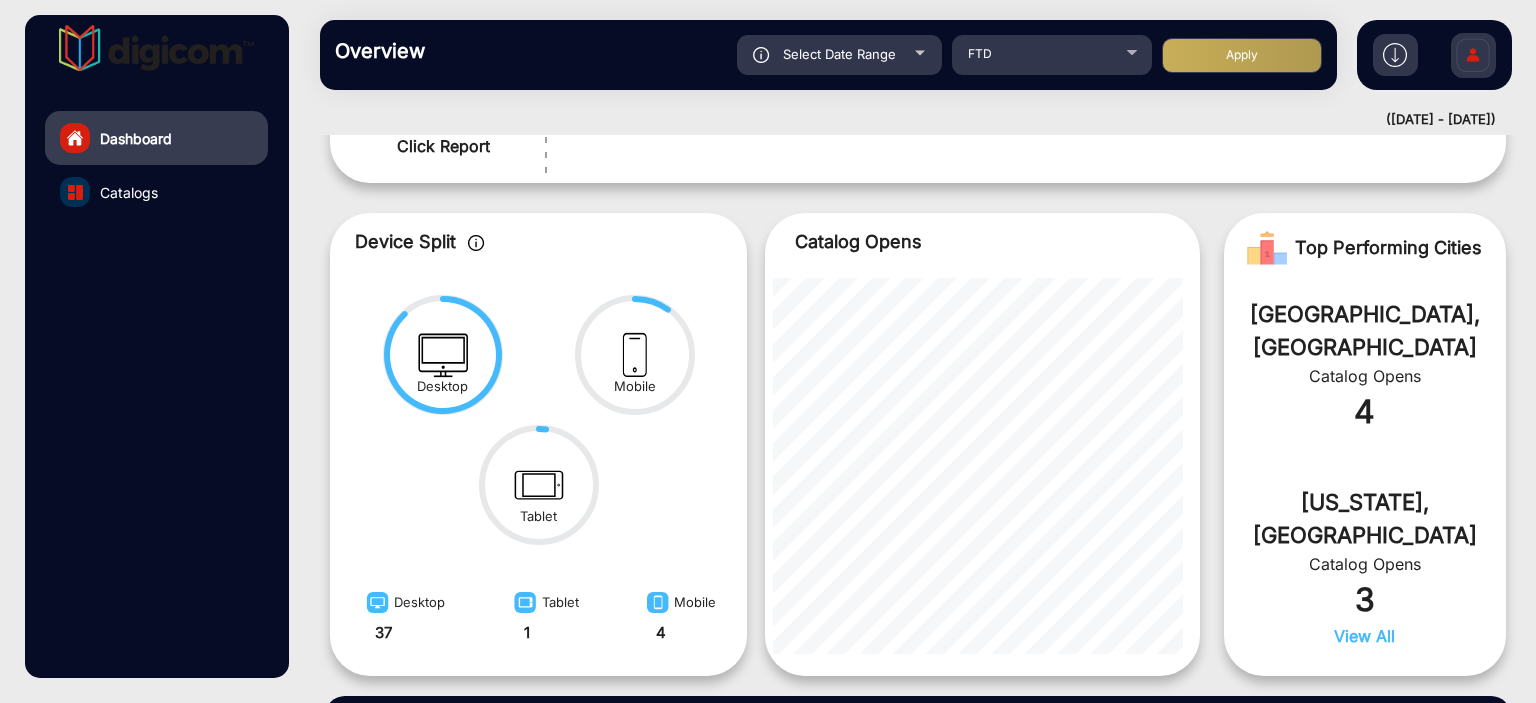 click on "Select Date Range" 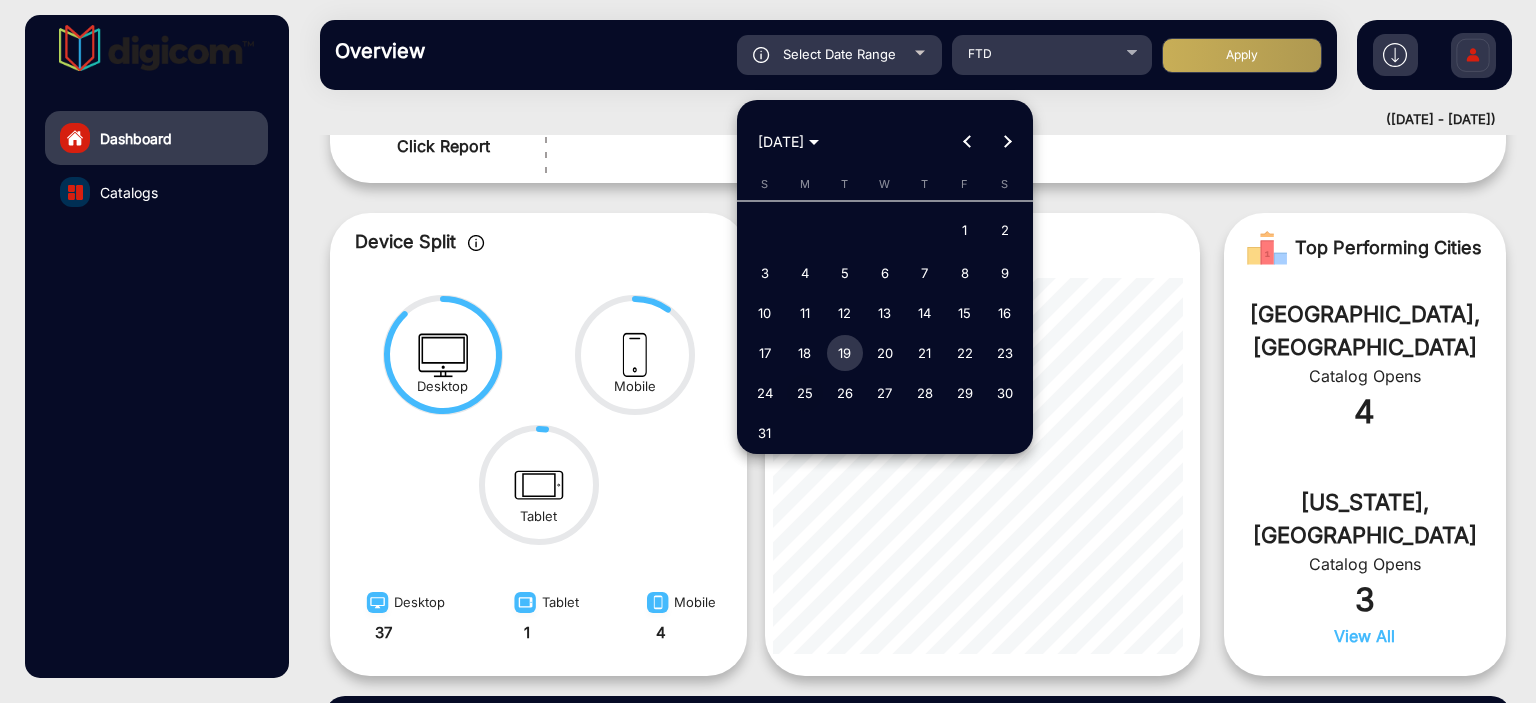 click on "25" at bounding box center [805, 393] 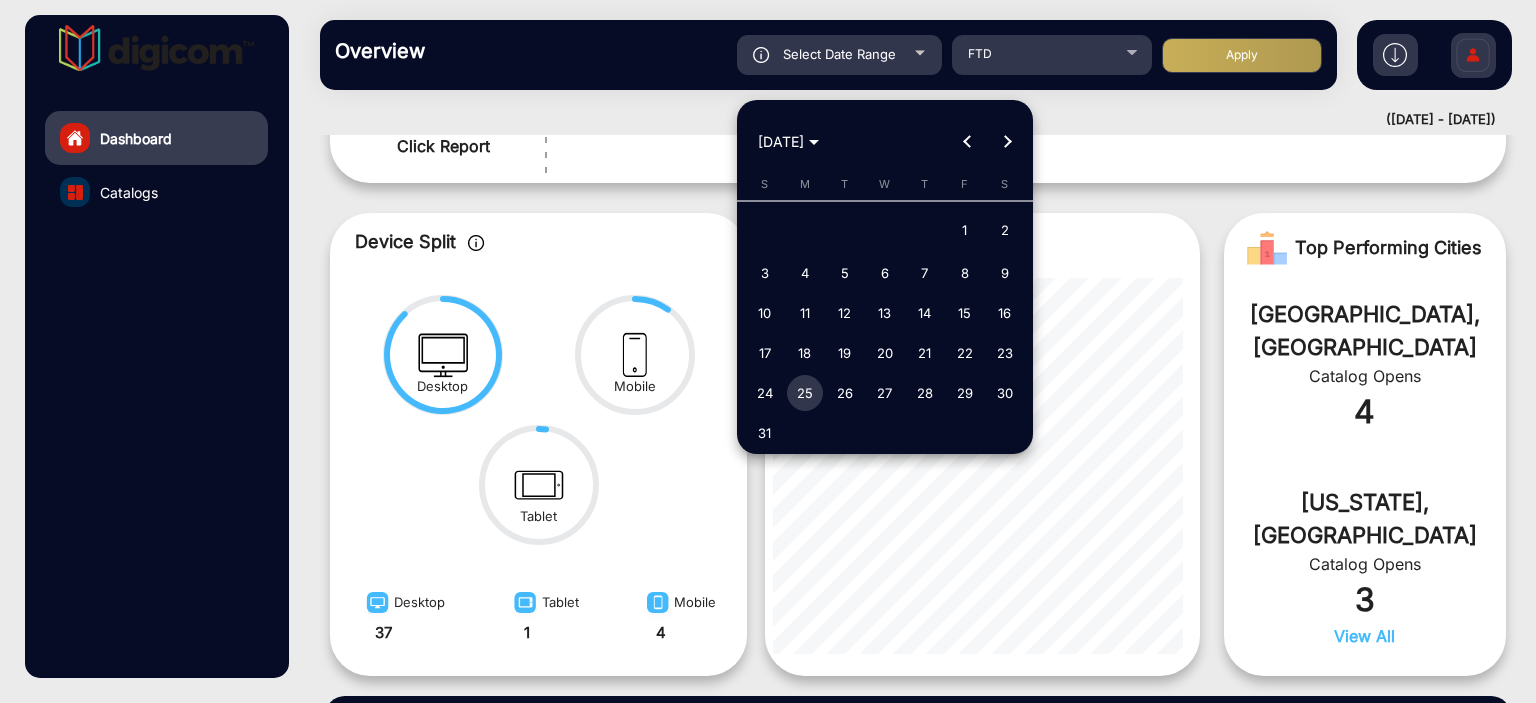 click on "25" at bounding box center [805, 393] 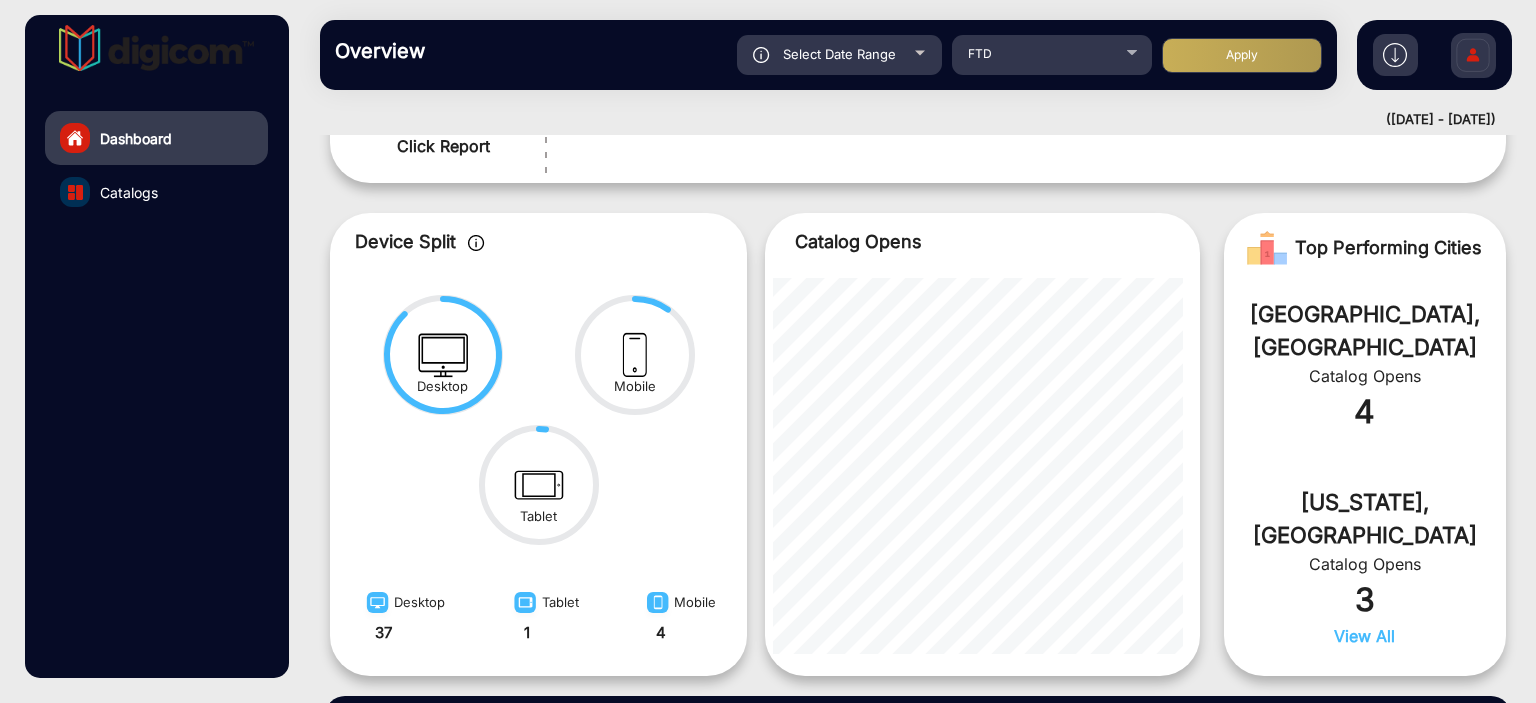 click on "Apply" 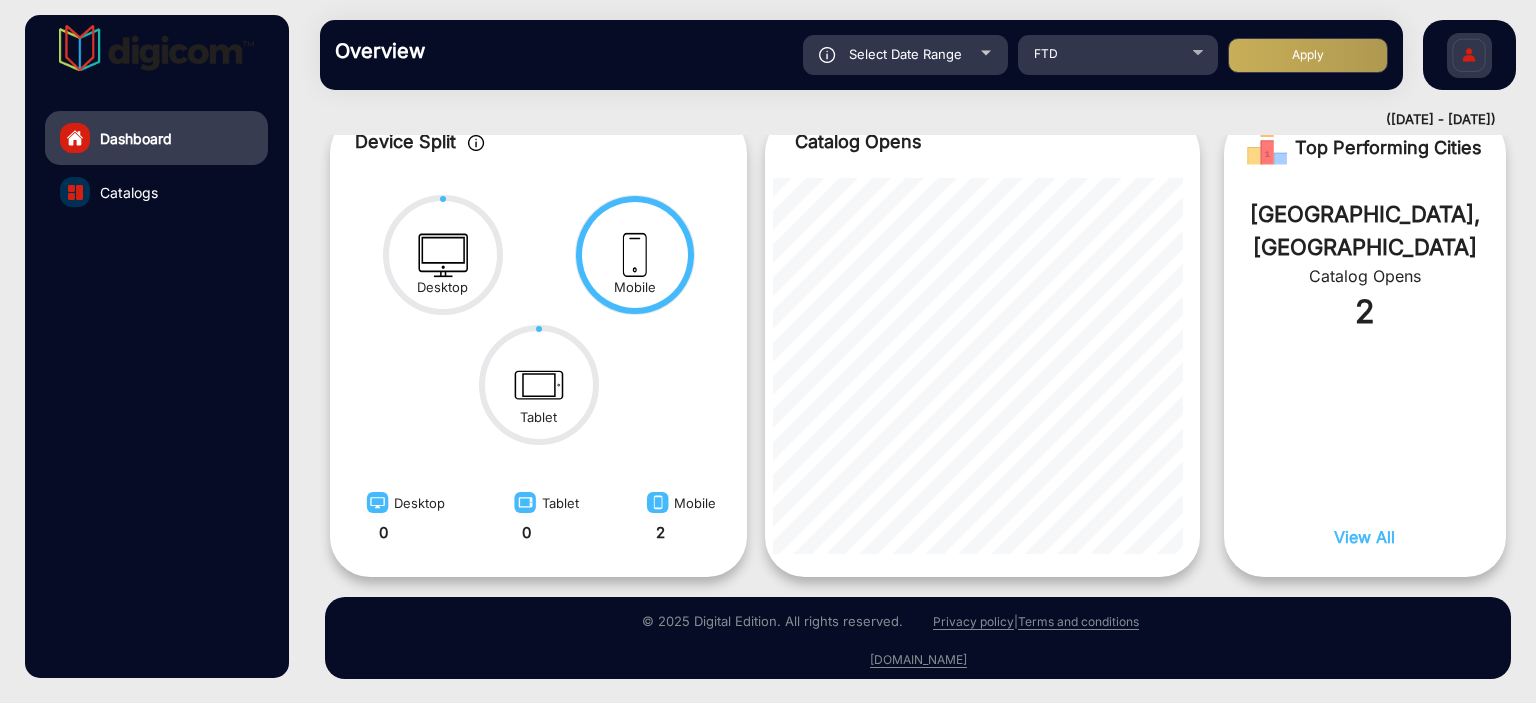 click on "Select Date Range" 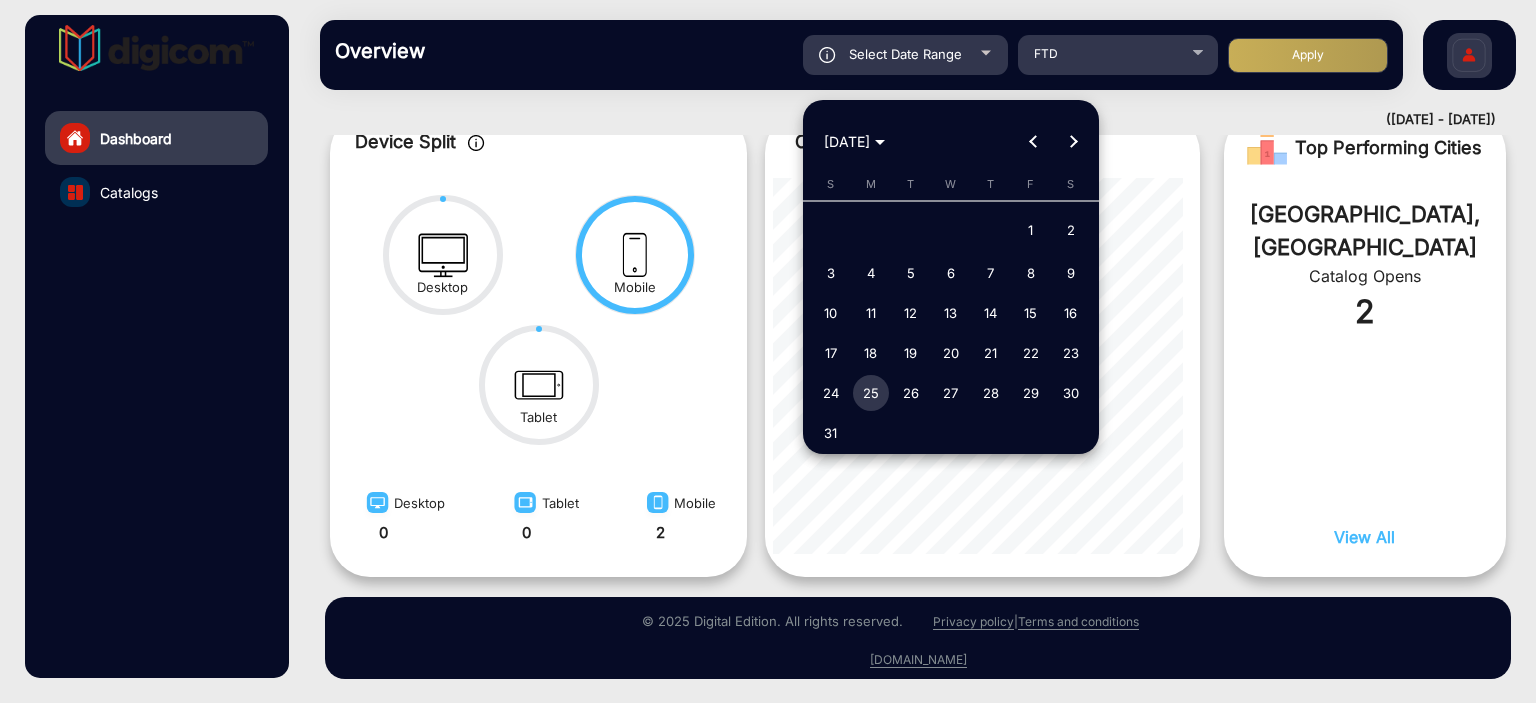 click at bounding box center (768, 351) 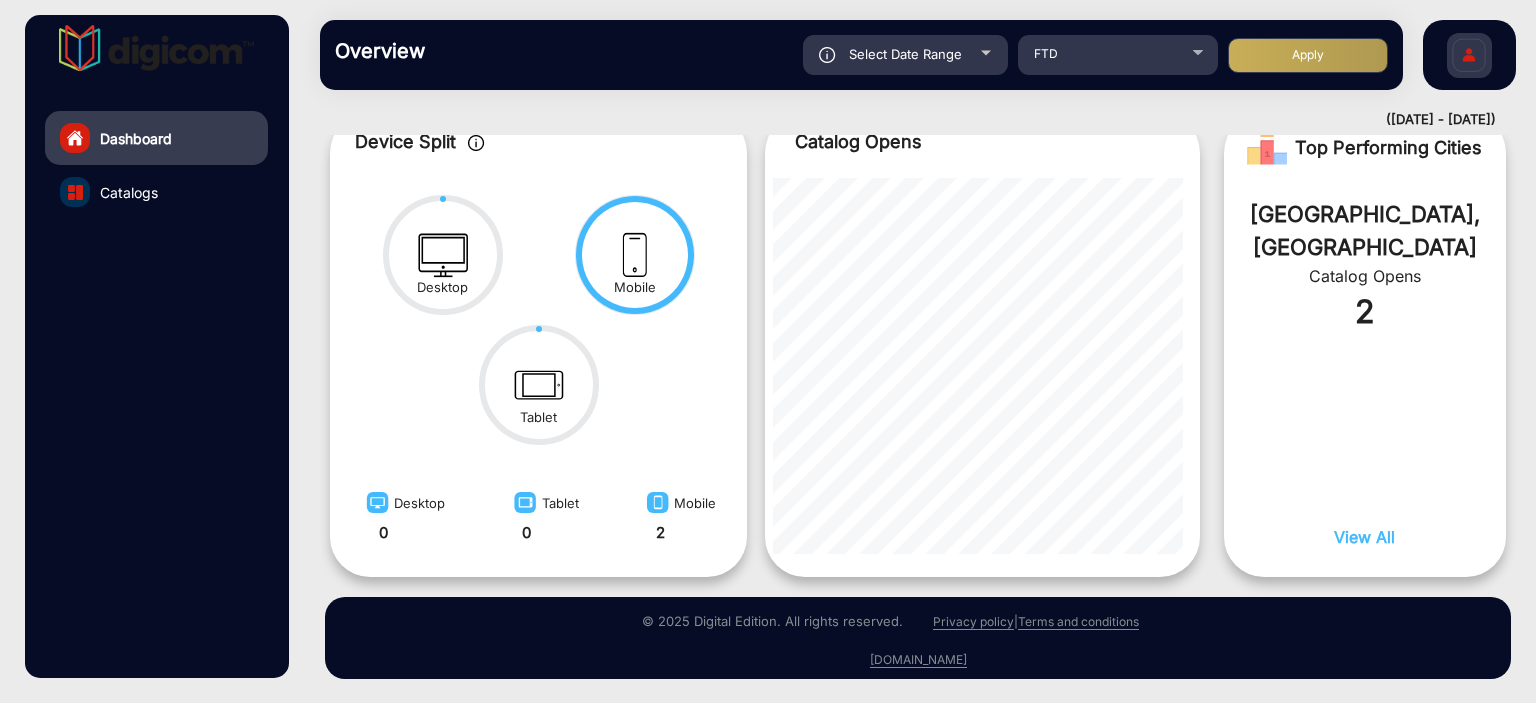 click on "Select Date Range" 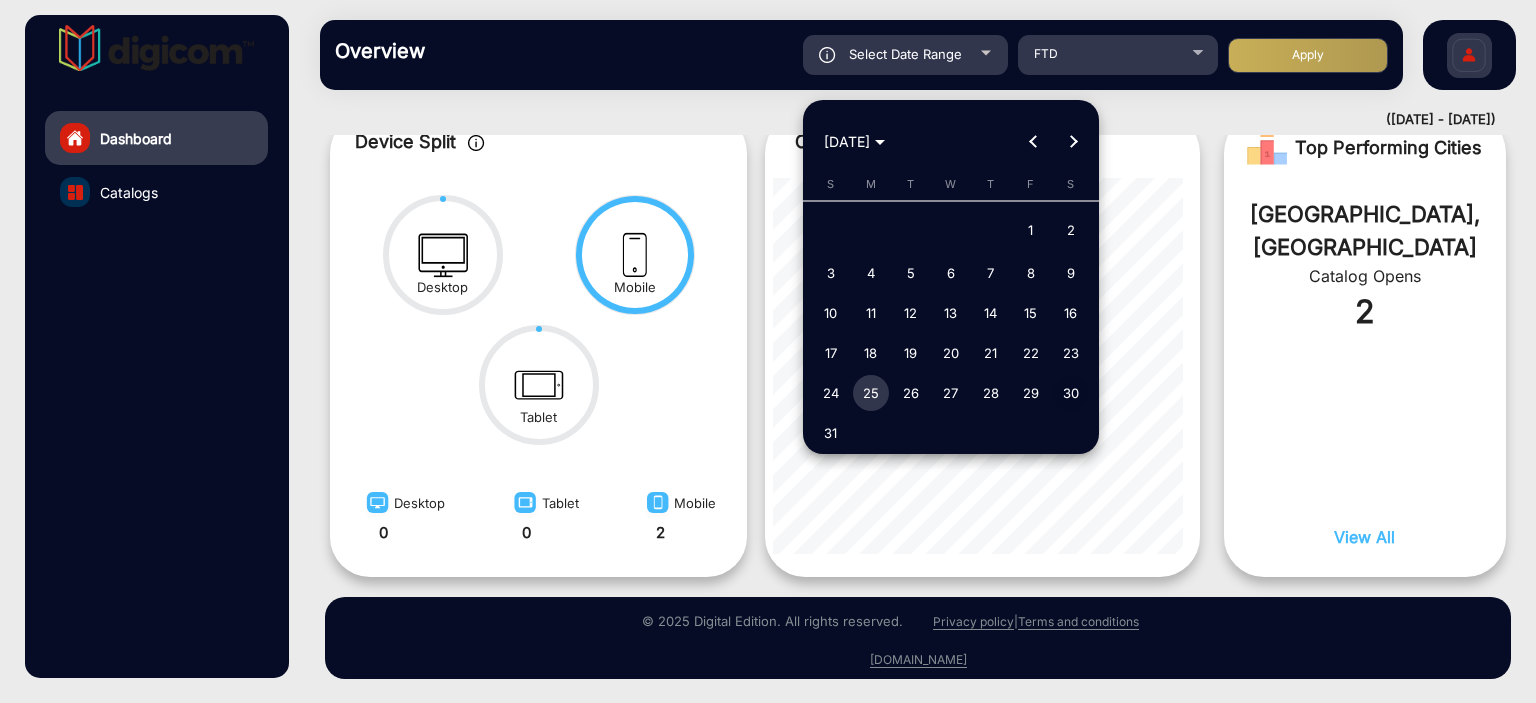 click on "30" at bounding box center (1071, 393) 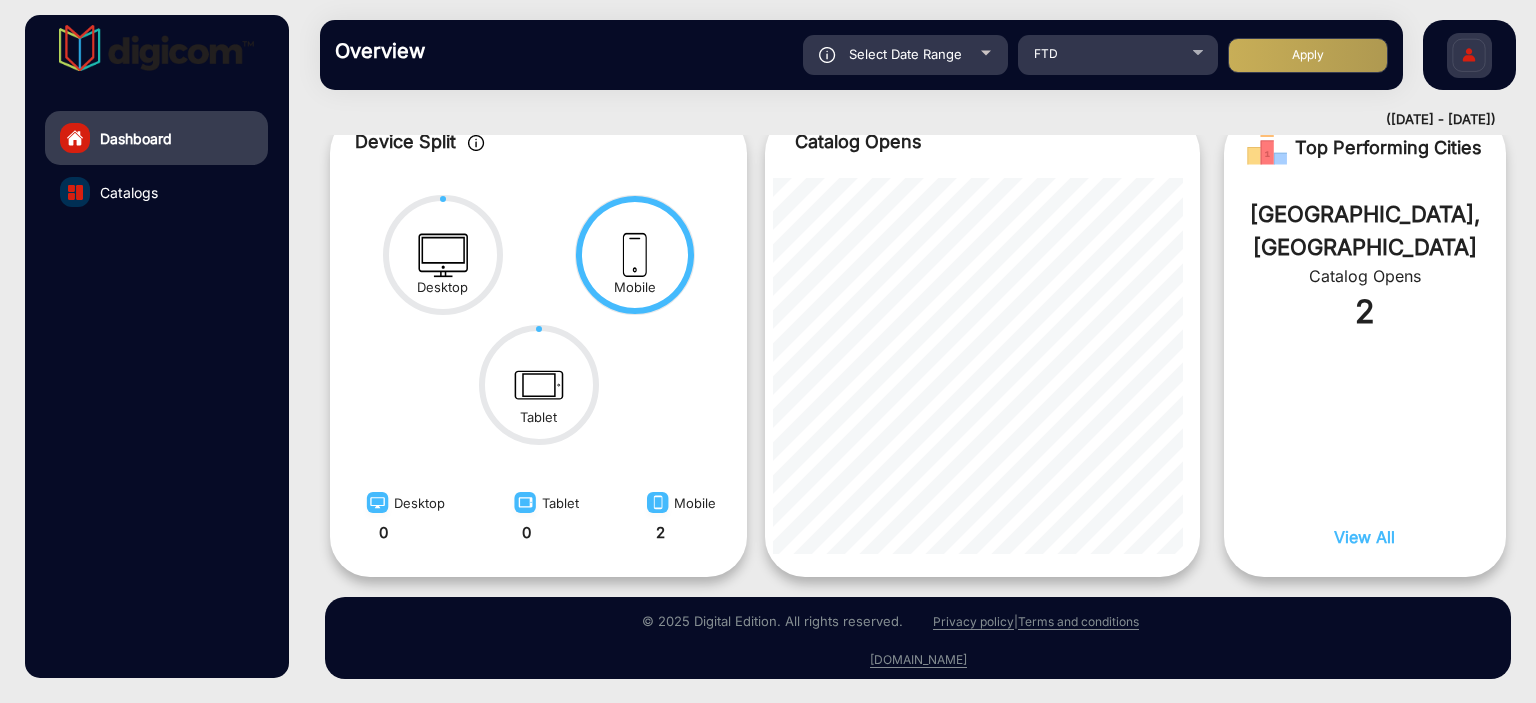 click on "Apply" 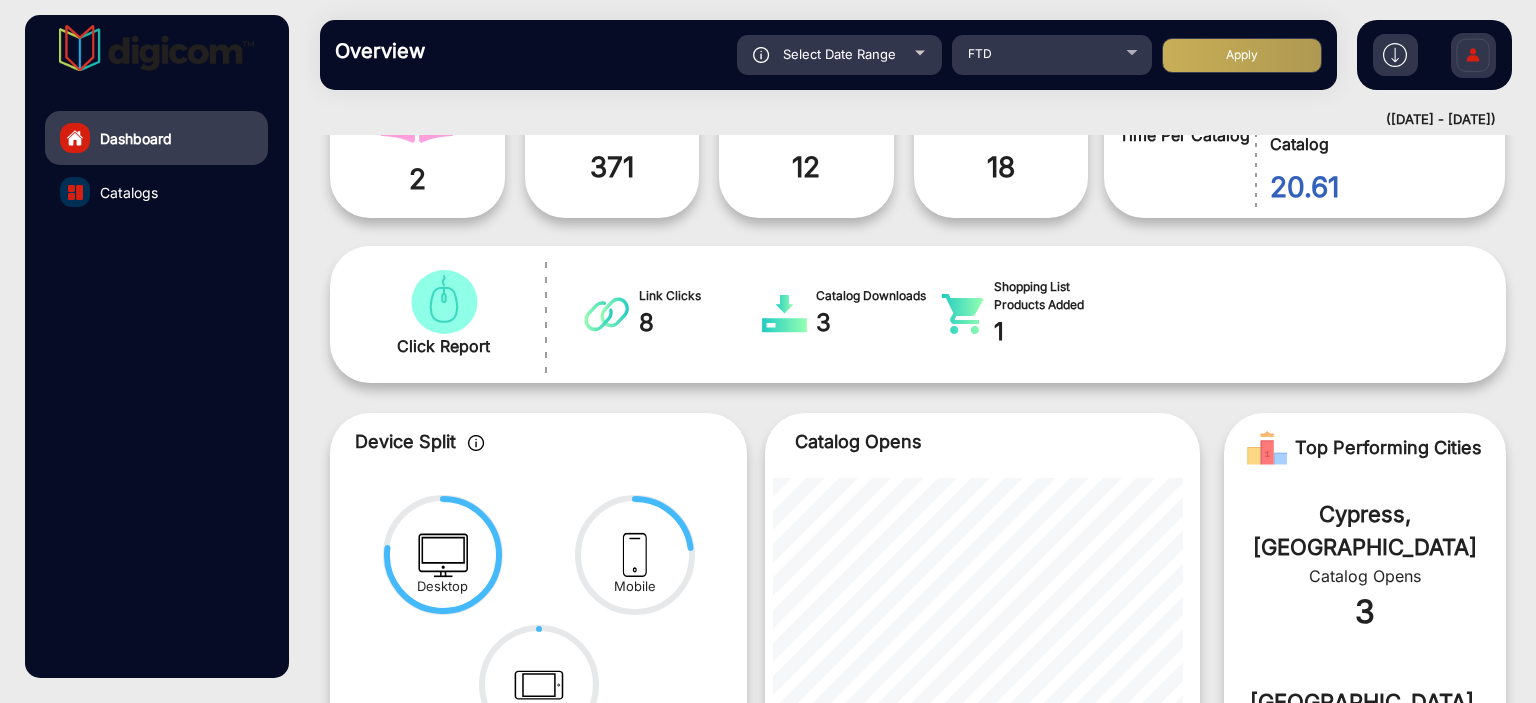 click on "Select Date Range" 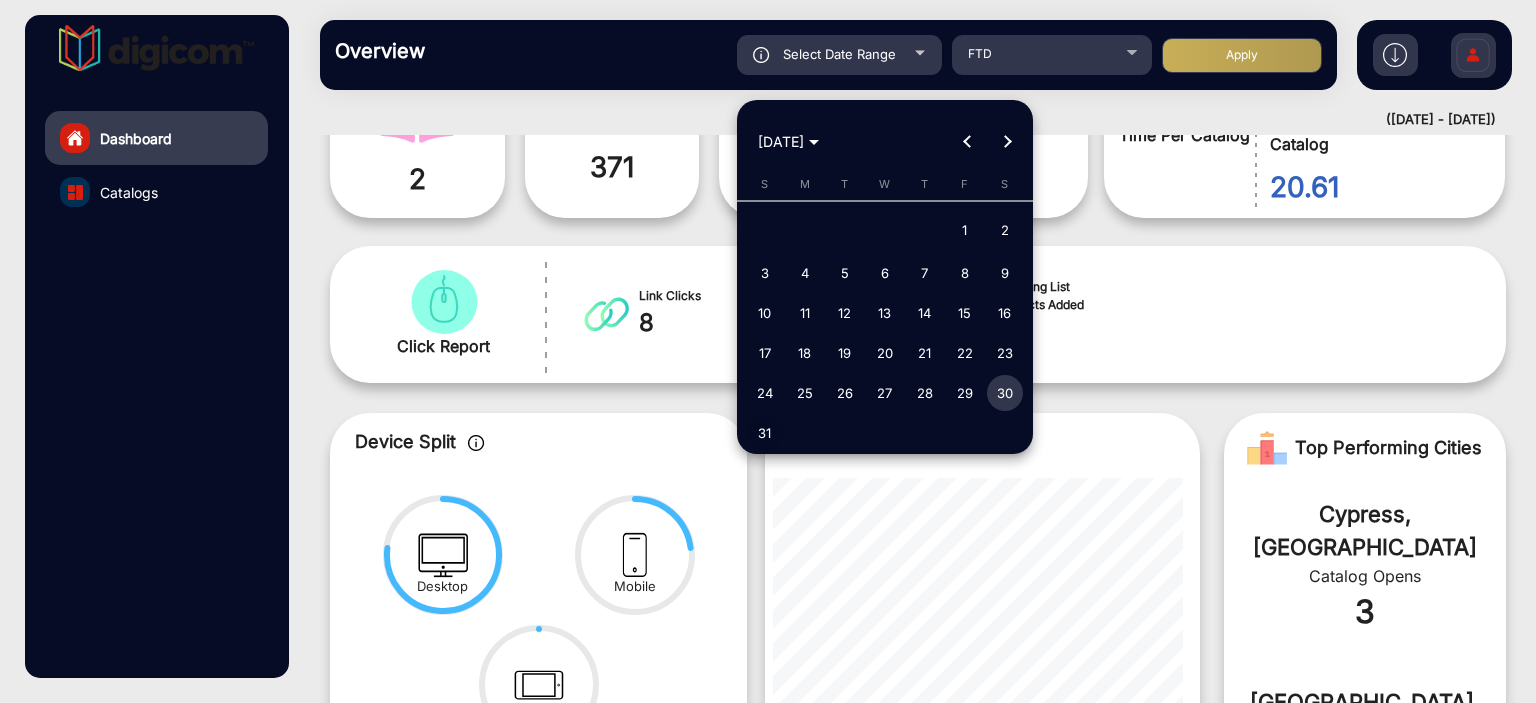click on "31" at bounding box center [765, 433] 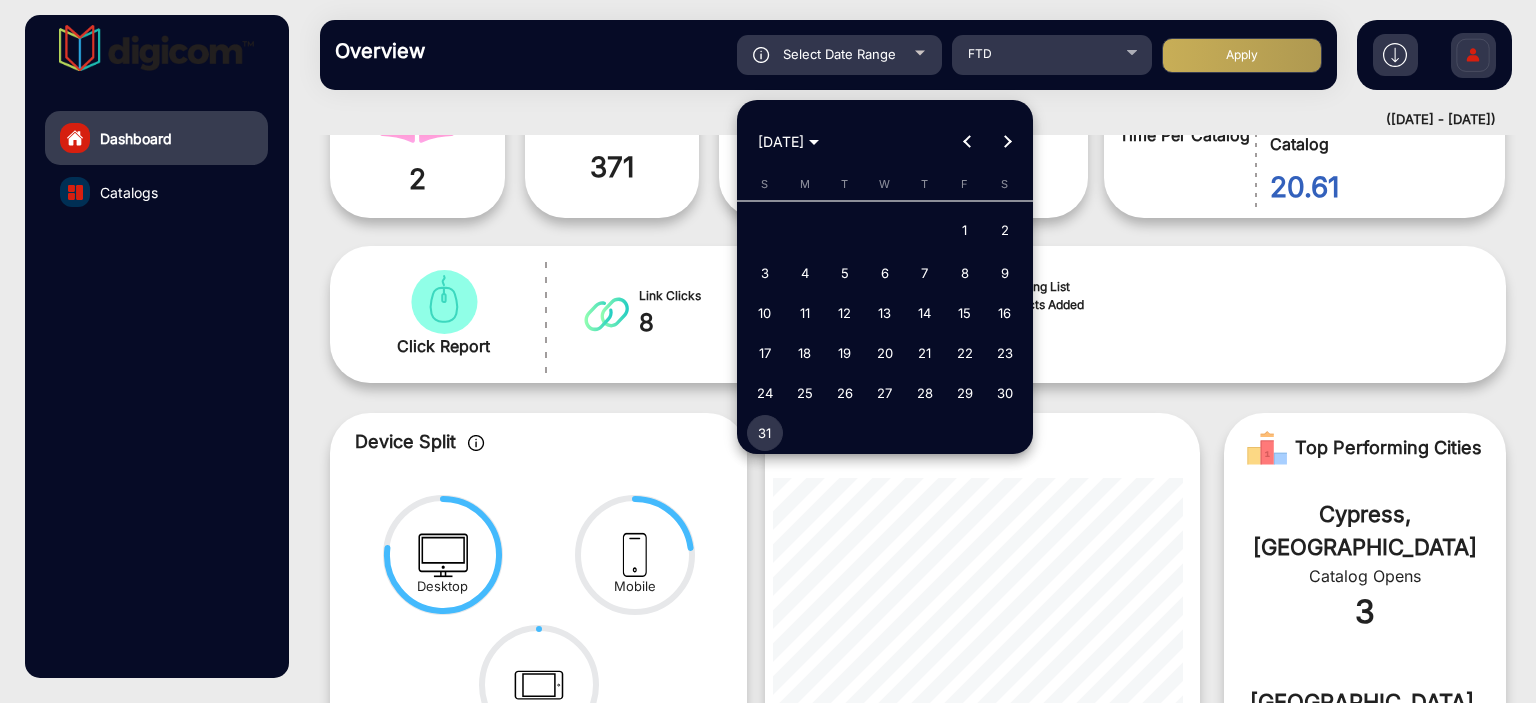 click on "31" at bounding box center (765, 433) 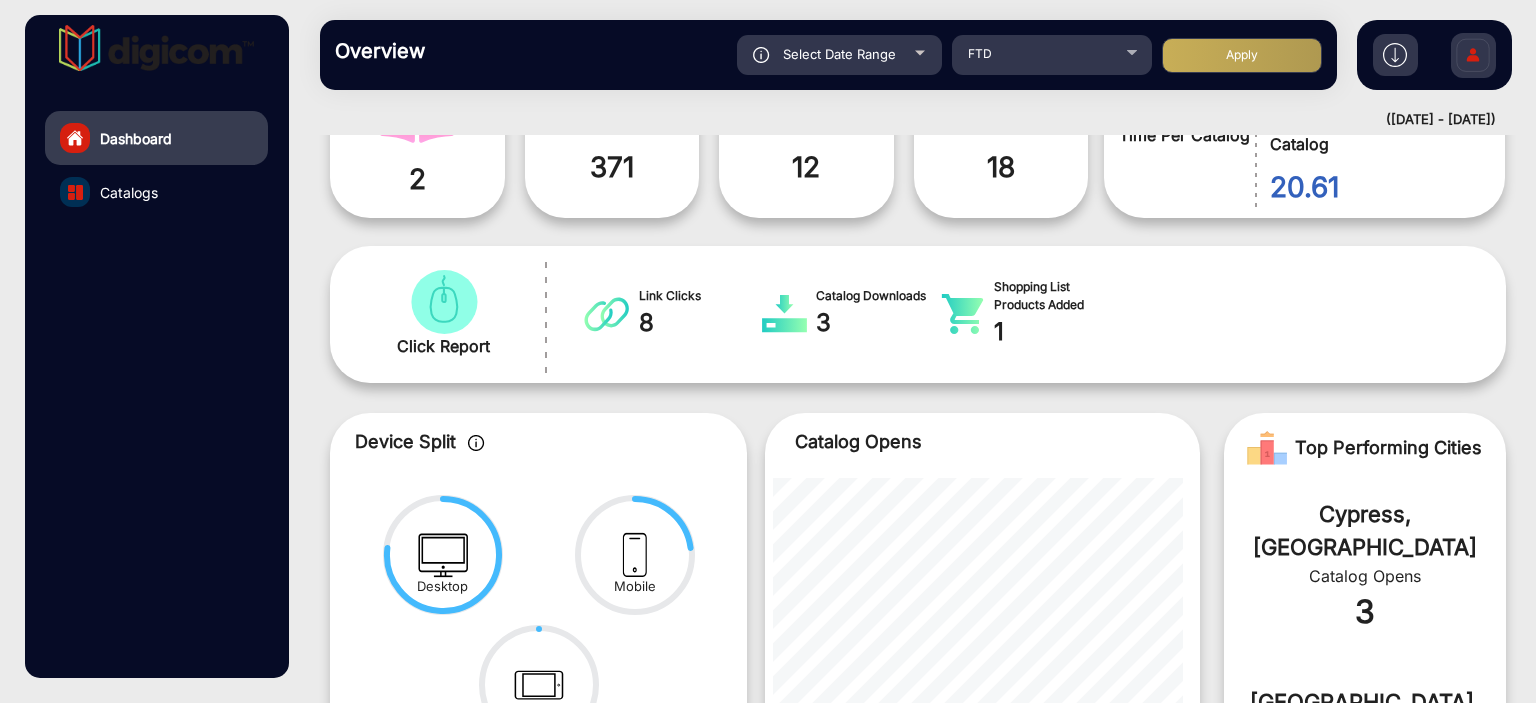 click on "Apply" 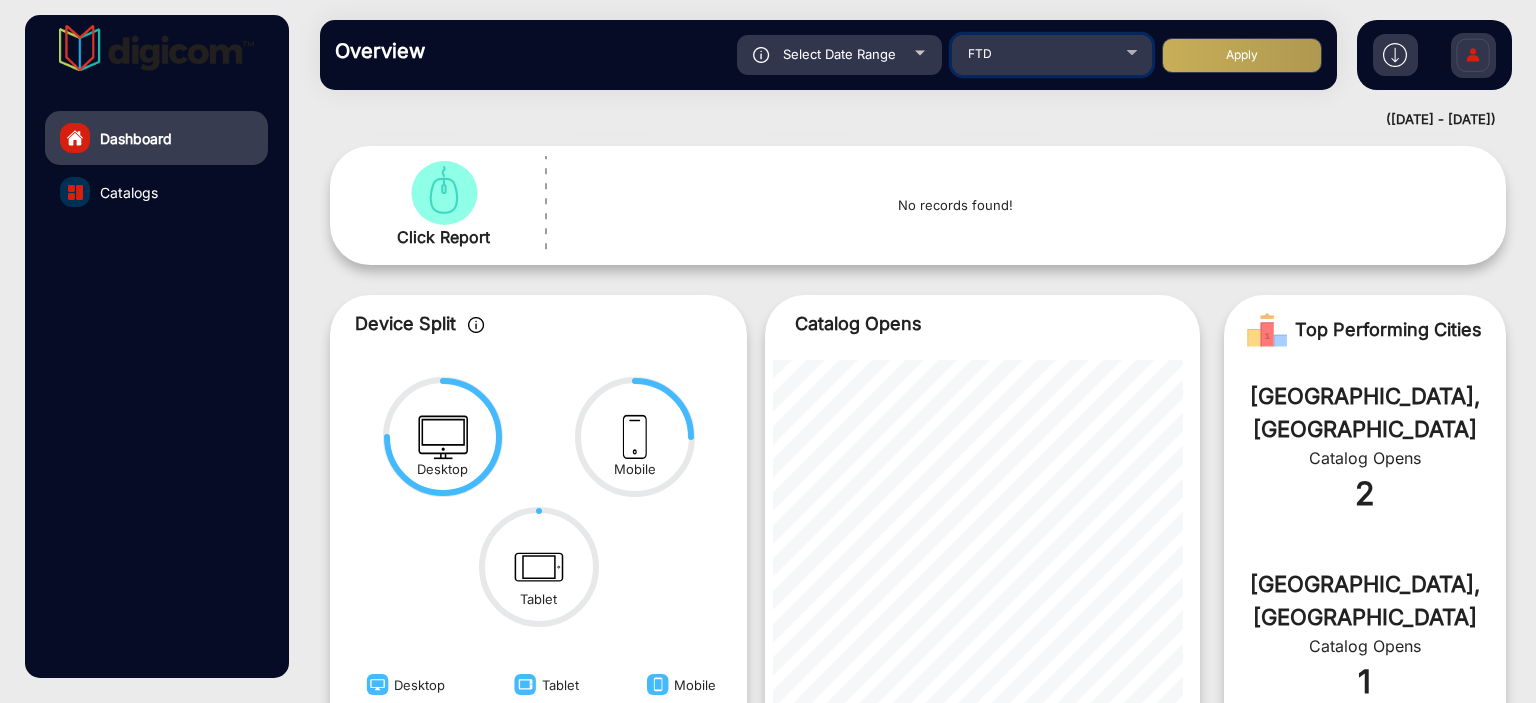 click on "FTD" at bounding box center [1048, 54] 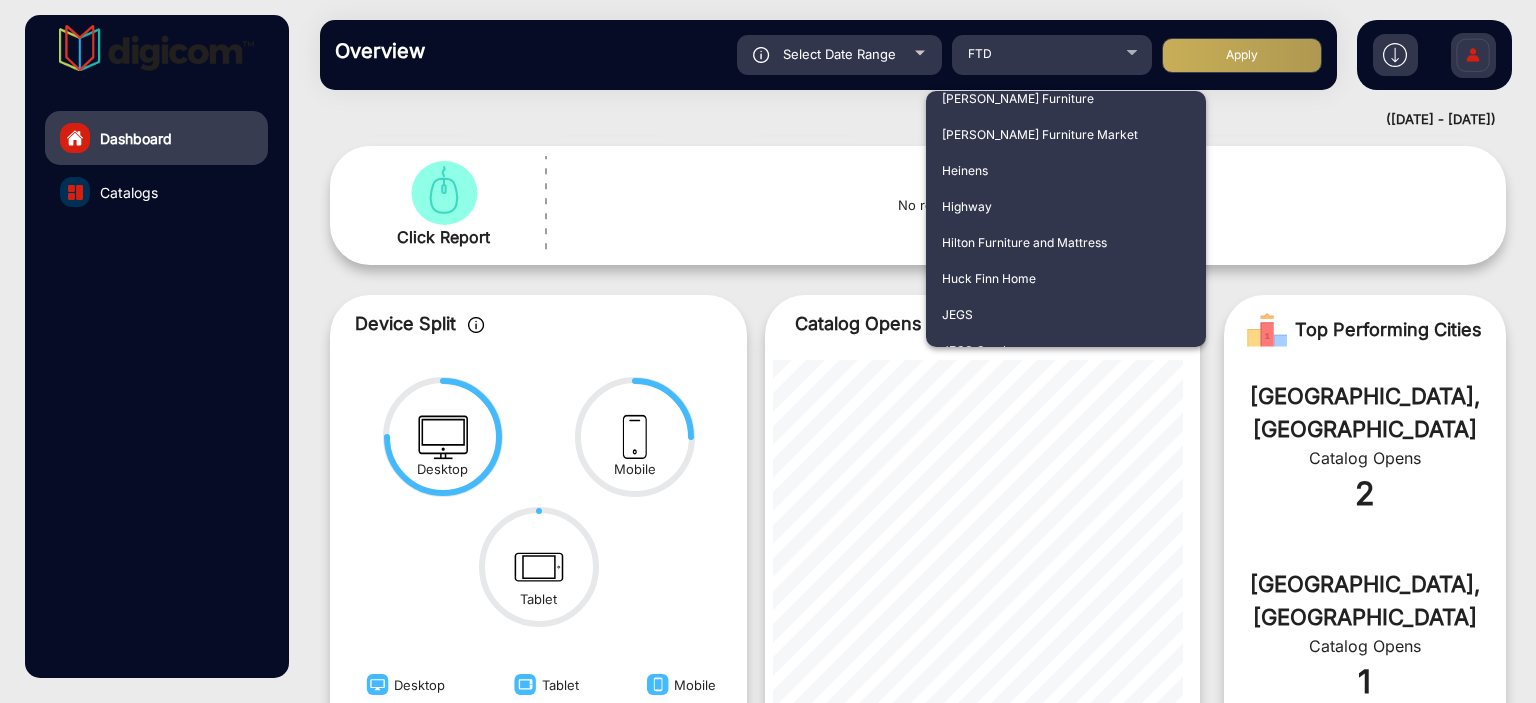 click at bounding box center [768, 351] 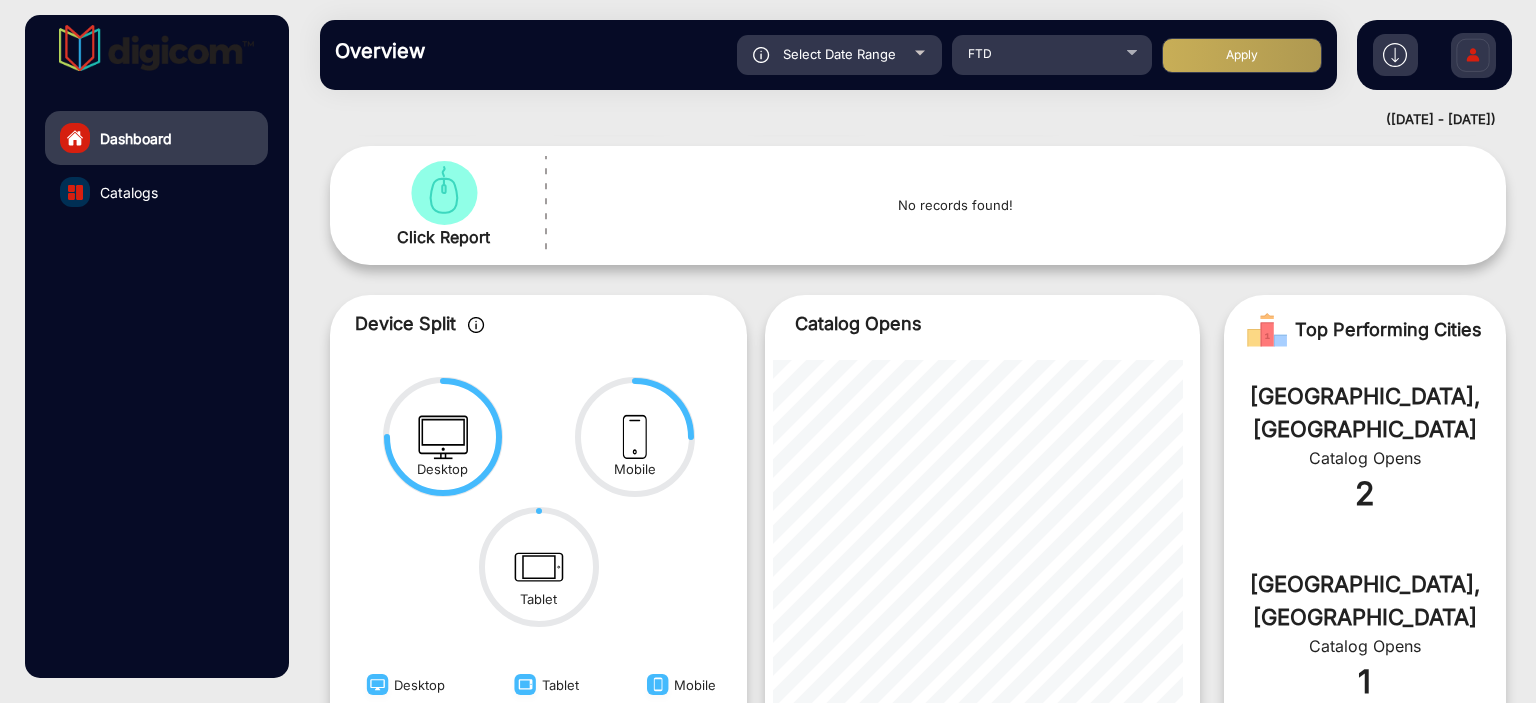 click 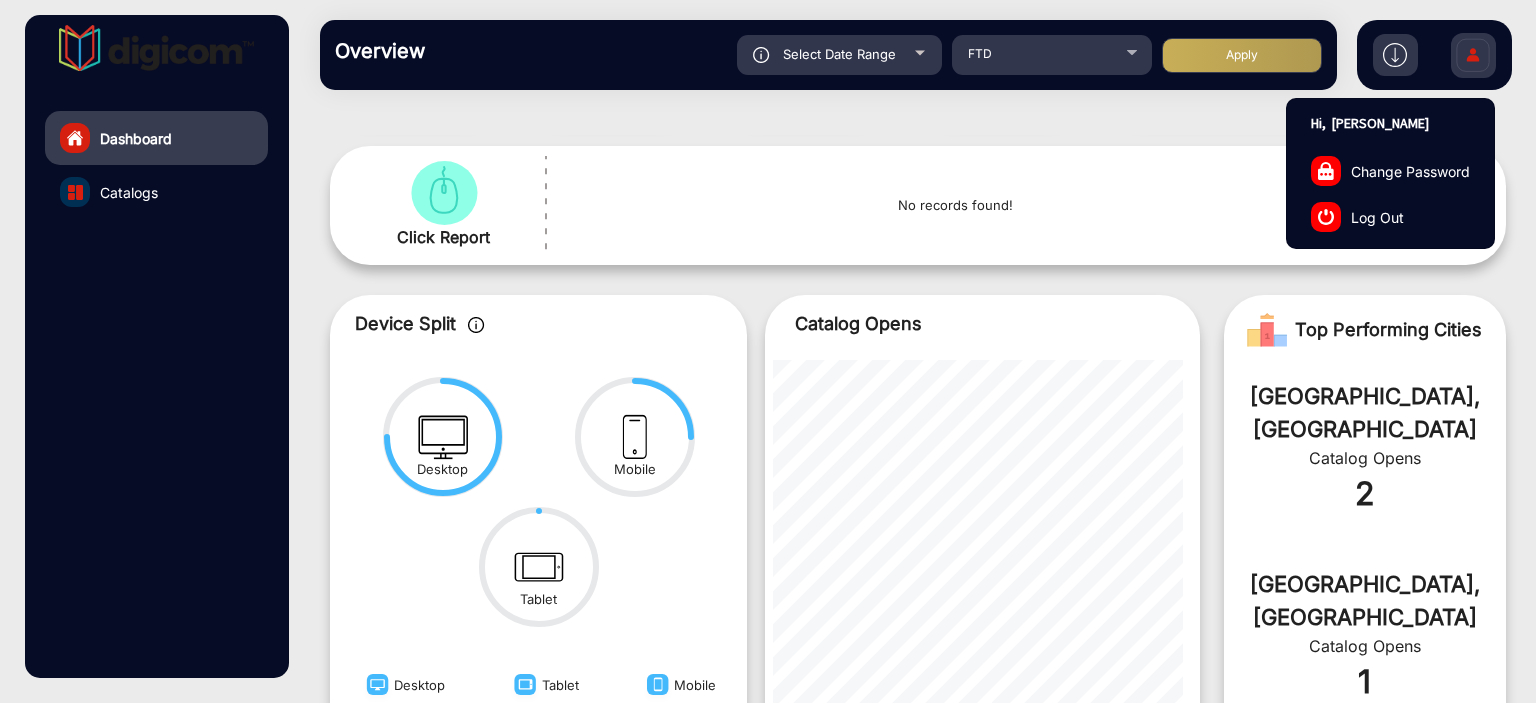 click on "Log Out" 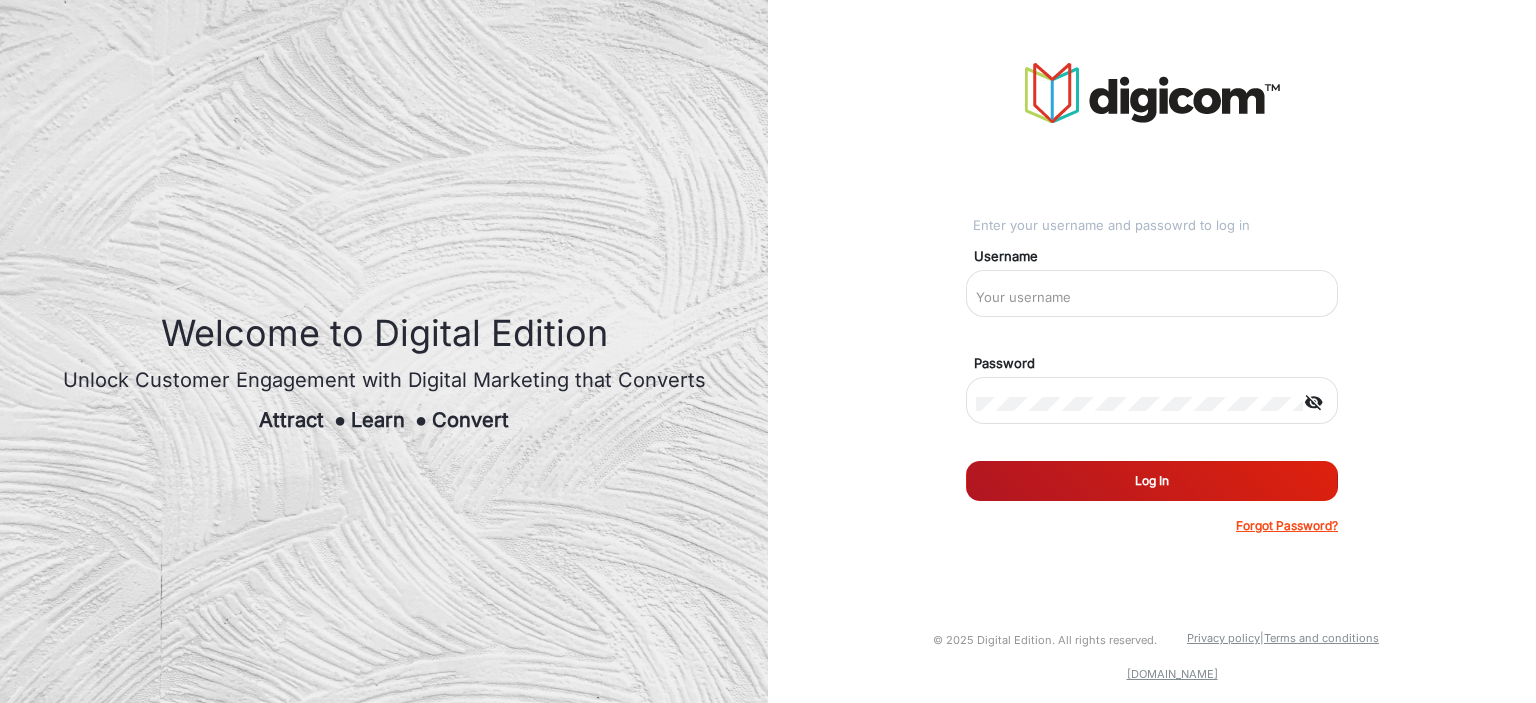 type on "TestHabanero" 